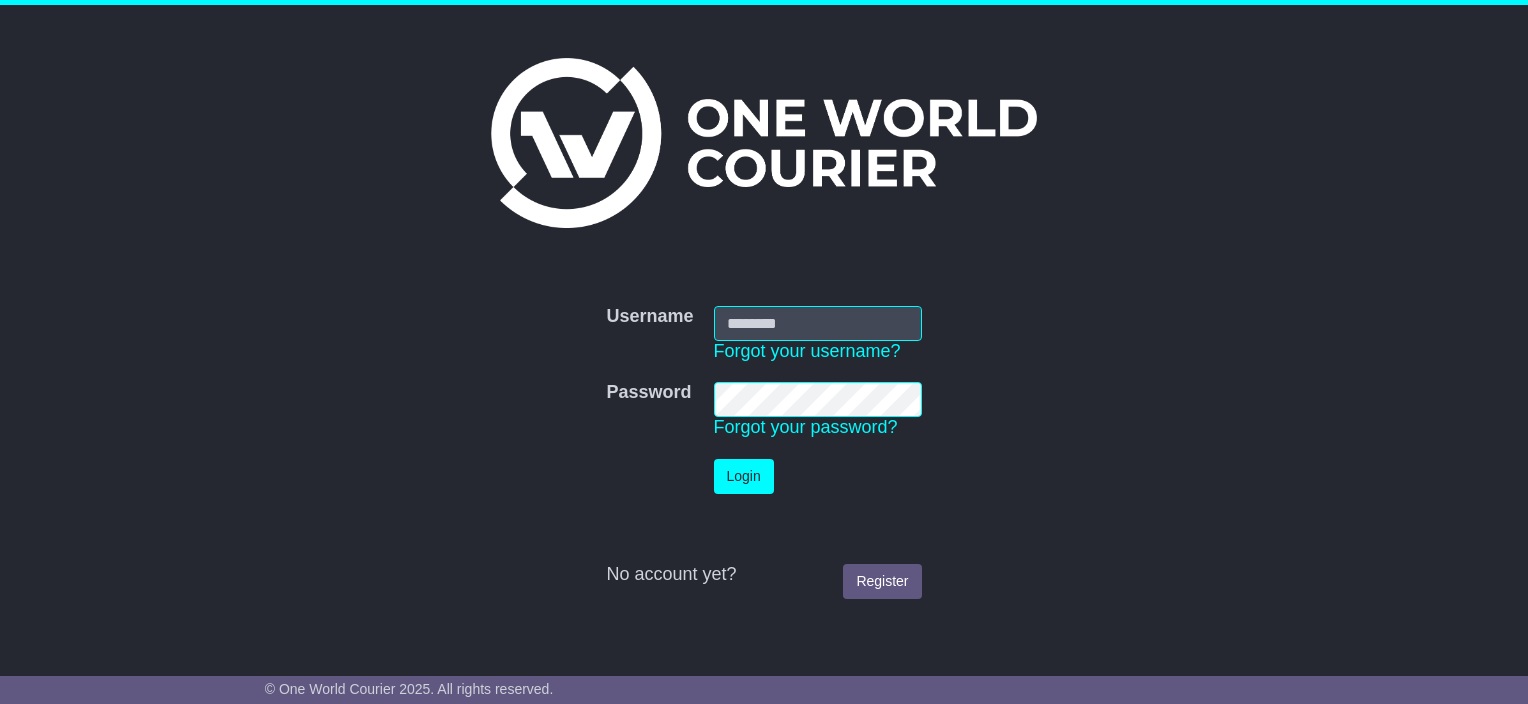 scroll, scrollTop: 0, scrollLeft: 0, axis: both 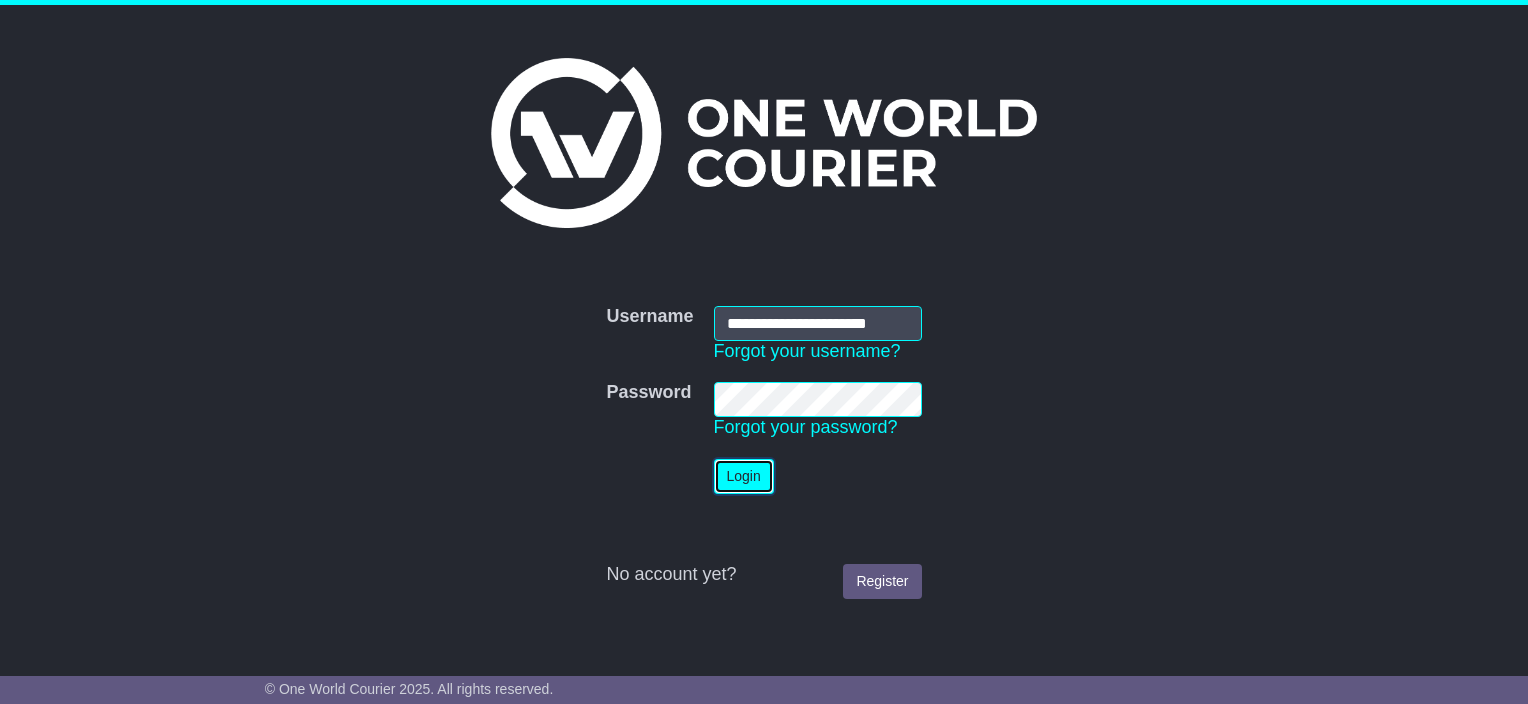 click on "Login" at bounding box center (744, 476) 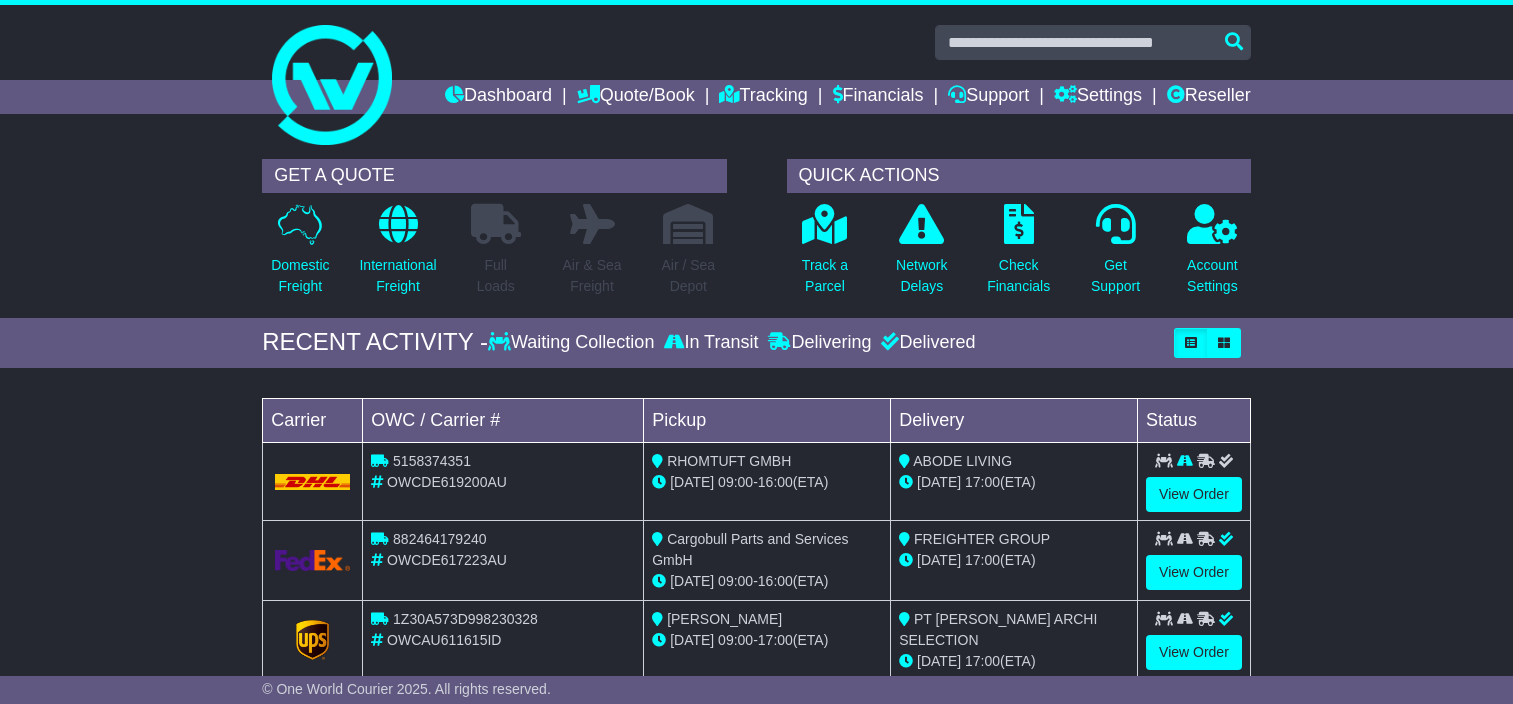 scroll, scrollTop: 0, scrollLeft: 0, axis: both 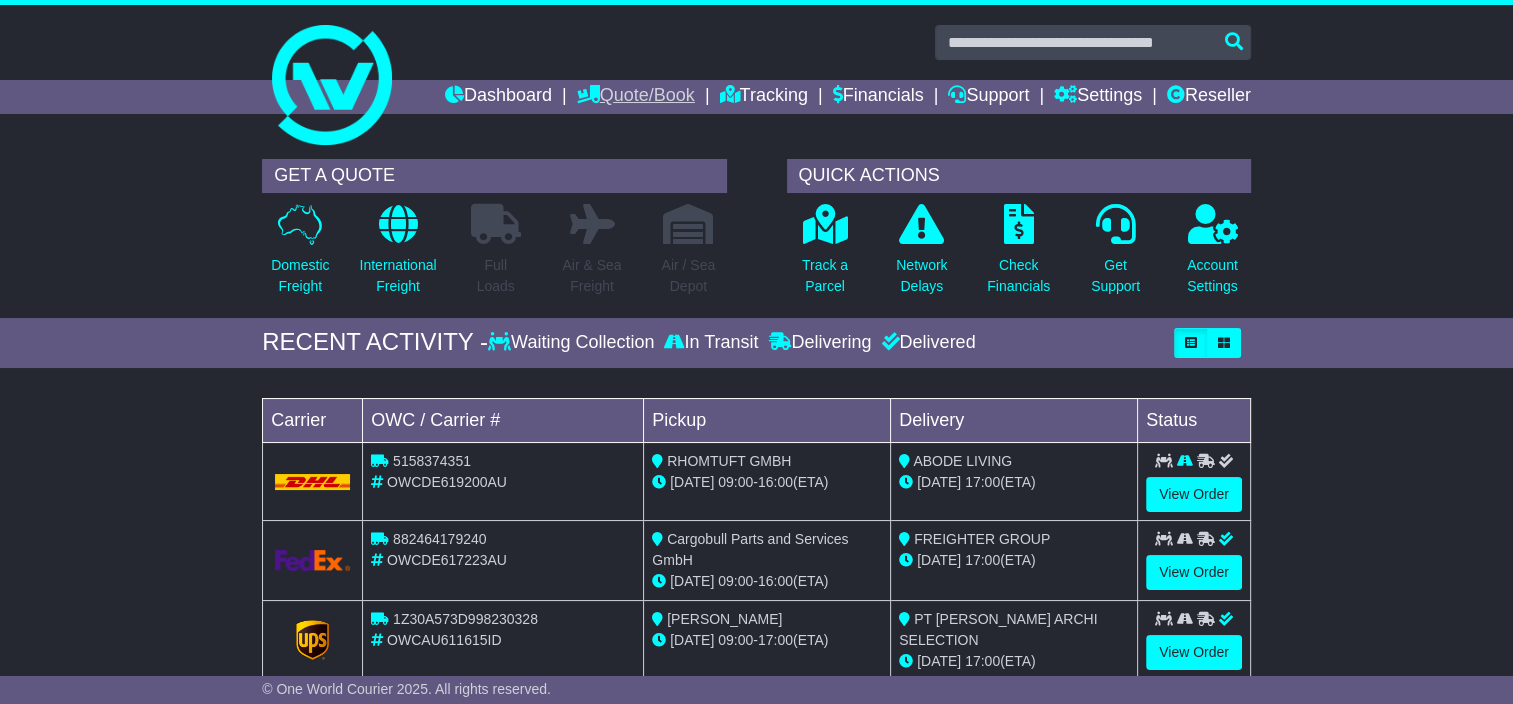 click on "Quote/Book" at bounding box center [636, 97] 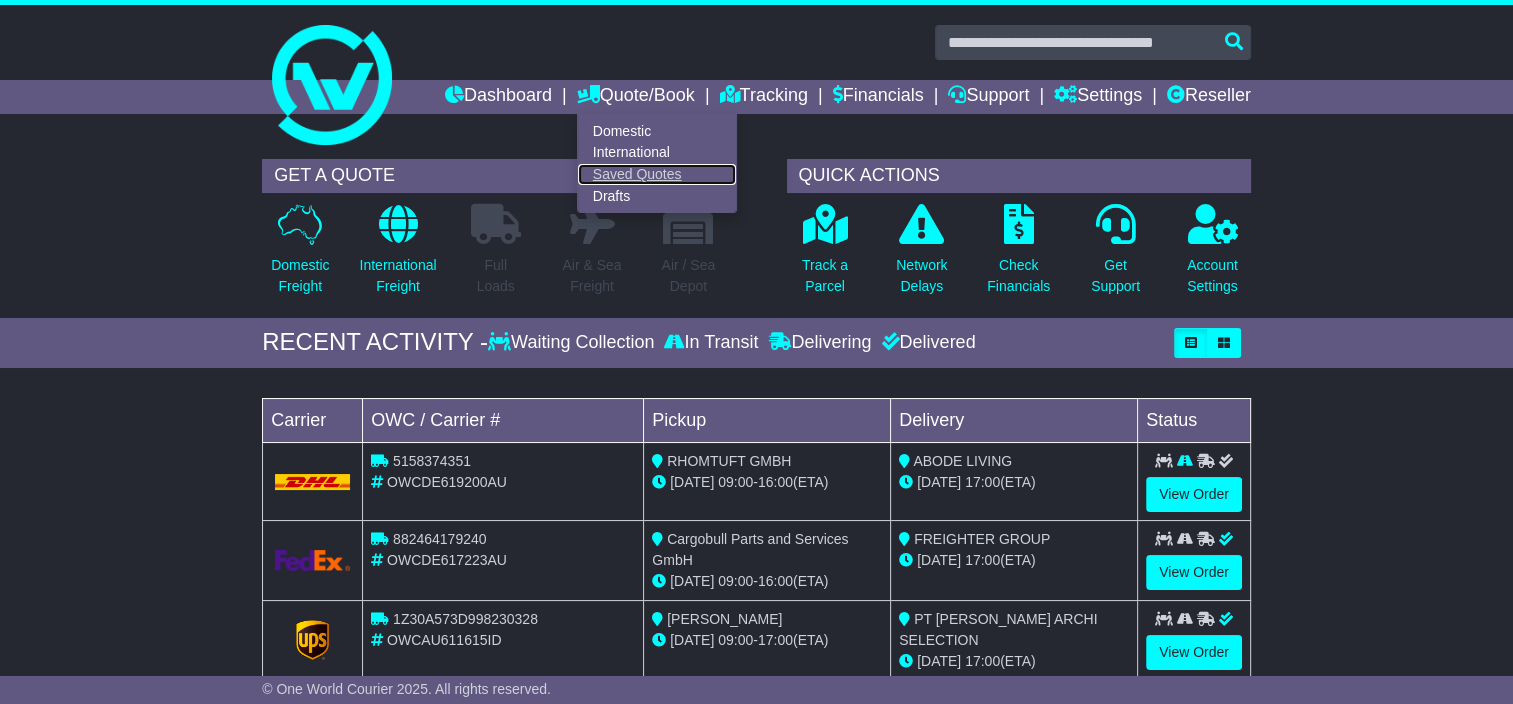 click on "Saved Quotes" at bounding box center [657, 175] 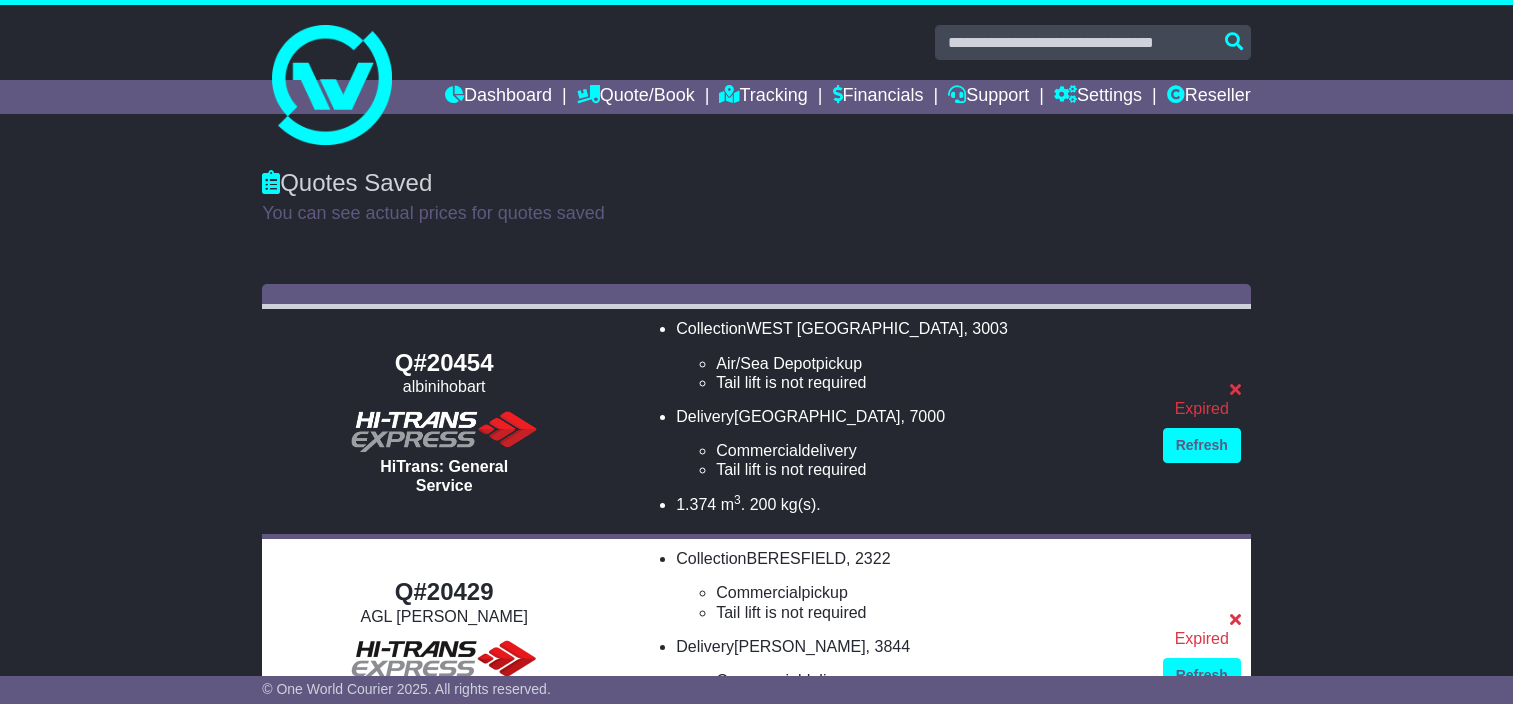 scroll, scrollTop: 0, scrollLeft: 0, axis: both 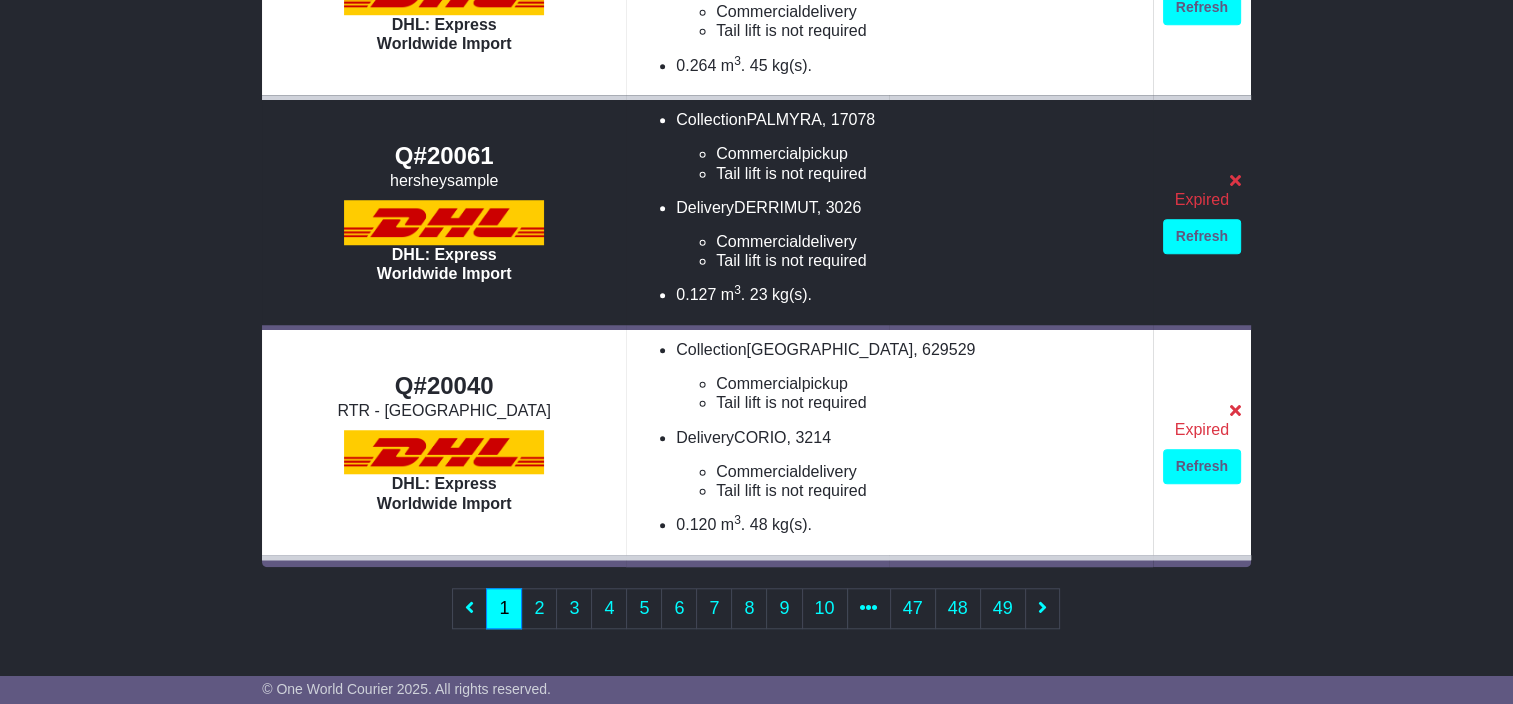 click on "Refresh" at bounding box center (1202, 236) 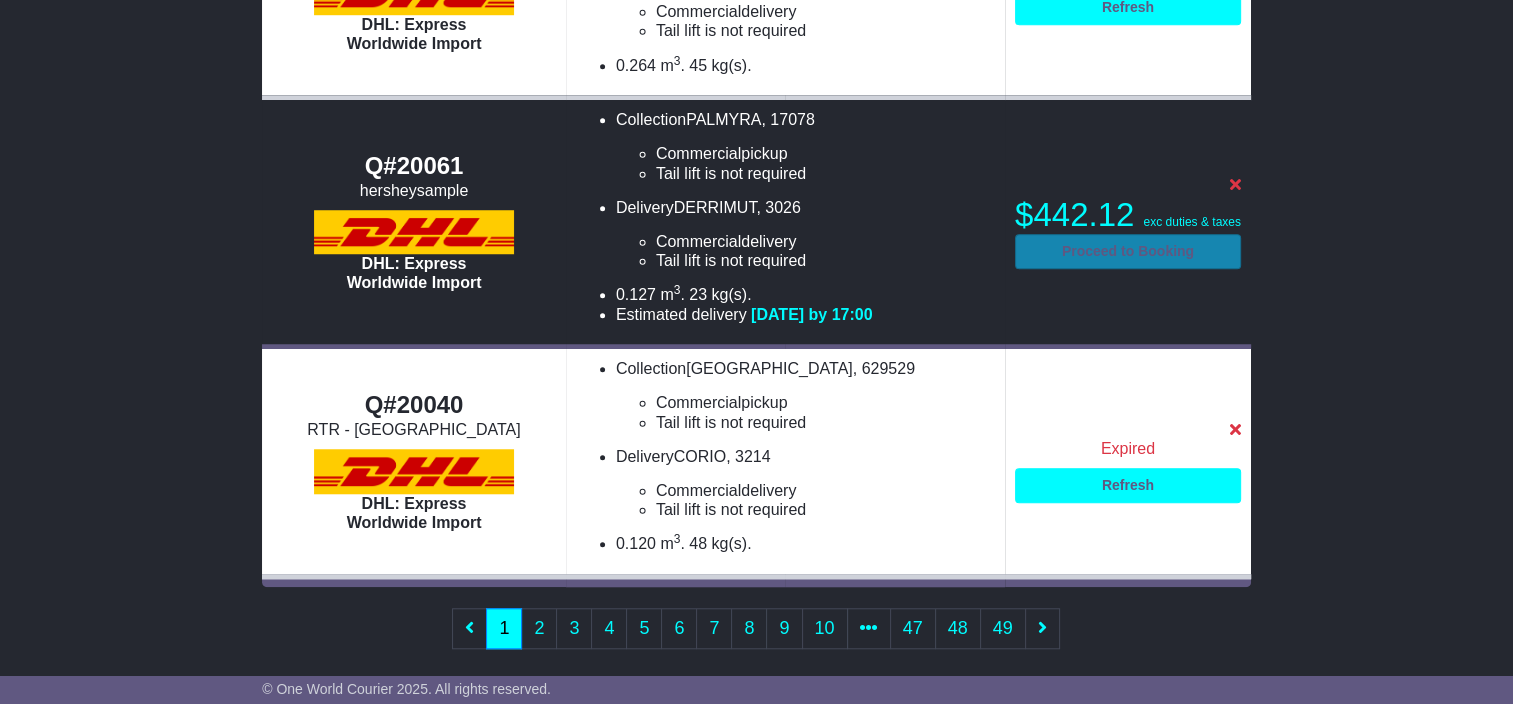 click on "Proceed to Booking" at bounding box center (1128, 251) 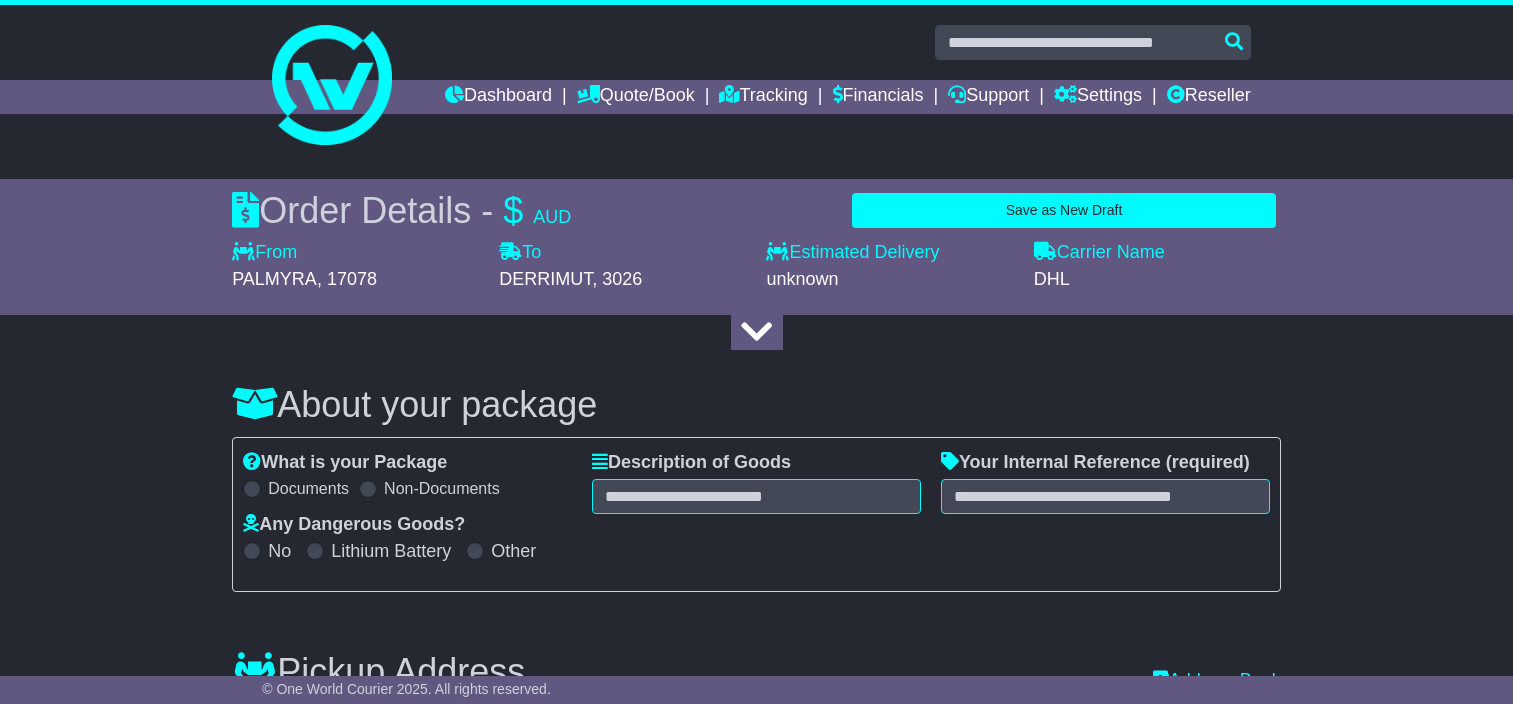 select on "***" 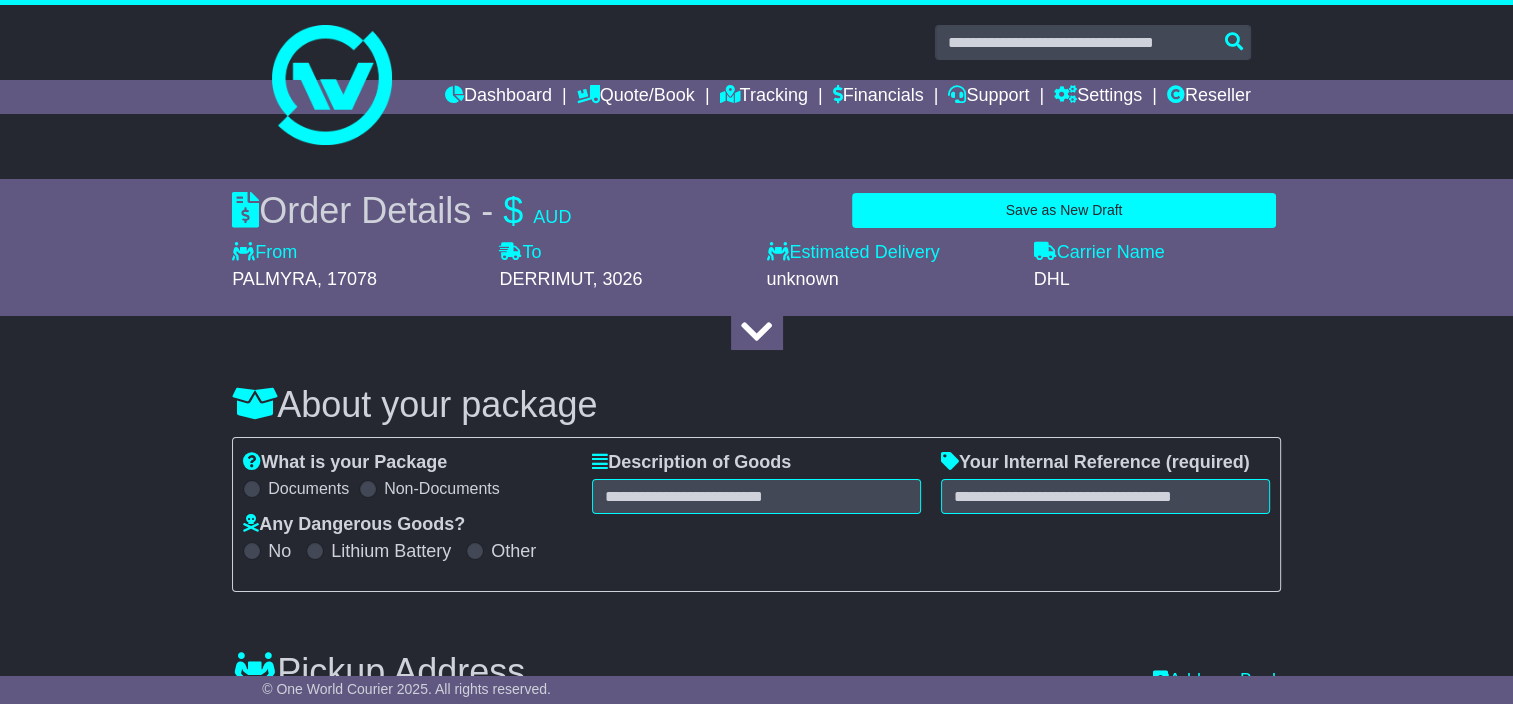 scroll, scrollTop: 0, scrollLeft: 0, axis: both 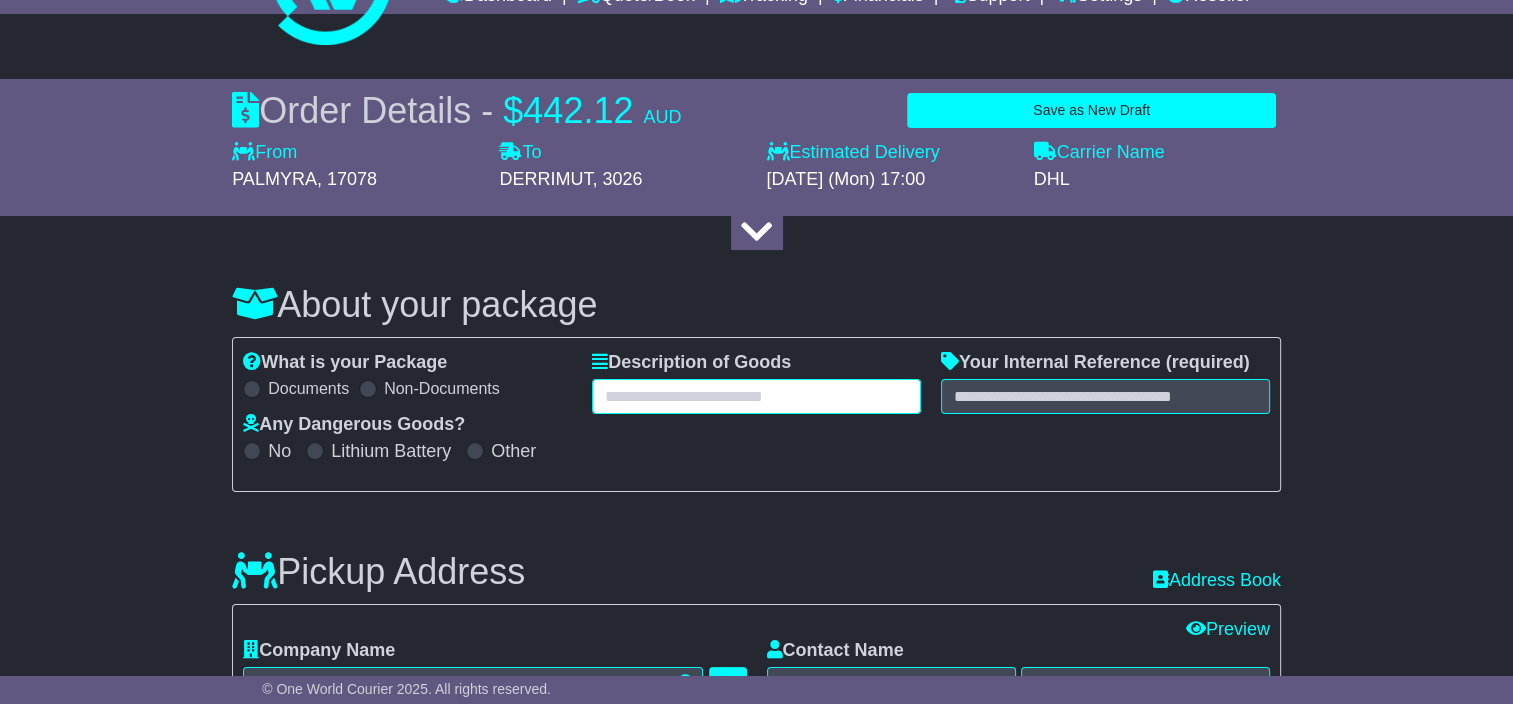 click at bounding box center [756, 396] 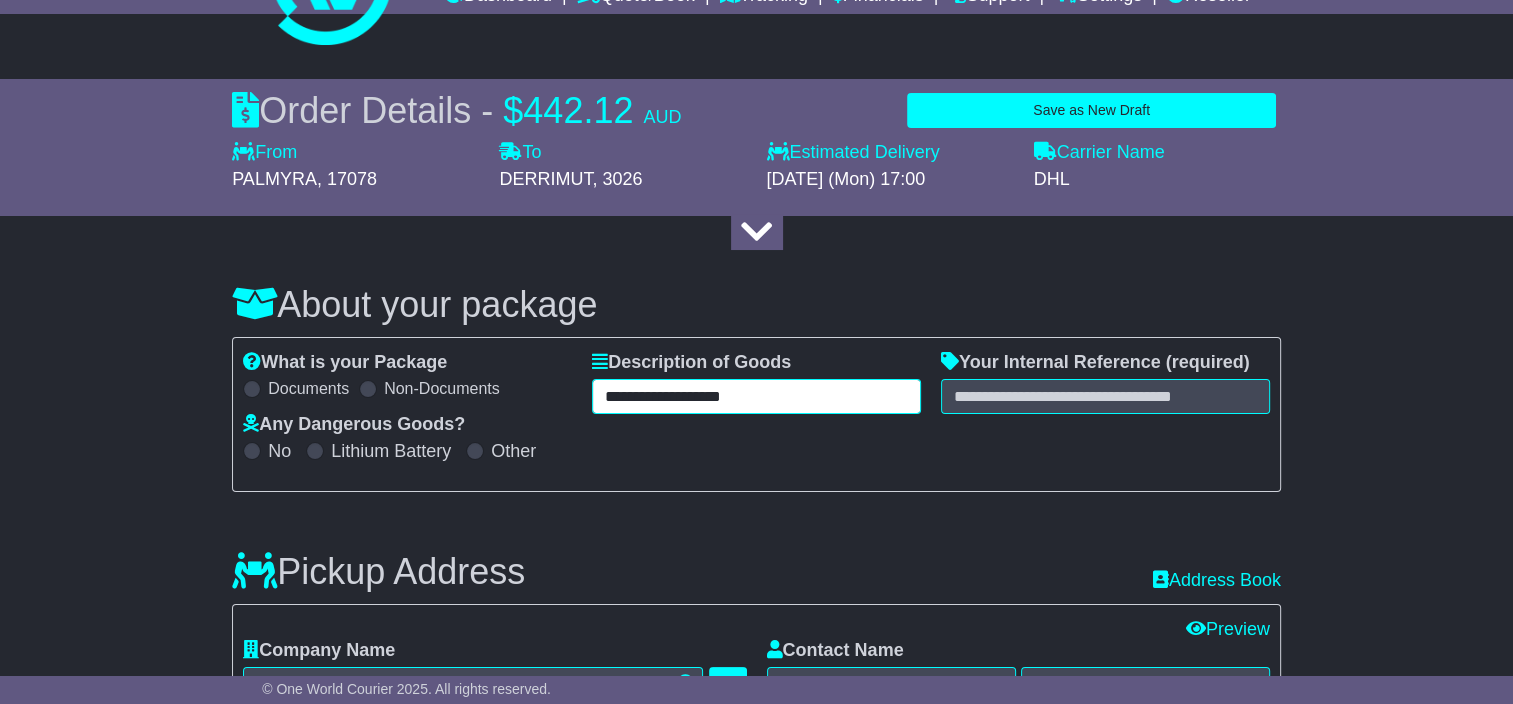 type on "**********" 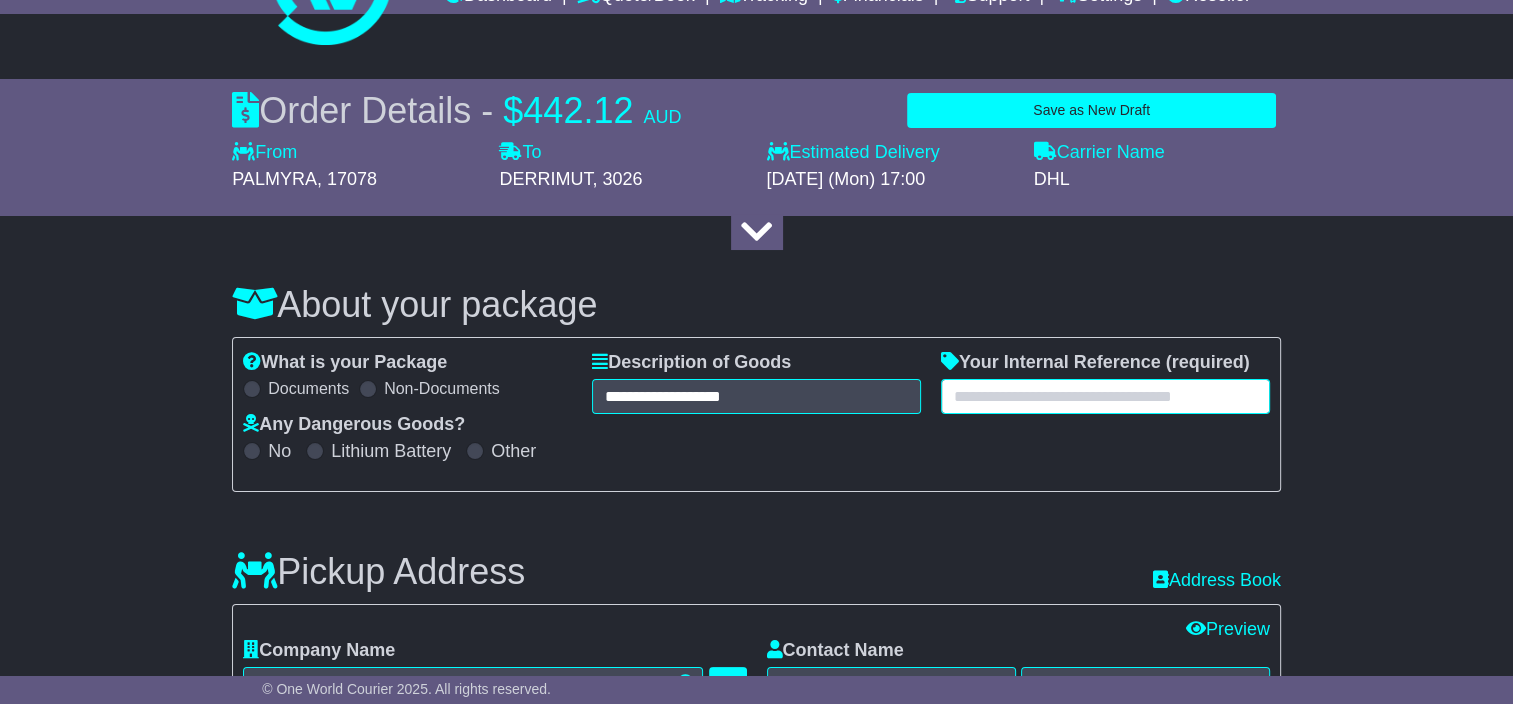 click at bounding box center [1105, 396] 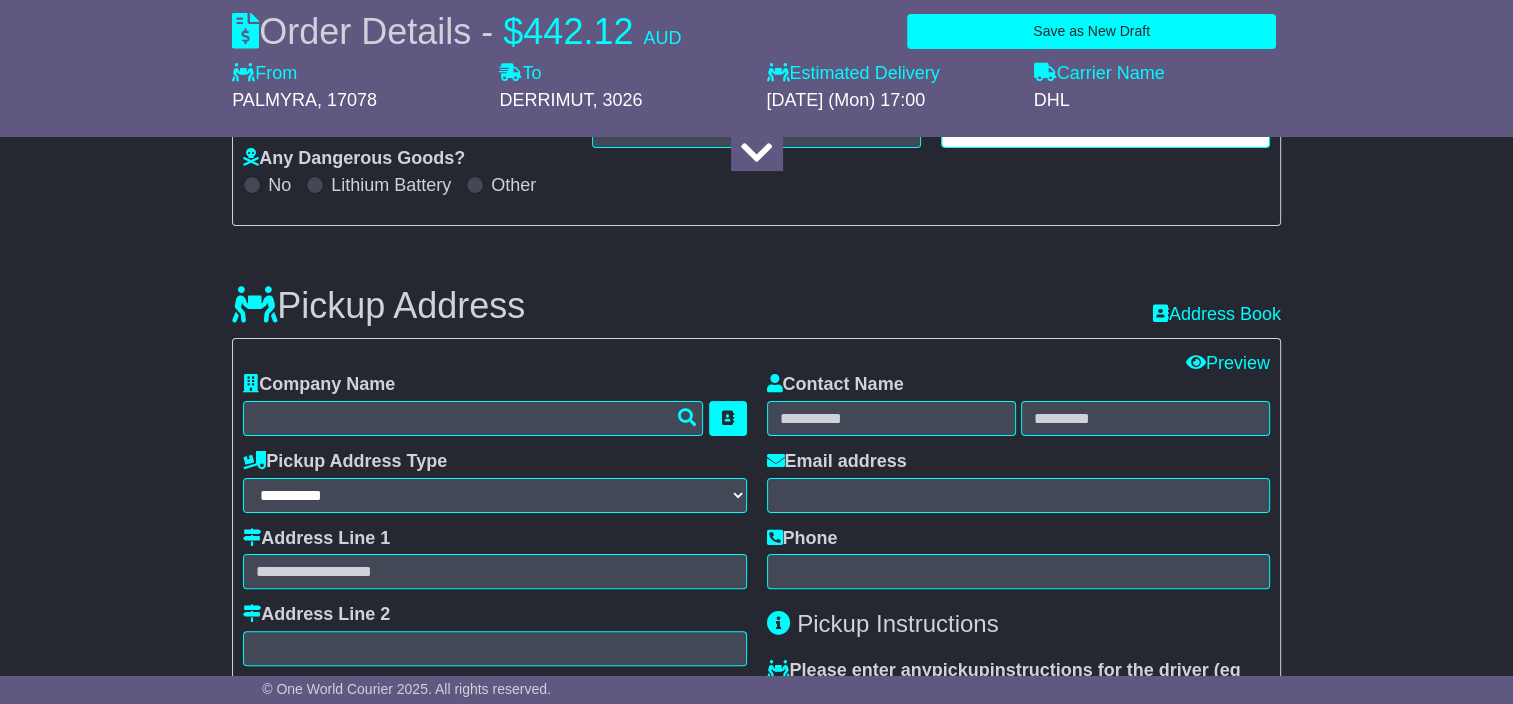 scroll, scrollTop: 400, scrollLeft: 0, axis: vertical 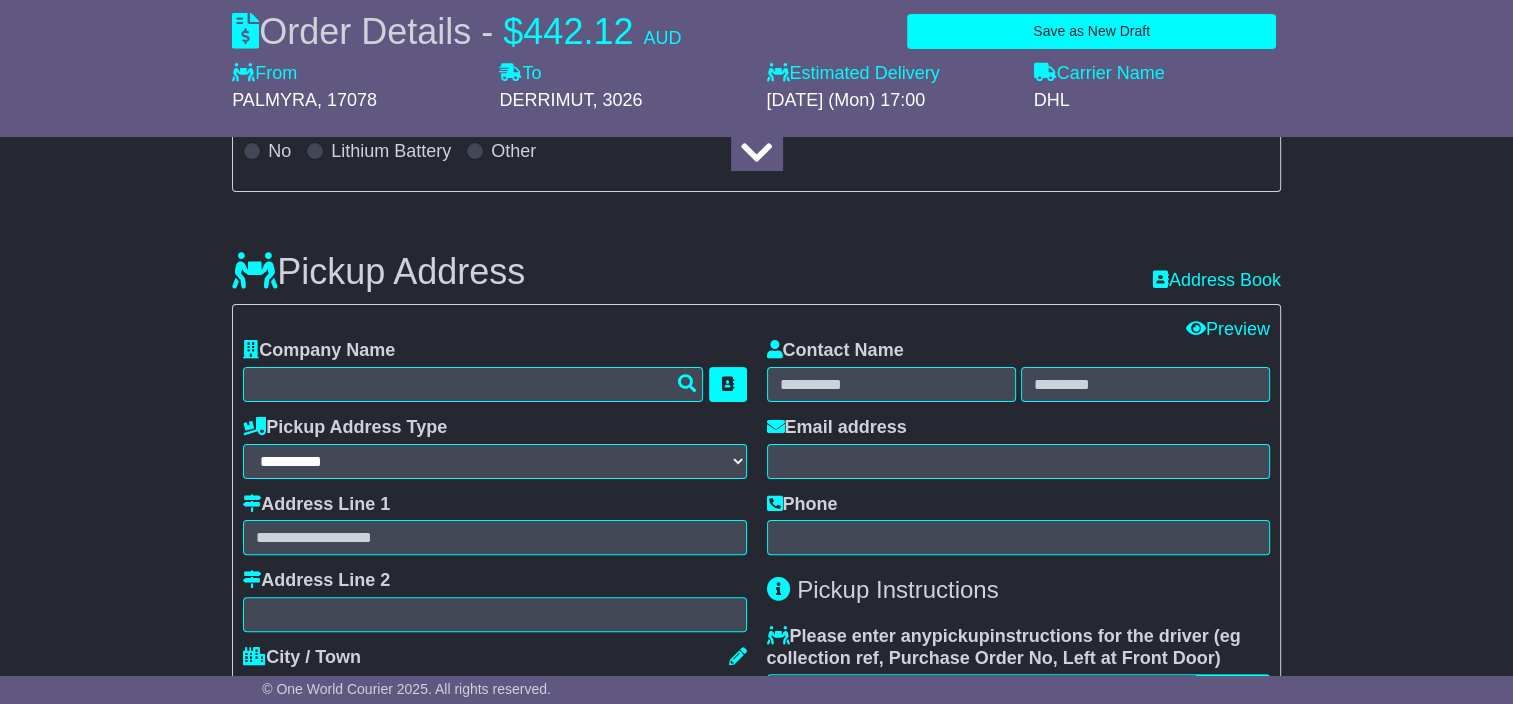 type on "*********" 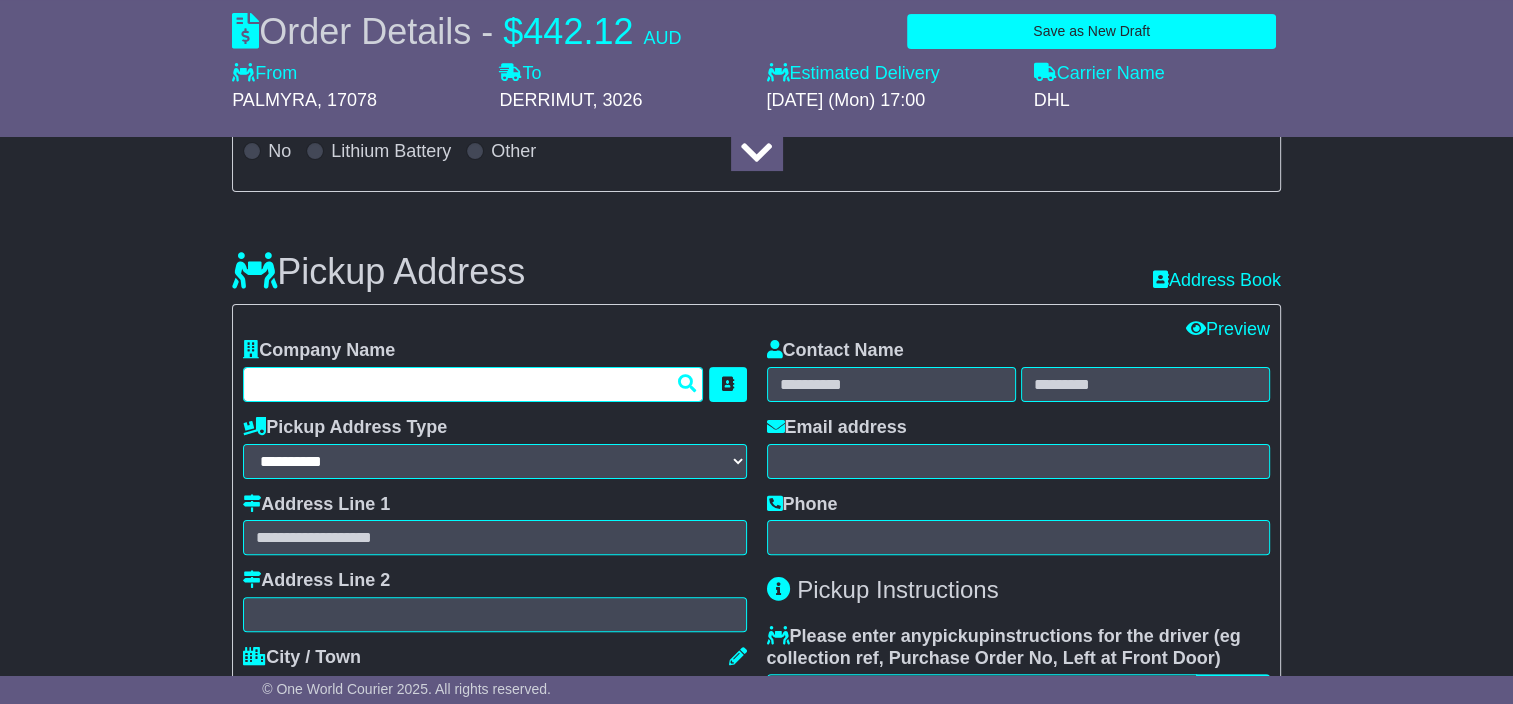click at bounding box center (473, 384) 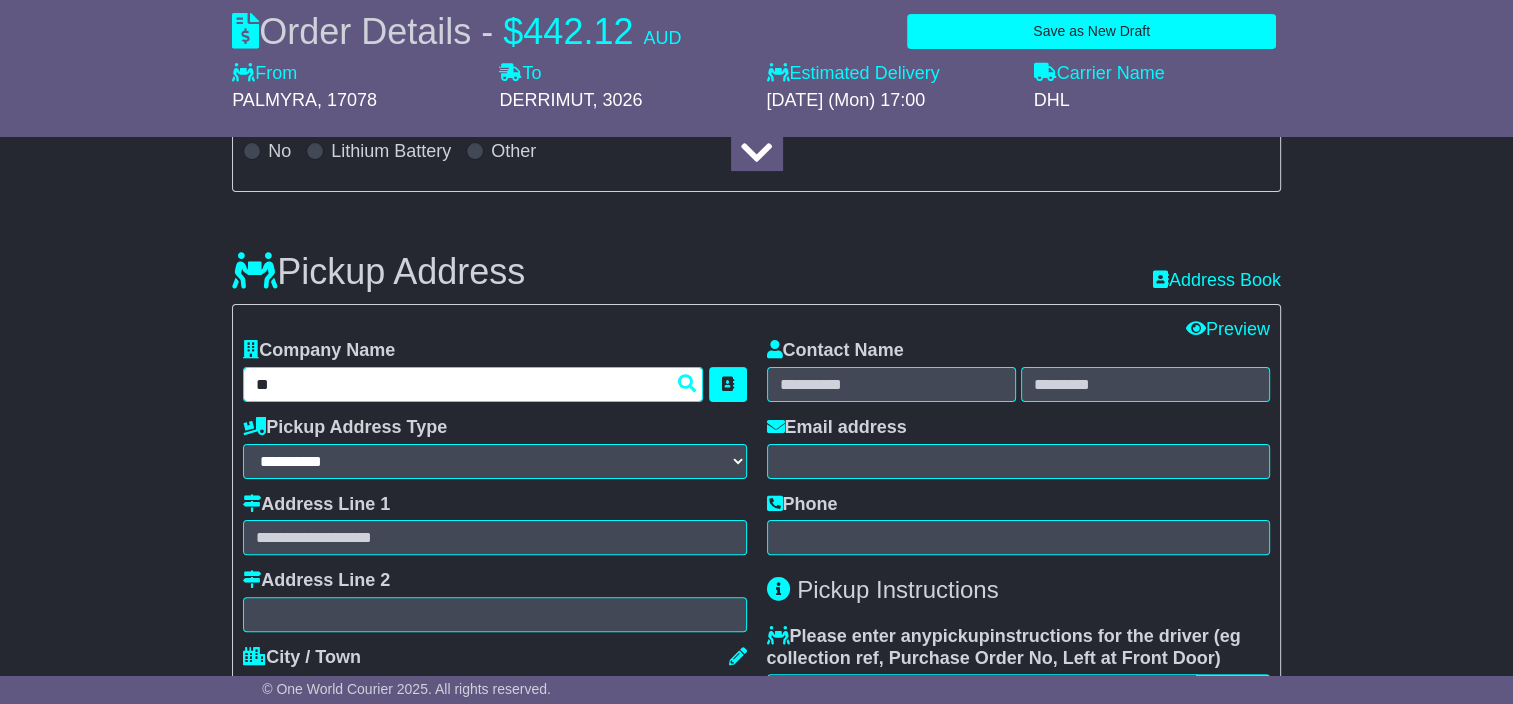 type on "*" 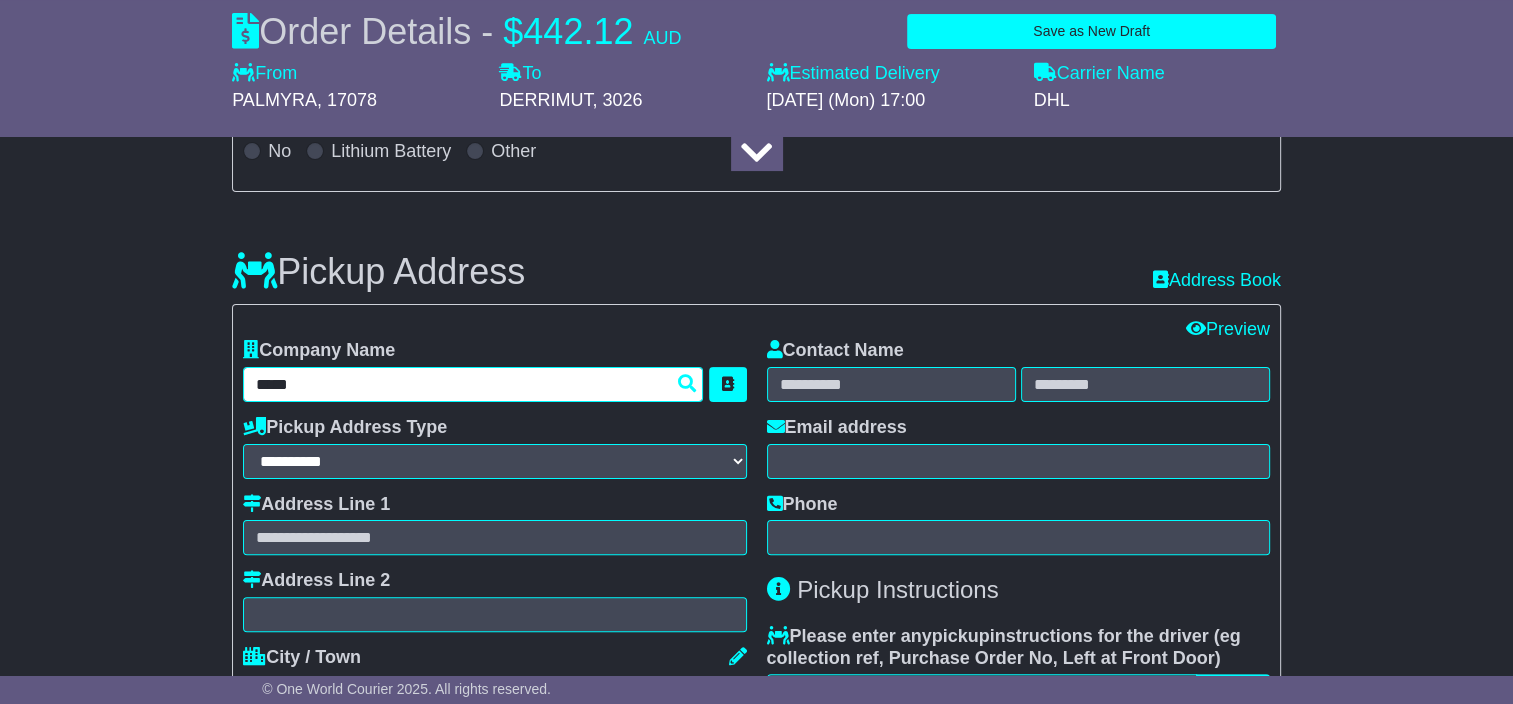 click on "*****" at bounding box center [473, 384] 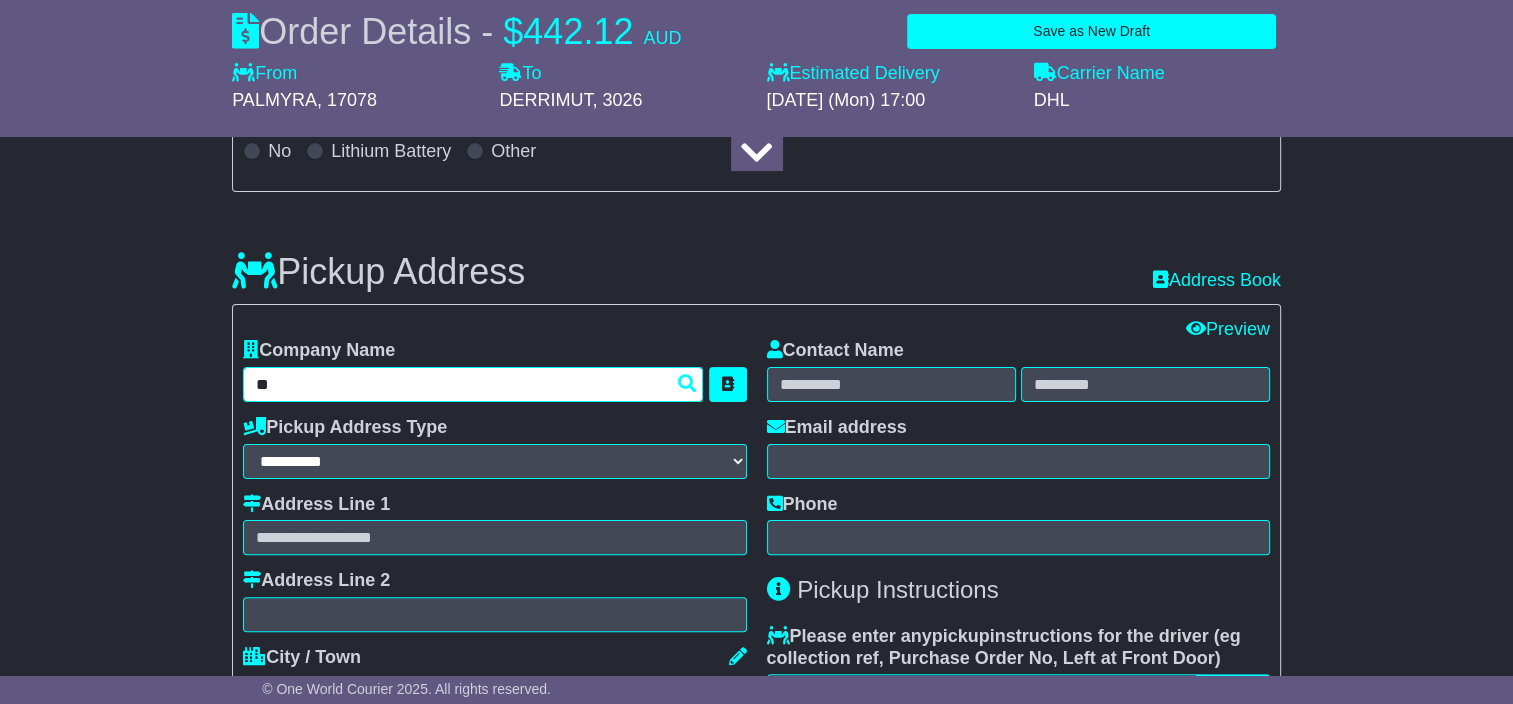 type on "*" 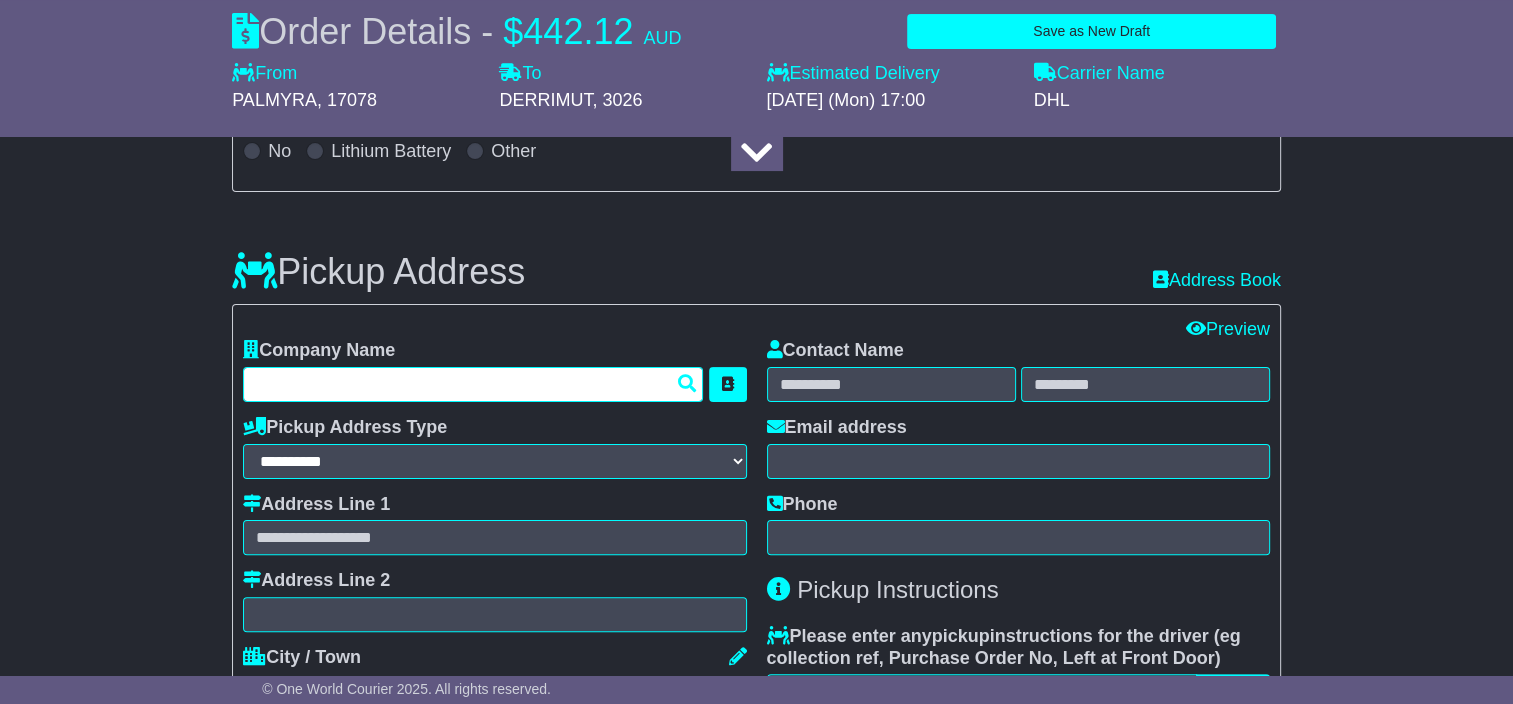 type on "*" 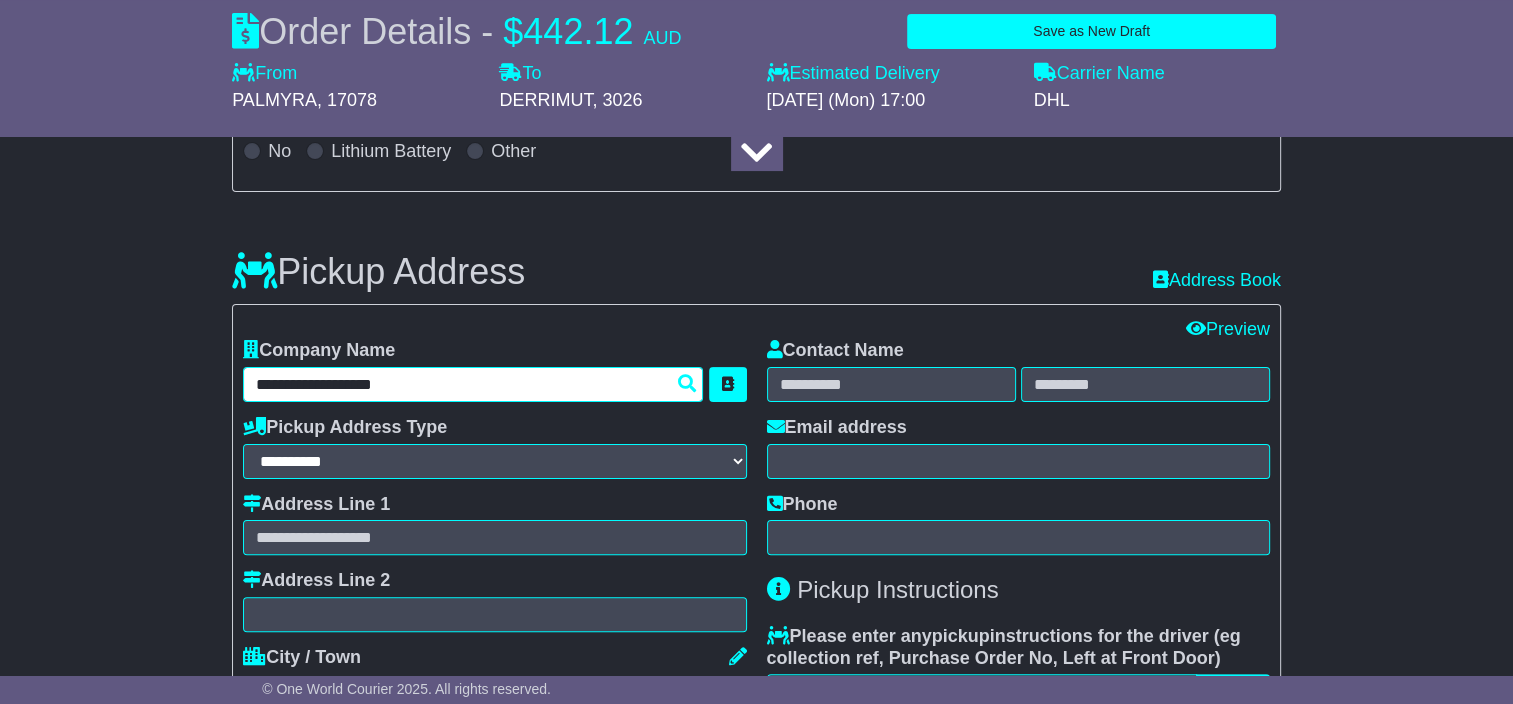 type on "**********" 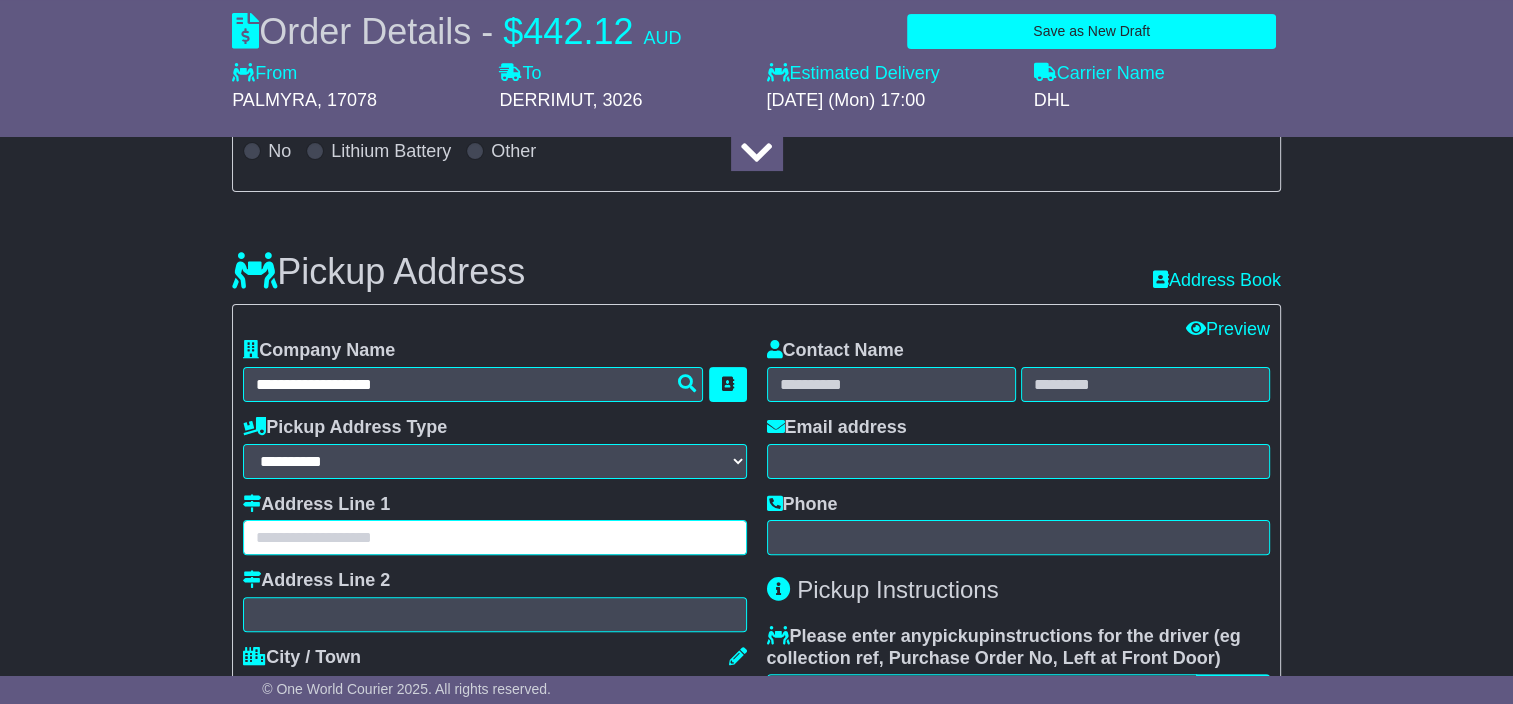 click at bounding box center (494, 537) 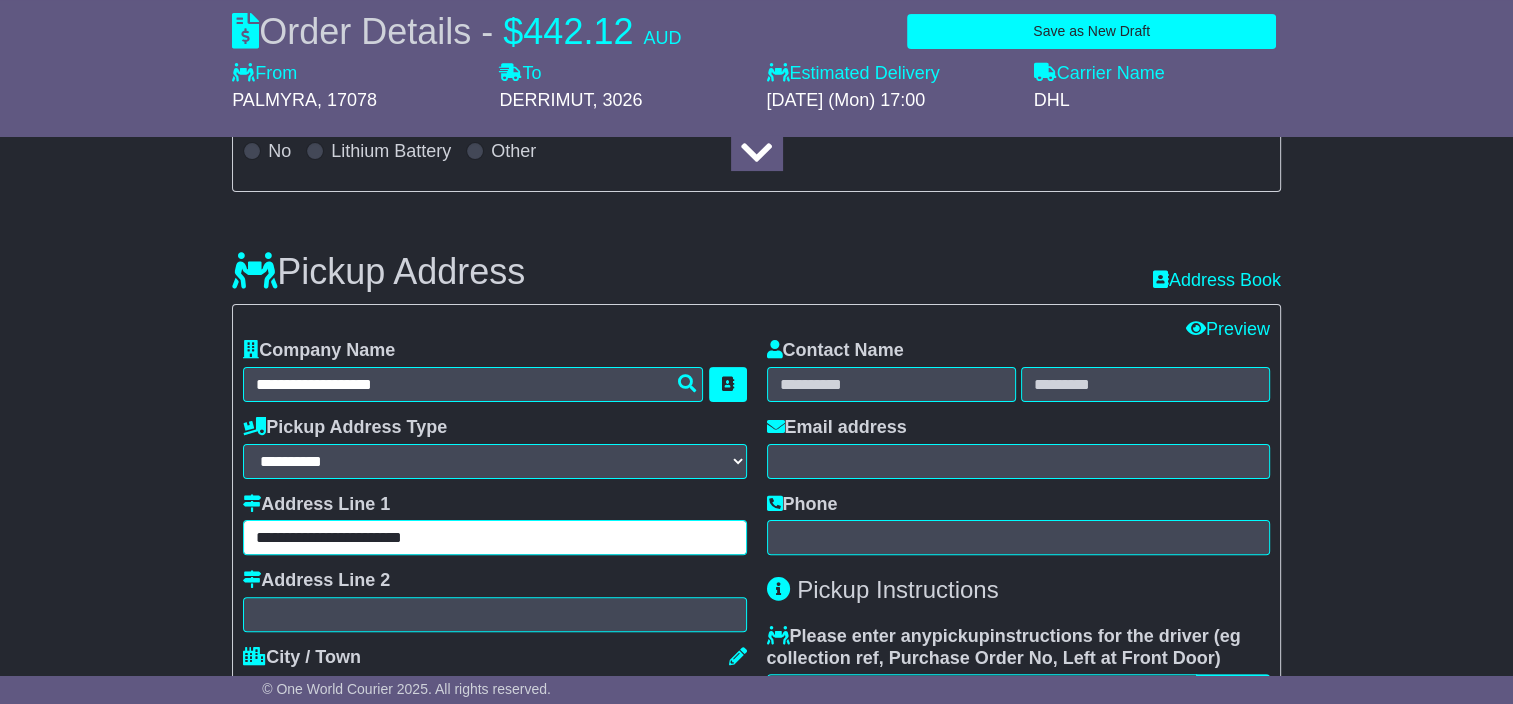 click on "**********" at bounding box center (494, 537) 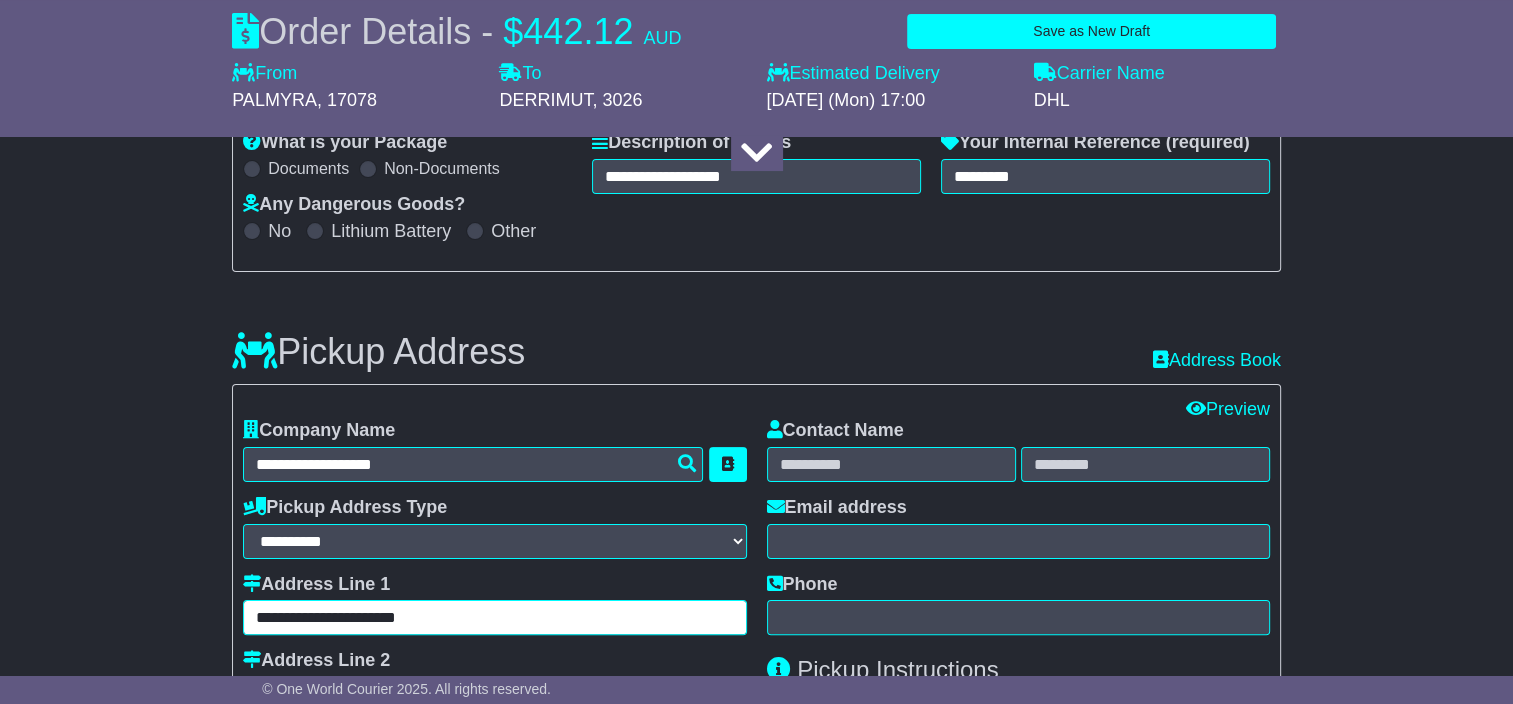 scroll, scrollTop: 500, scrollLeft: 0, axis: vertical 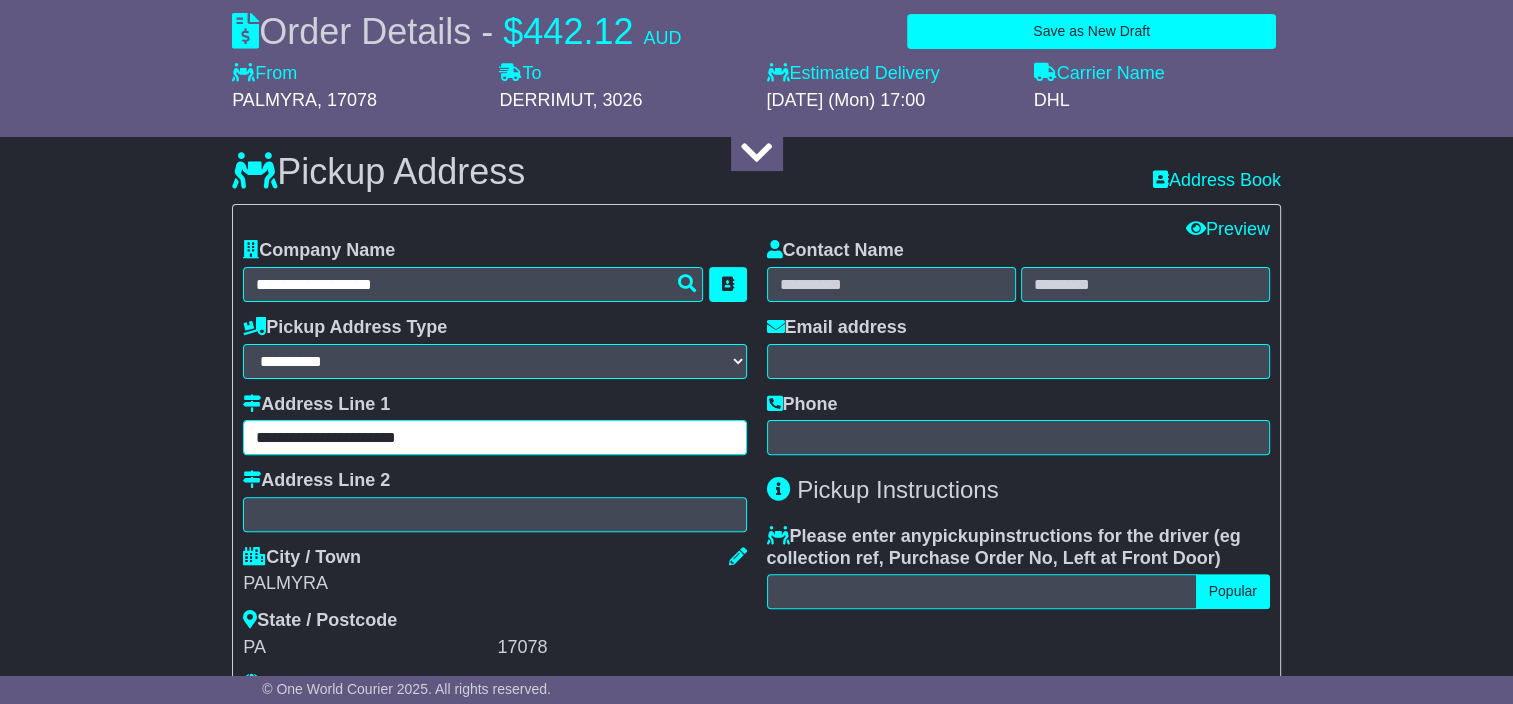 type on "**********" 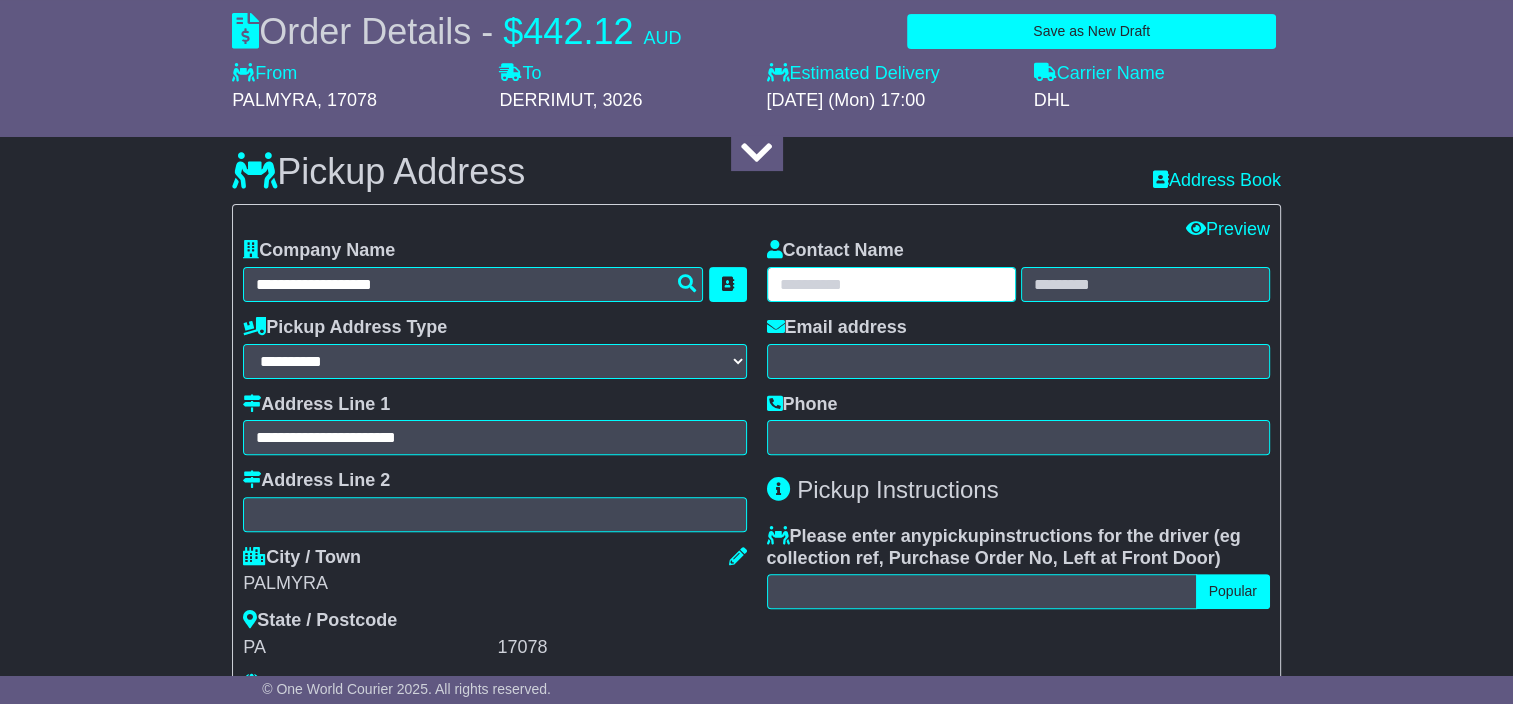 click at bounding box center (891, 284) 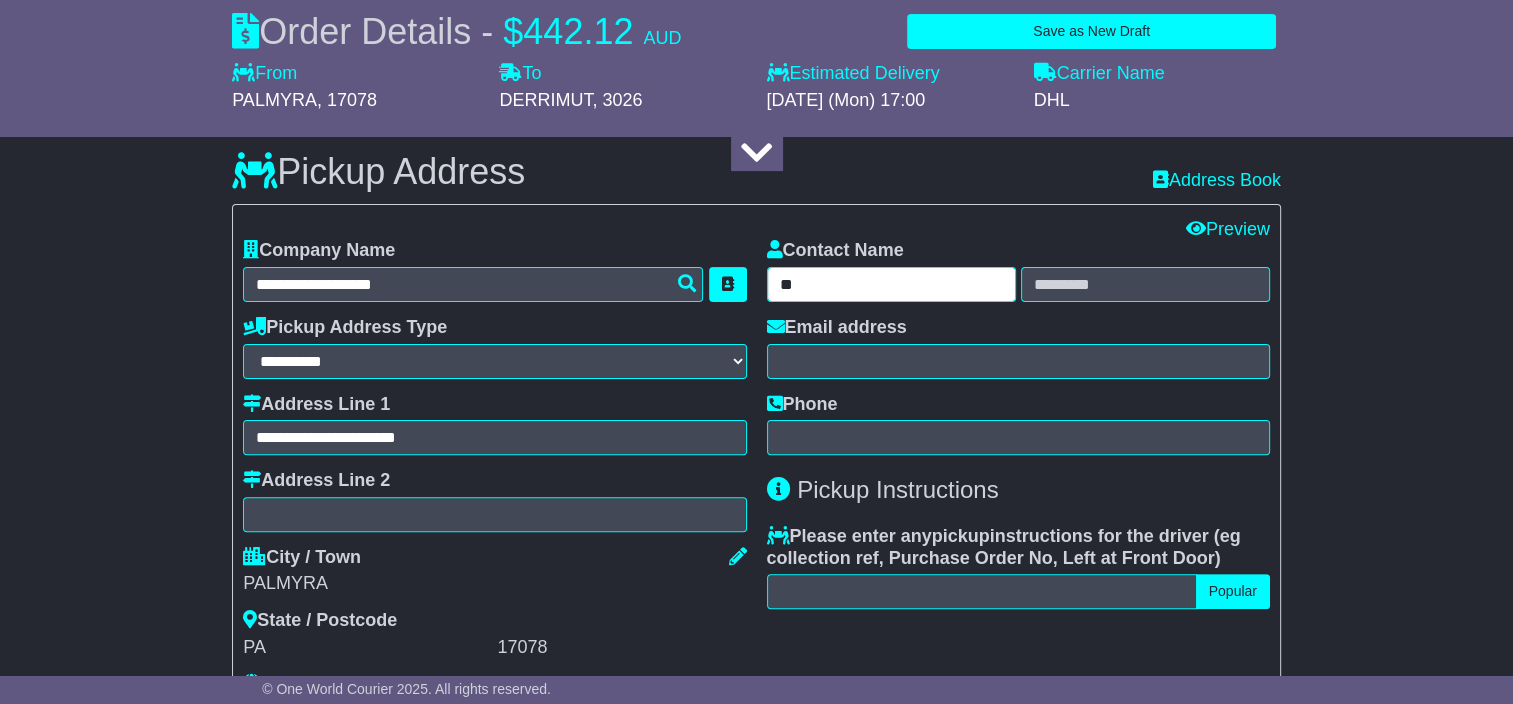 type on "*" 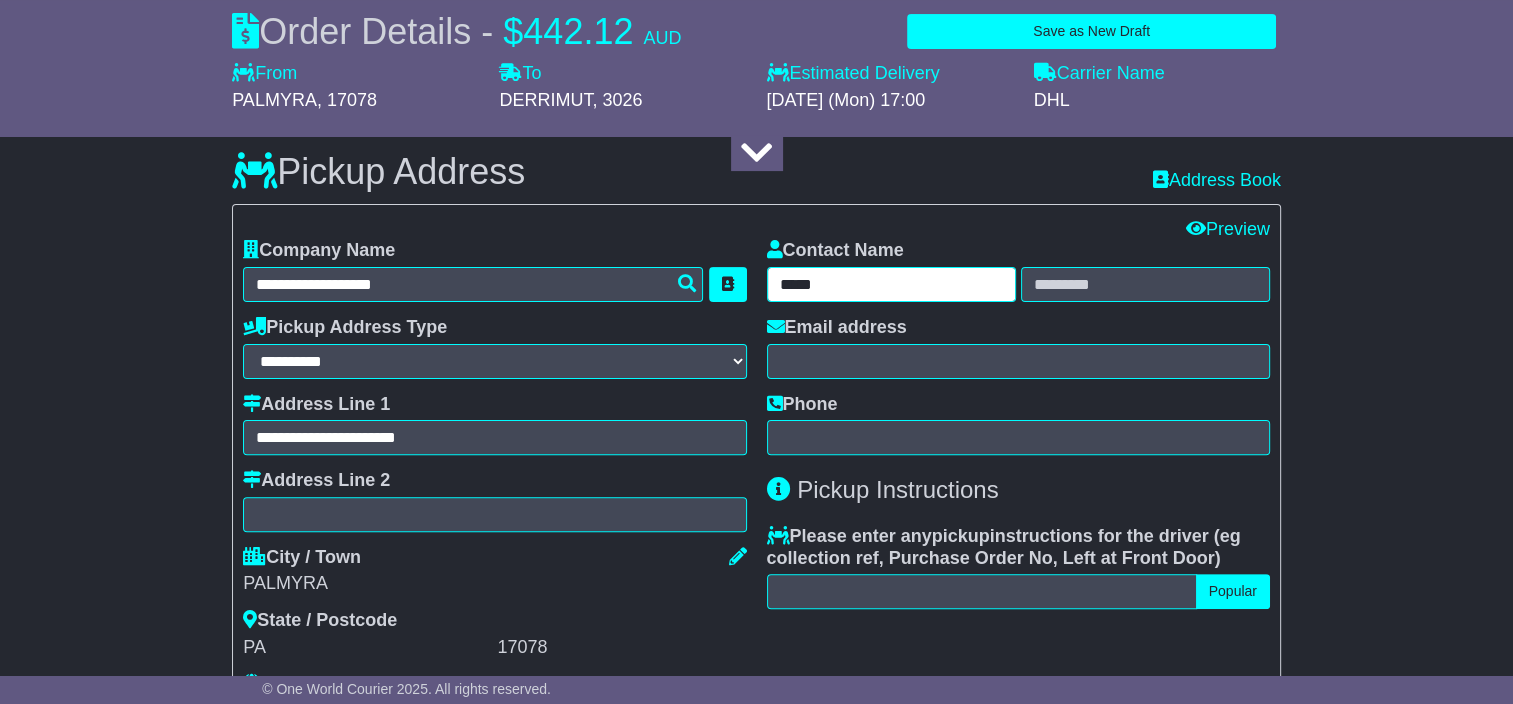 type on "*****" 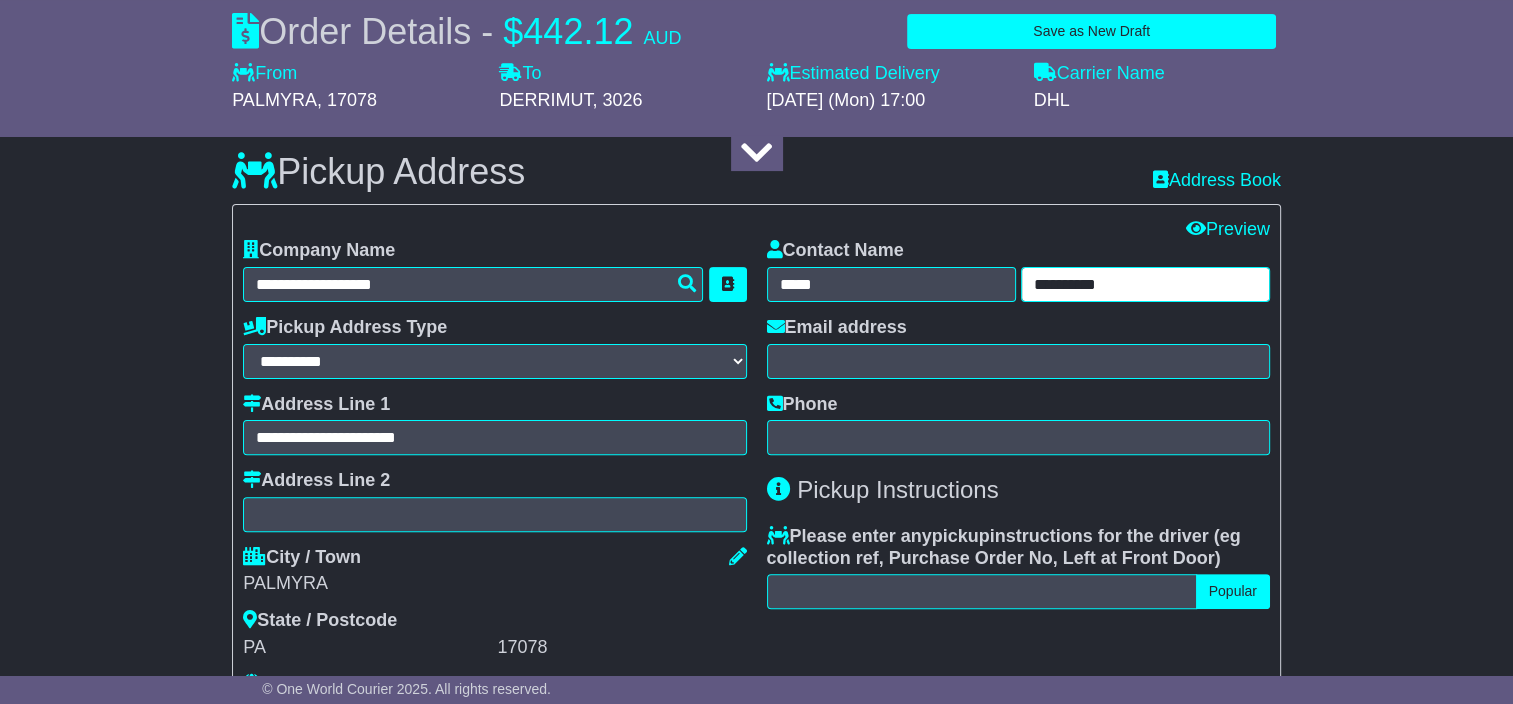 type on "**********" 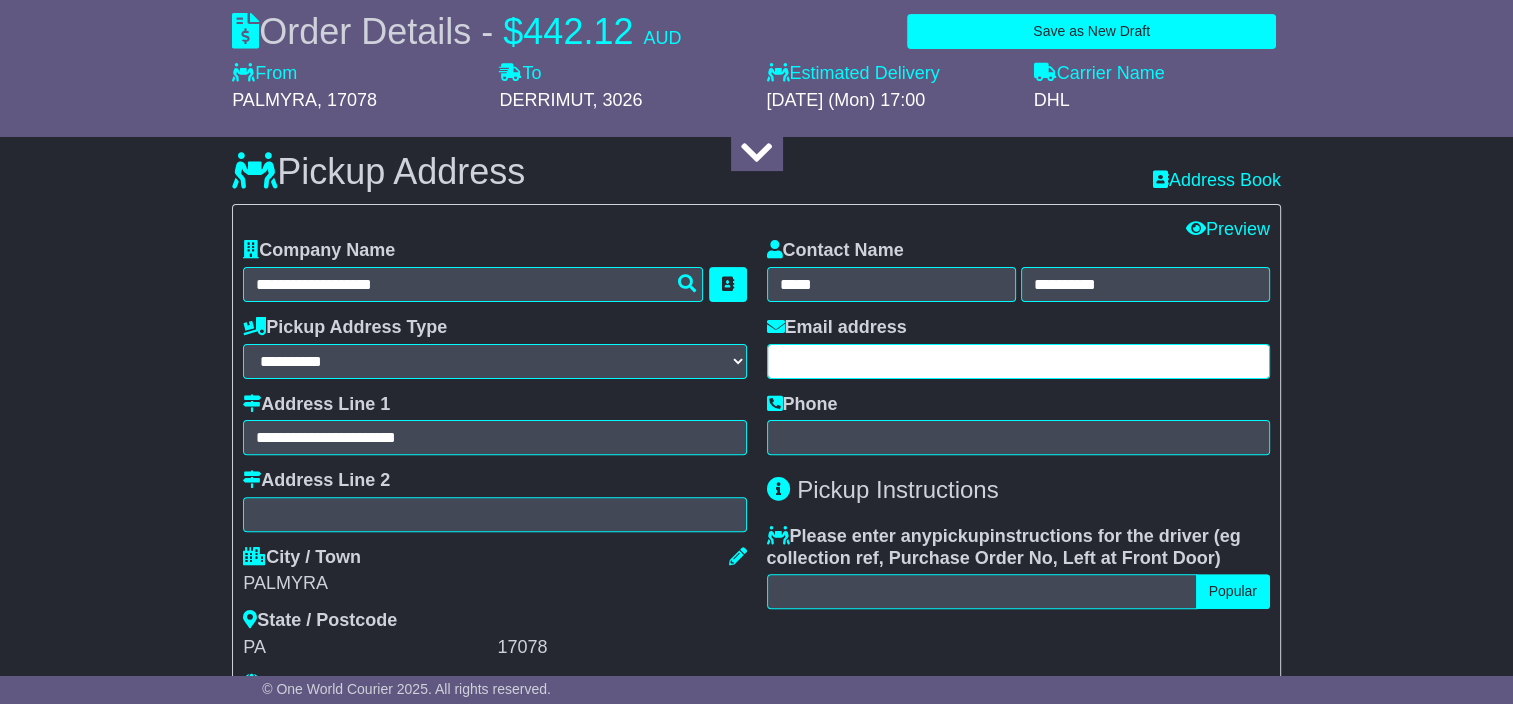 click at bounding box center [1018, 361] 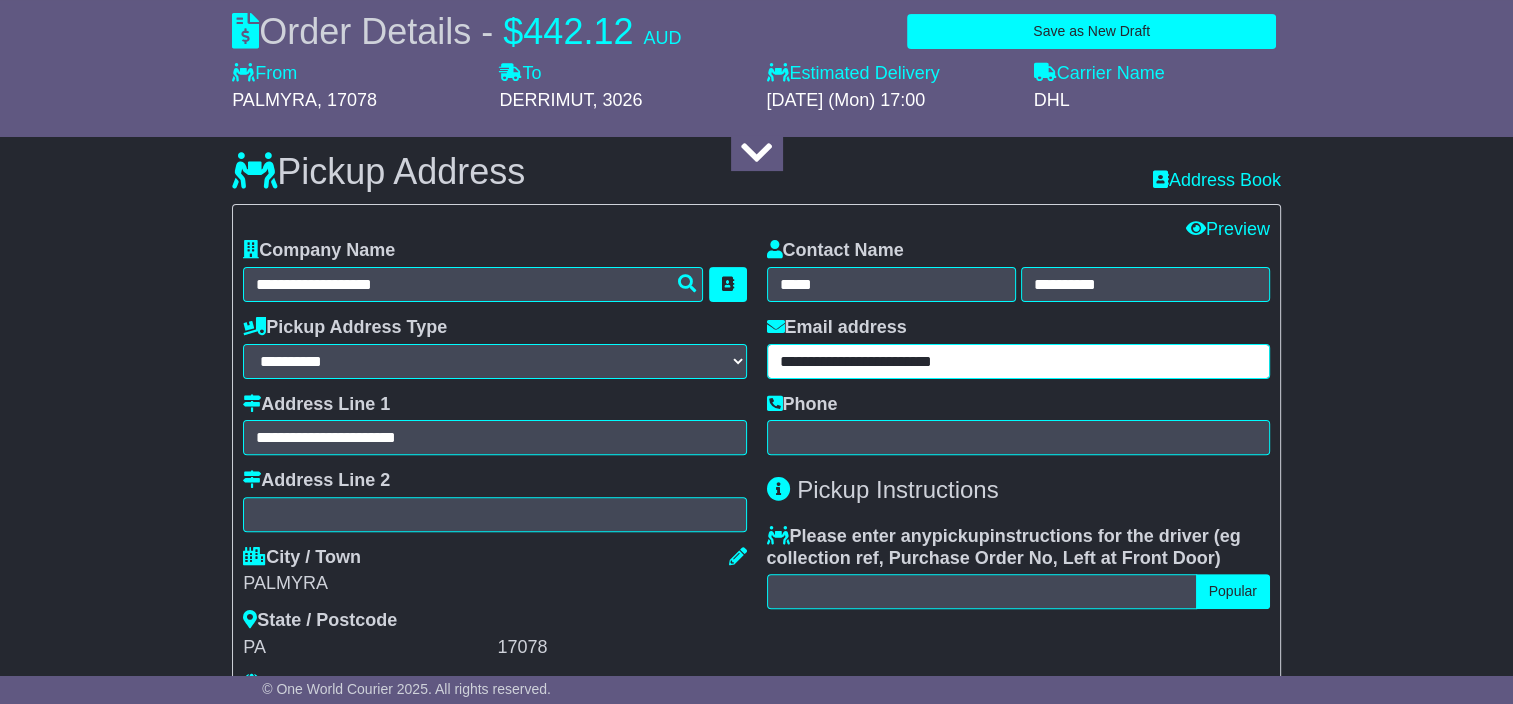 type on "**********" 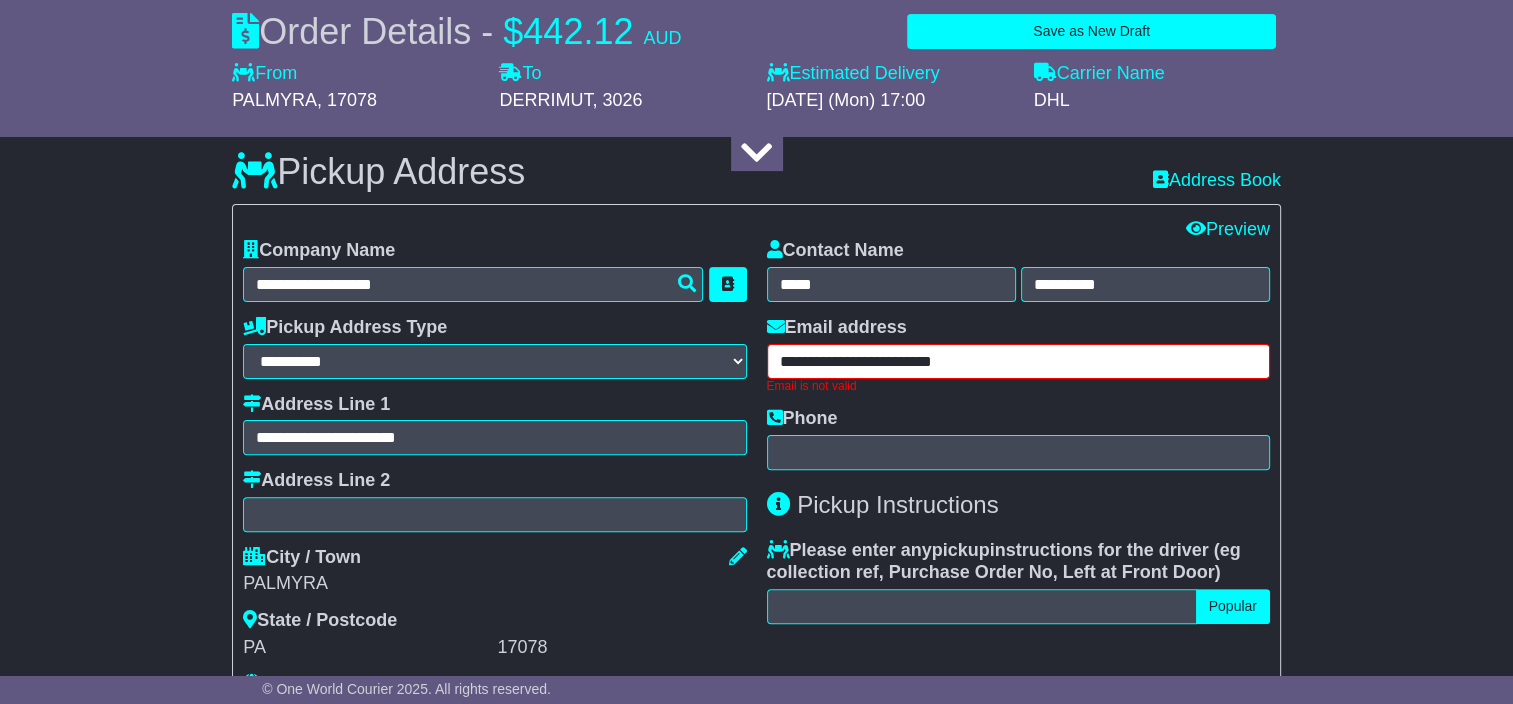 click on "**********" at bounding box center [1018, 361] 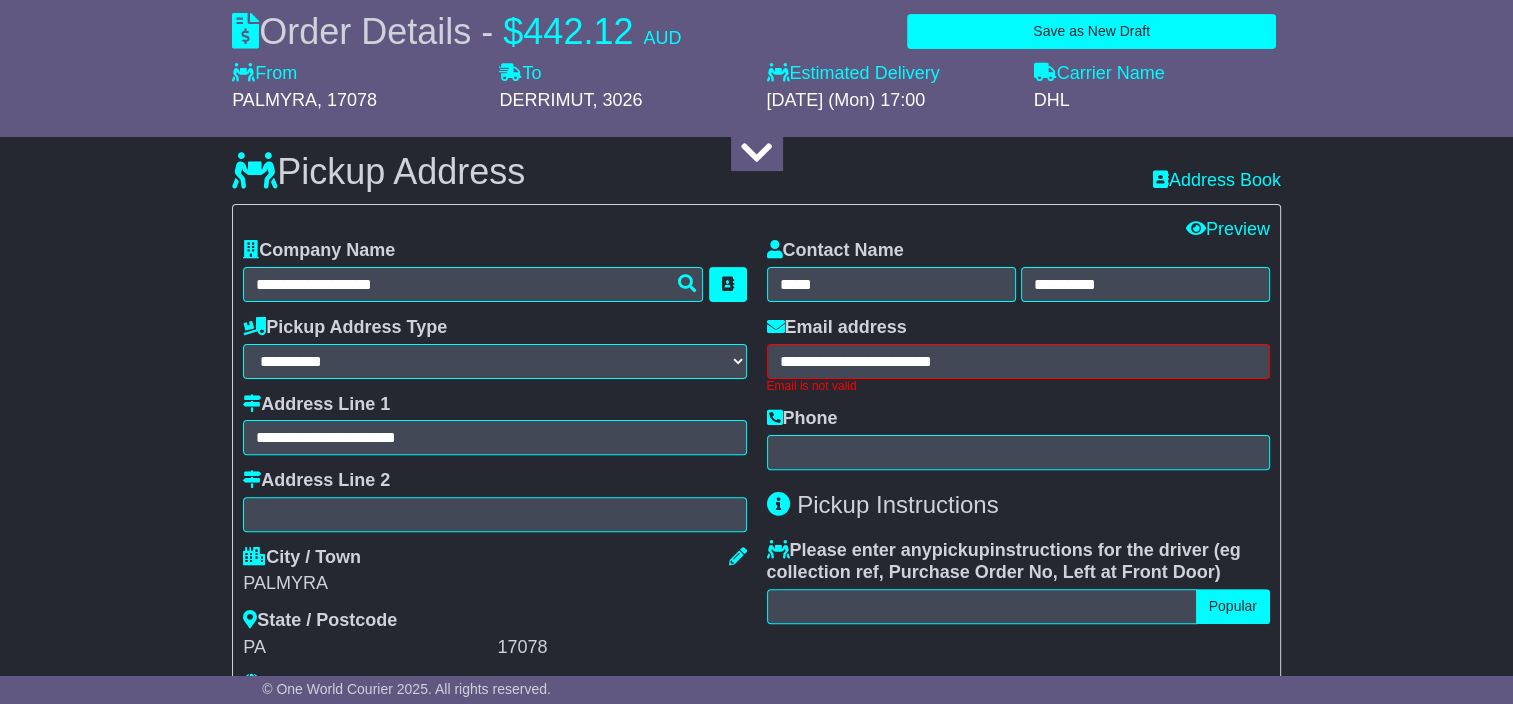 click on "Email is not valid" at bounding box center [1018, 386] 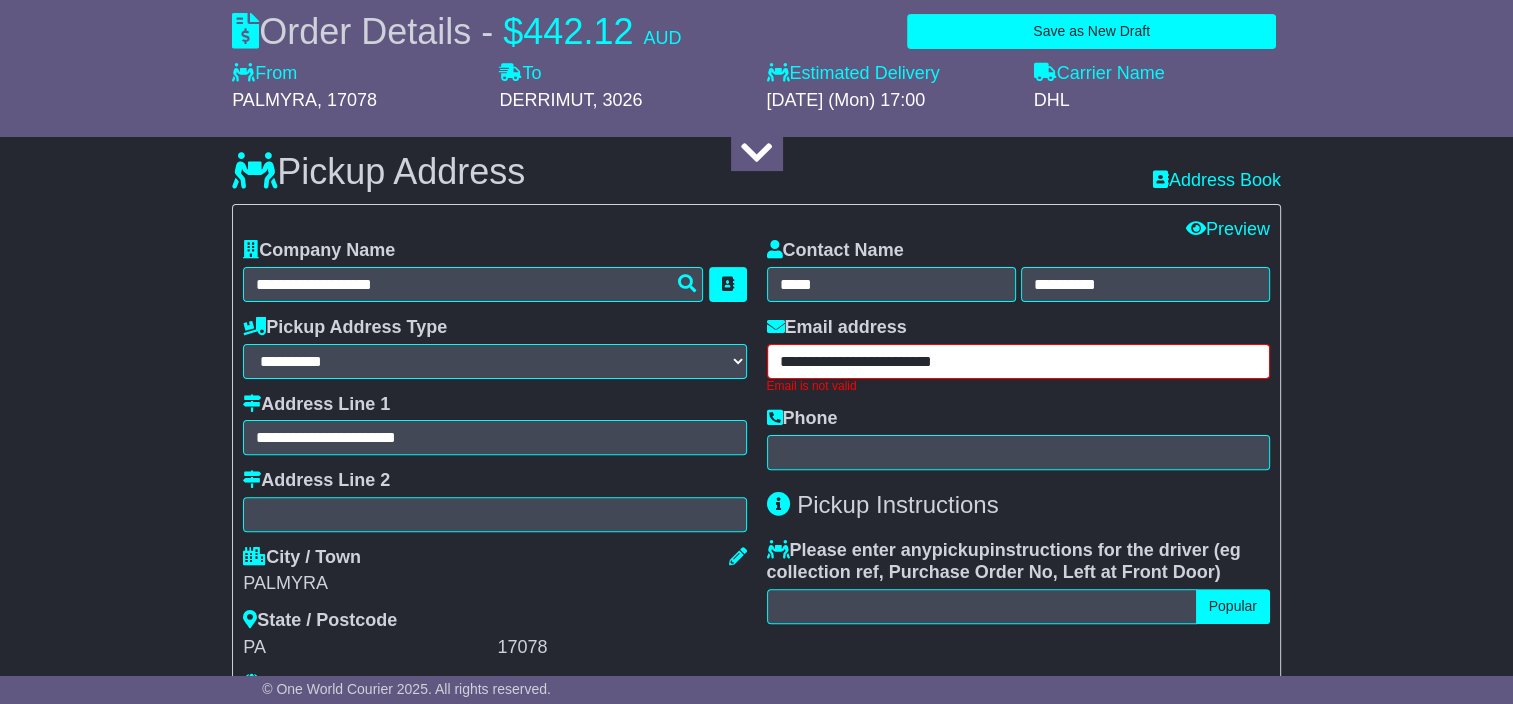 click on "**********" at bounding box center [1018, 361] 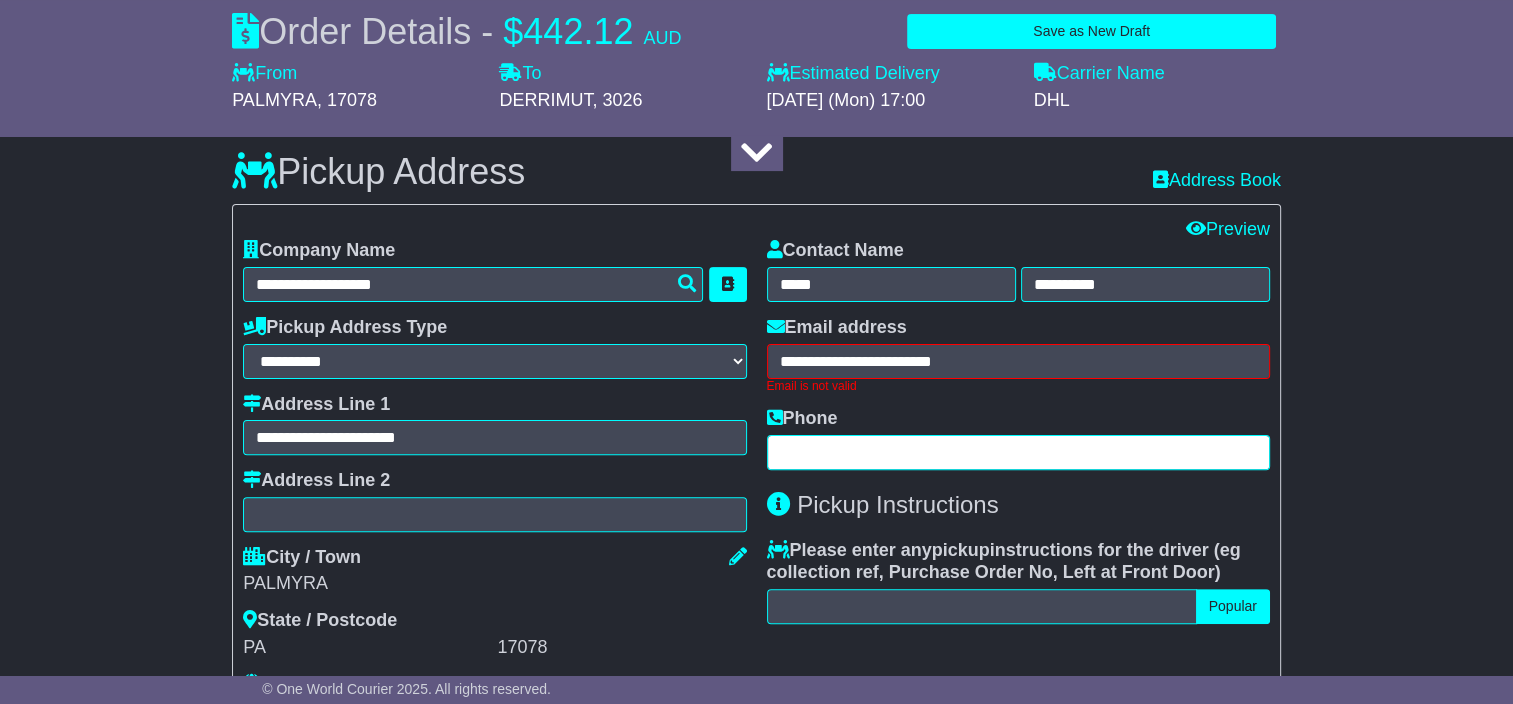 click at bounding box center [1018, 452] 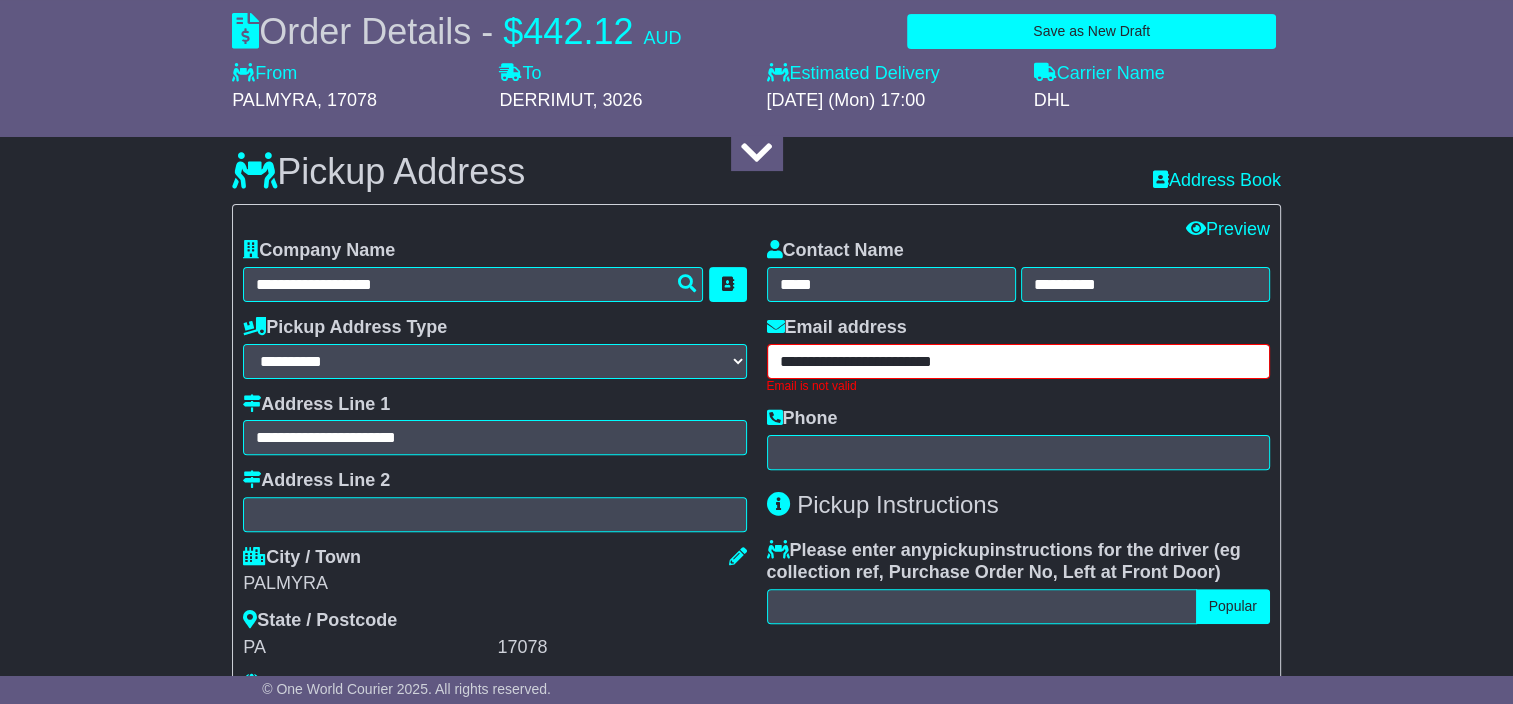 click on "**********" at bounding box center [1018, 361] 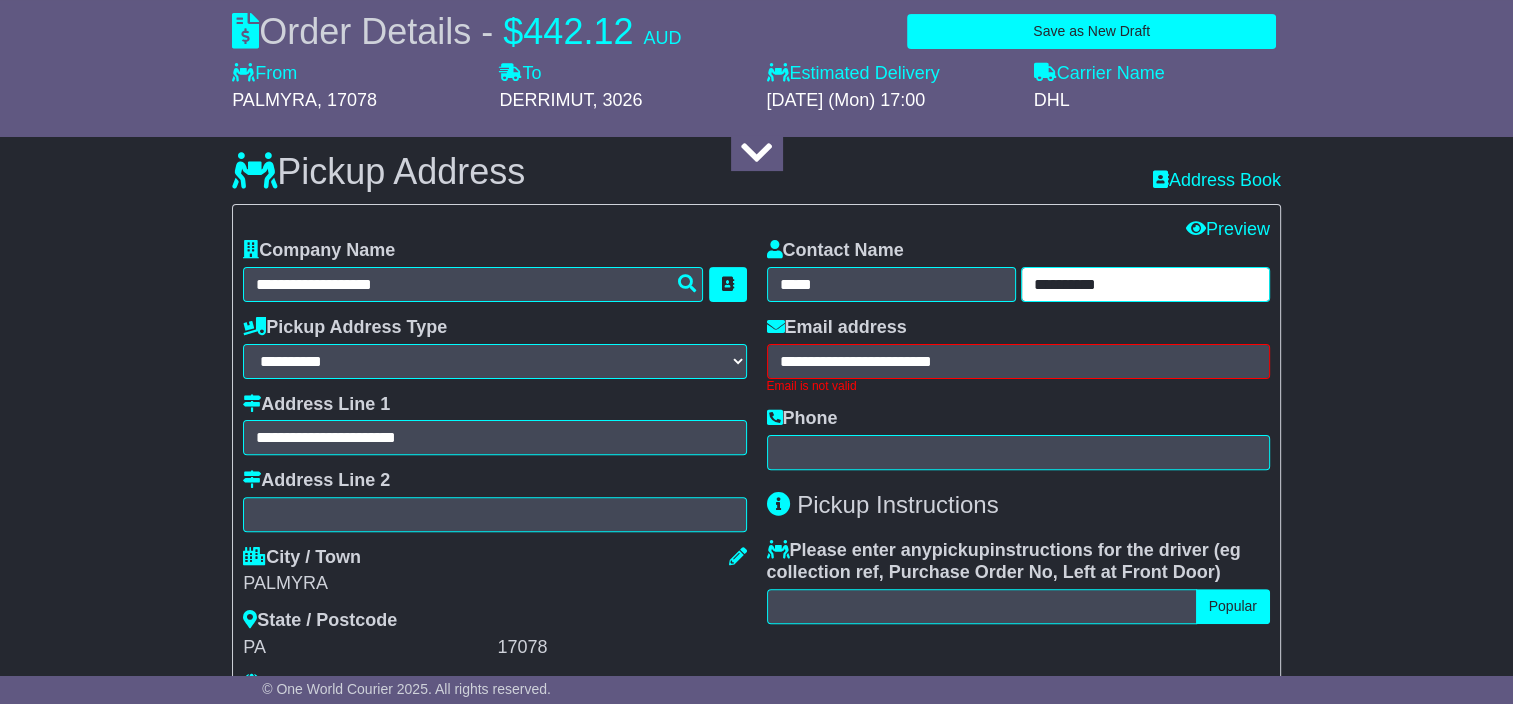 click on "**********" at bounding box center [1145, 284] 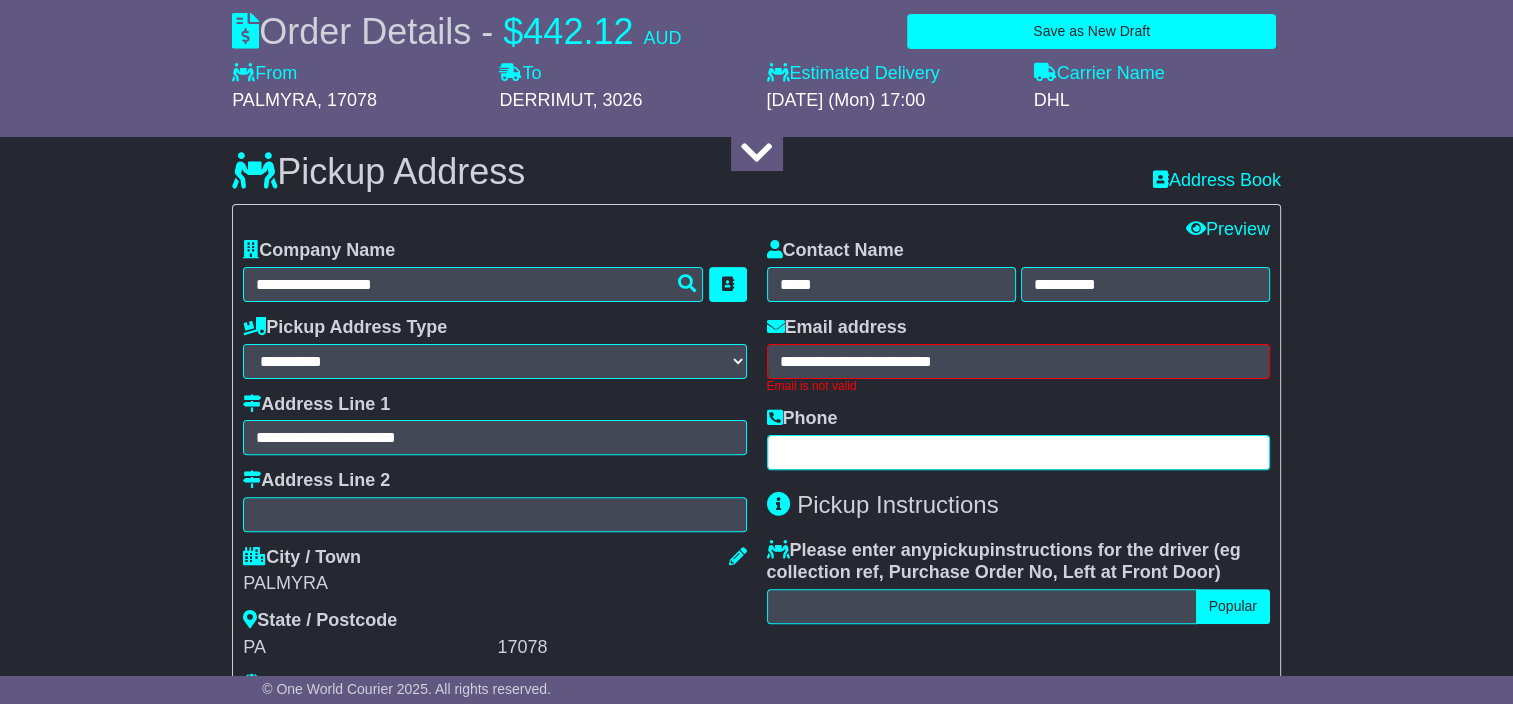 click at bounding box center [1018, 452] 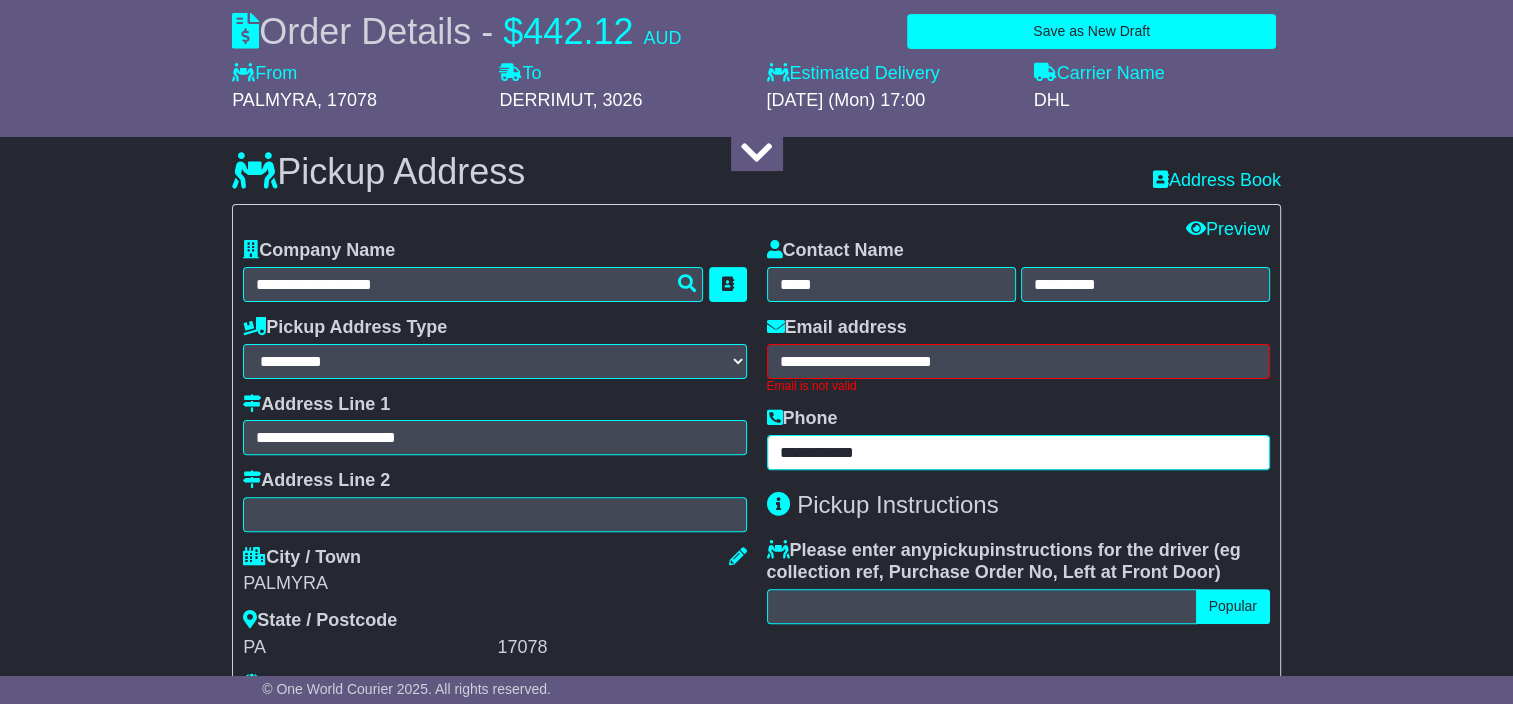 type on "**********" 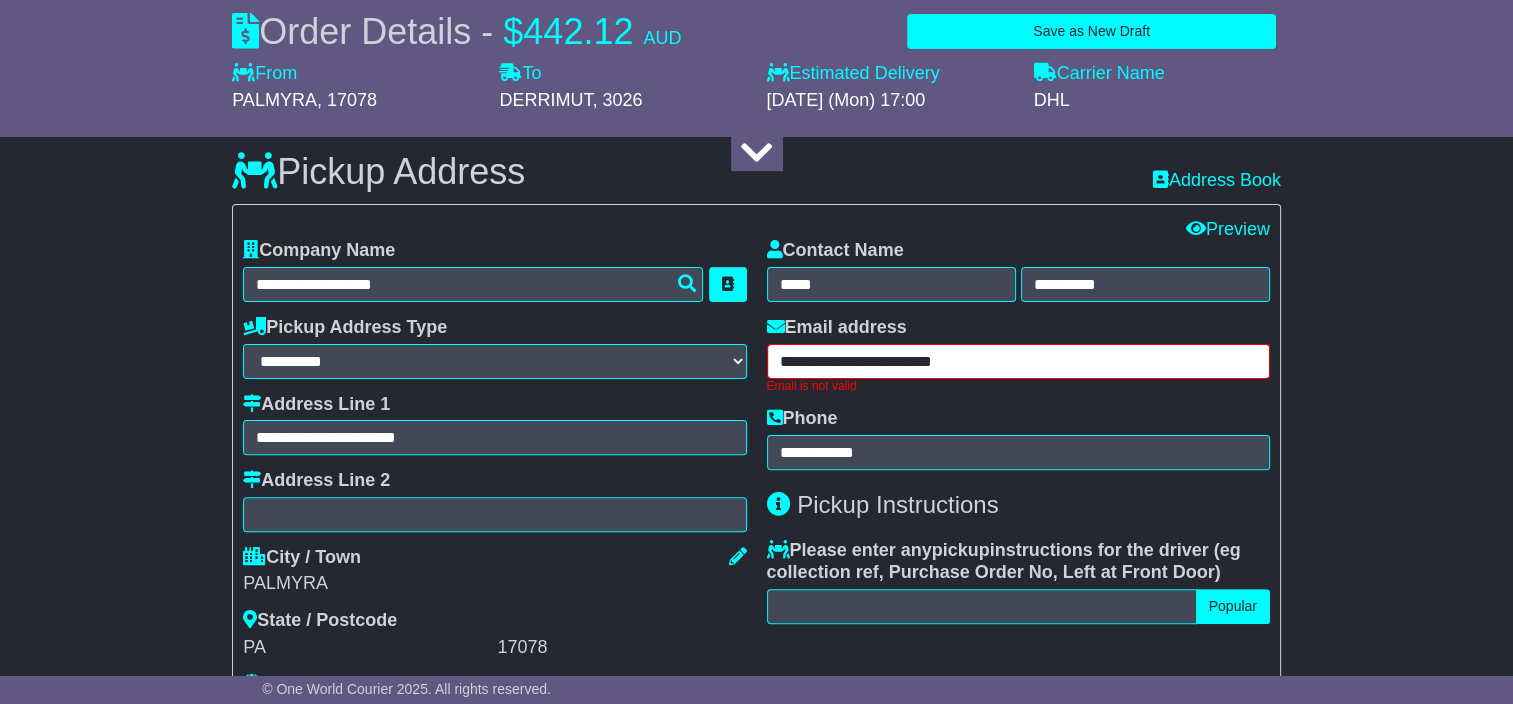 drag, startPoint x: 1008, startPoint y: 359, endPoint x: 193, endPoint y: 396, distance: 815.8394 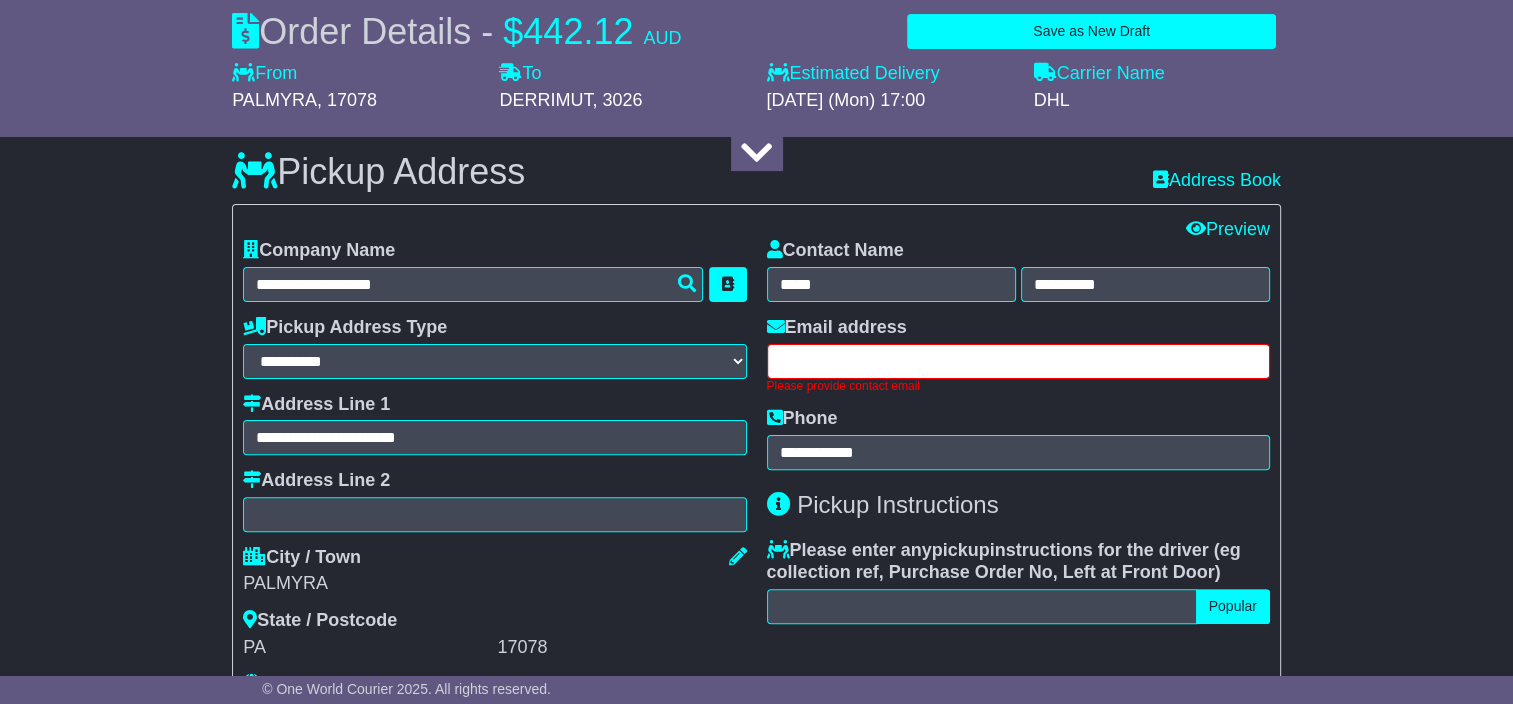 click at bounding box center (1018, 361) 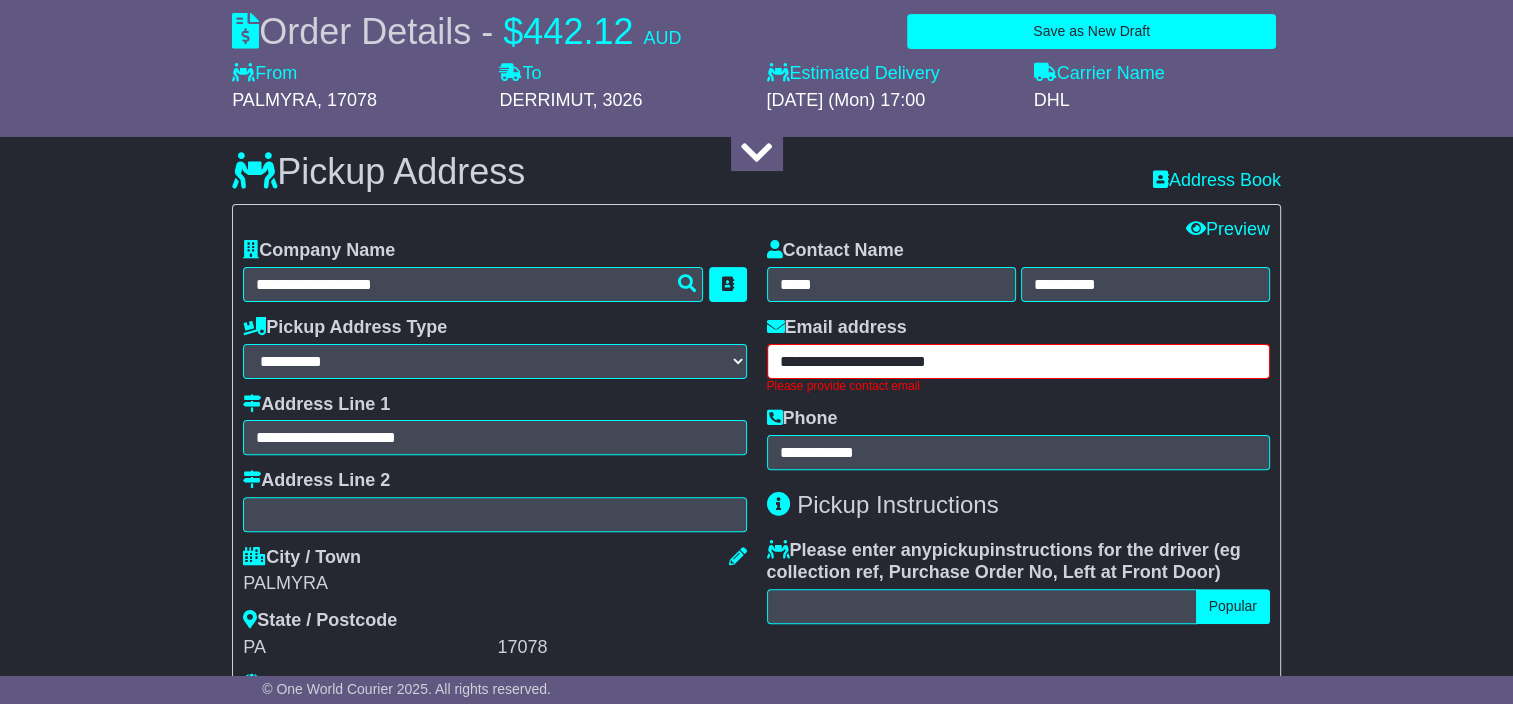 type on "**********" 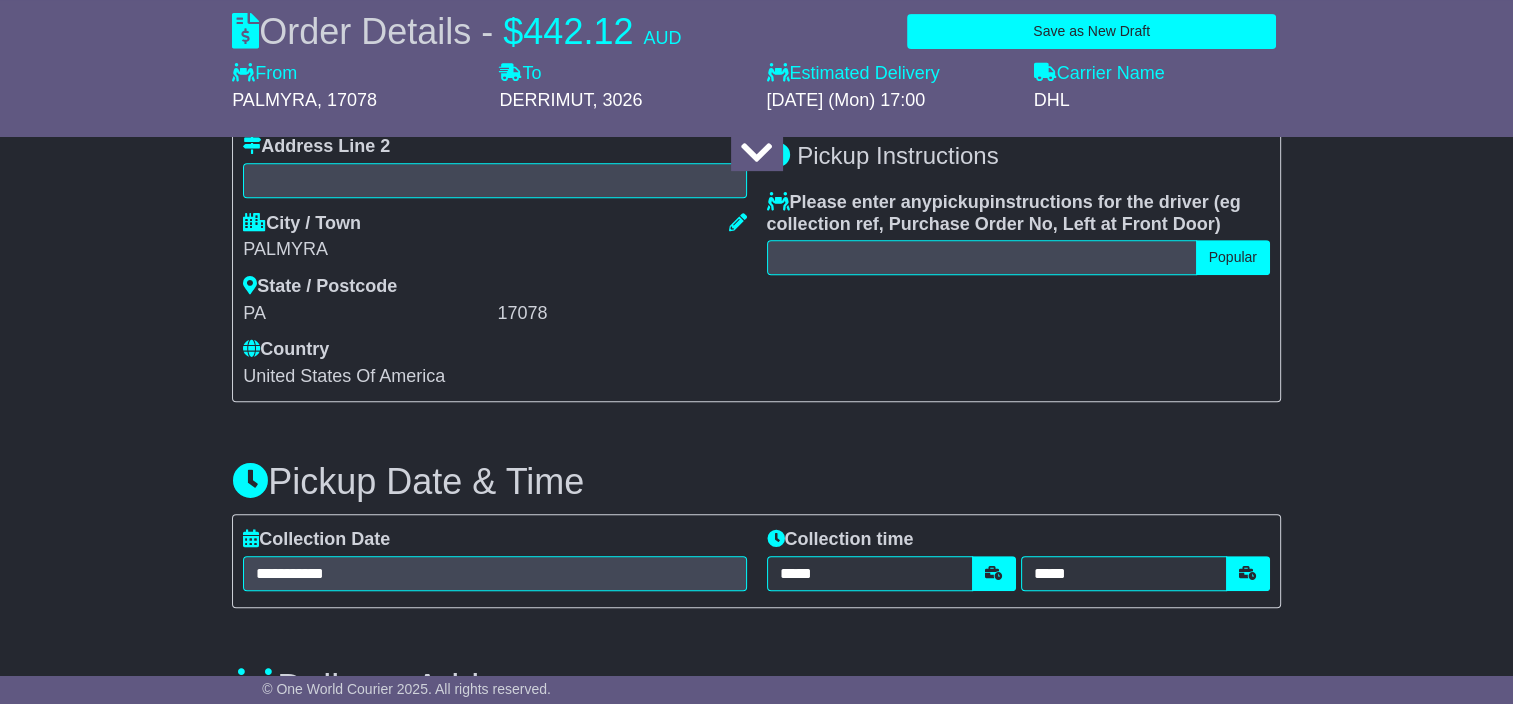 scroll, scrollTop: 1000, scrollLeft: 0, axis: vertical 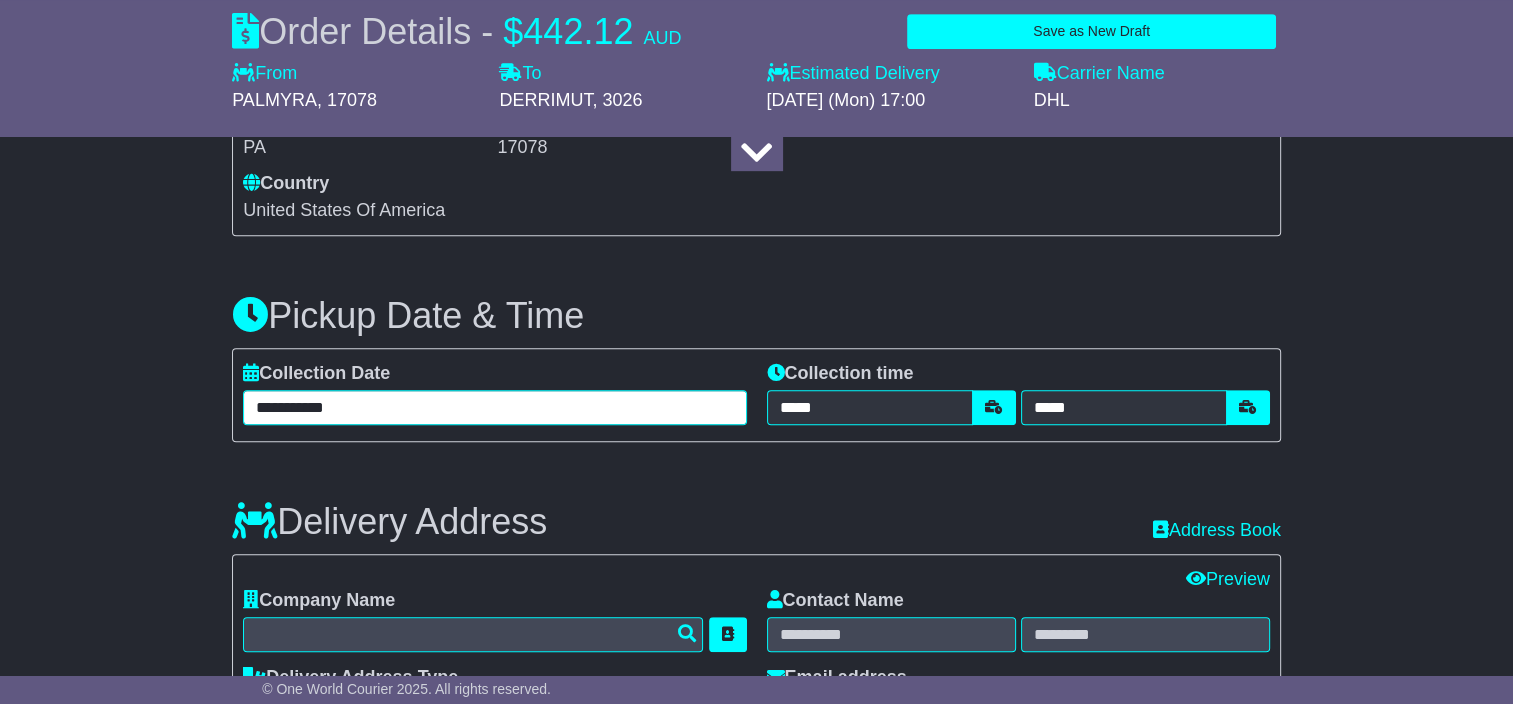 click on "**********" at bounding box center (494, 407) 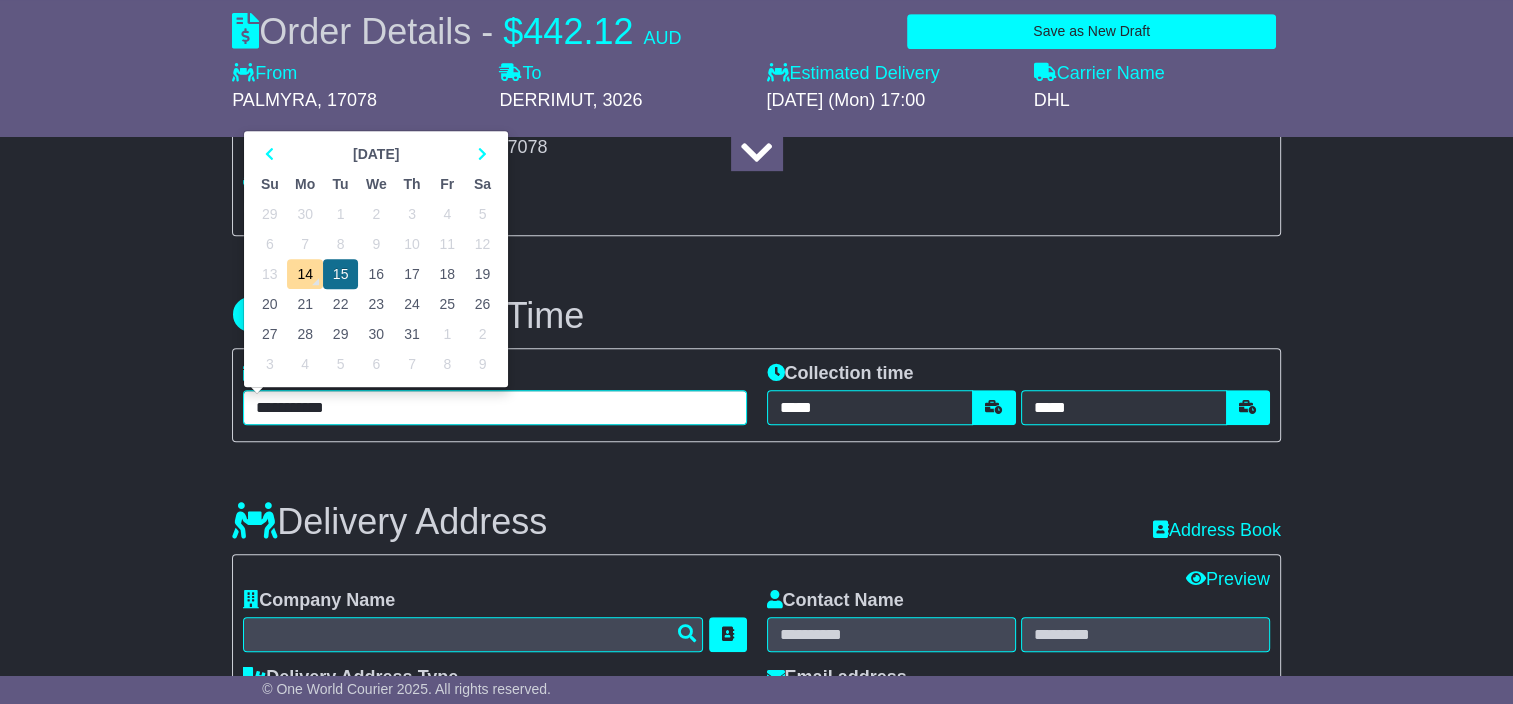 click on "15" at bounding box center [340, 274] 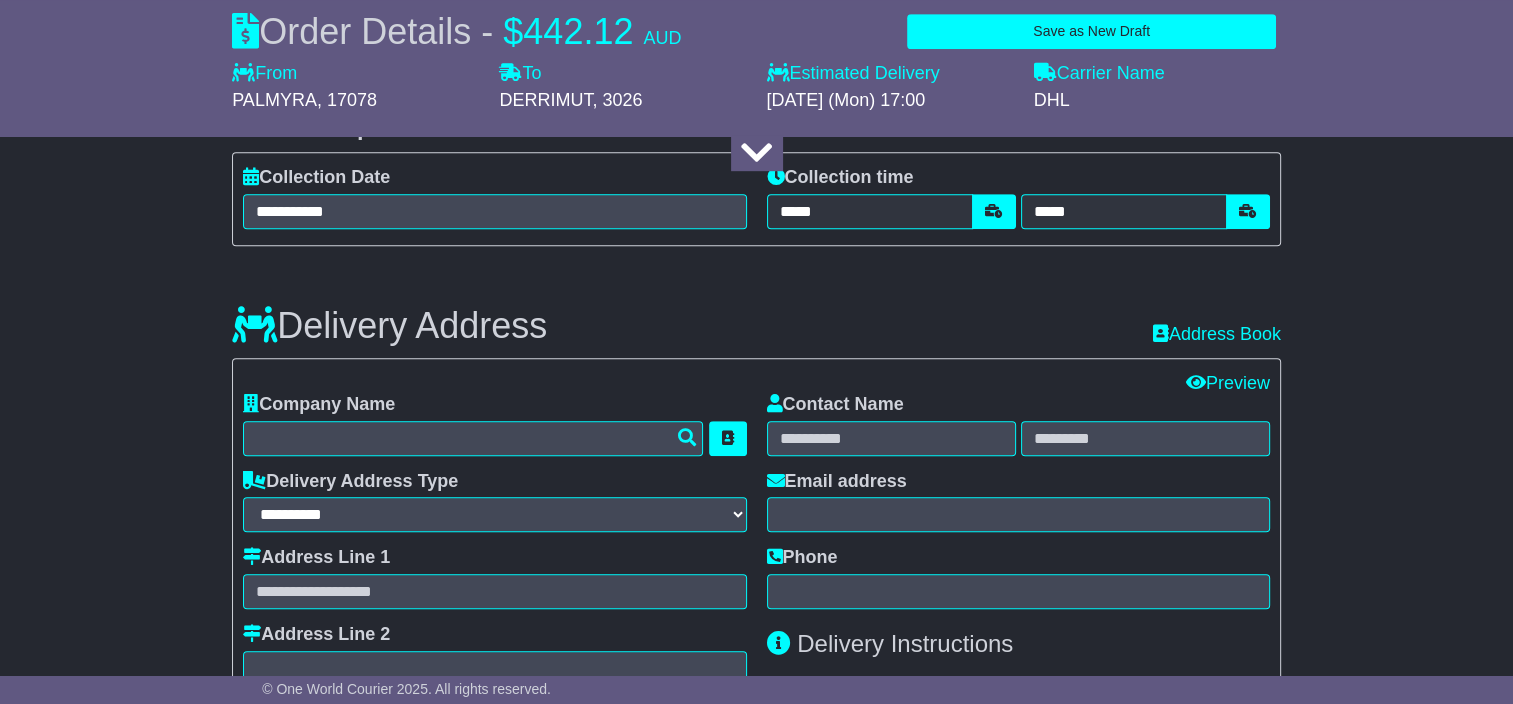 scroll, scrollTop: 1200, scrollLeft: 0, axis: vertical 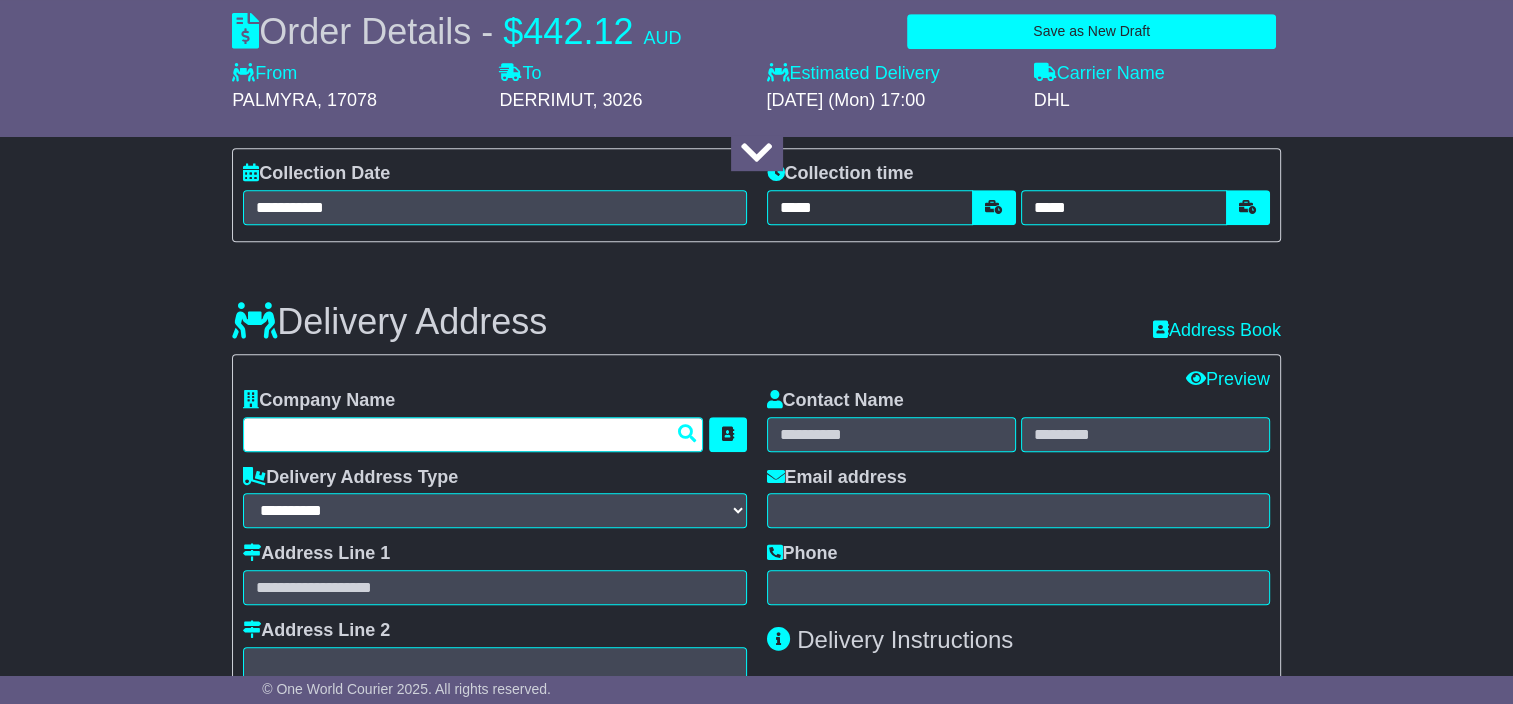 click at bounding box center (473, 434) 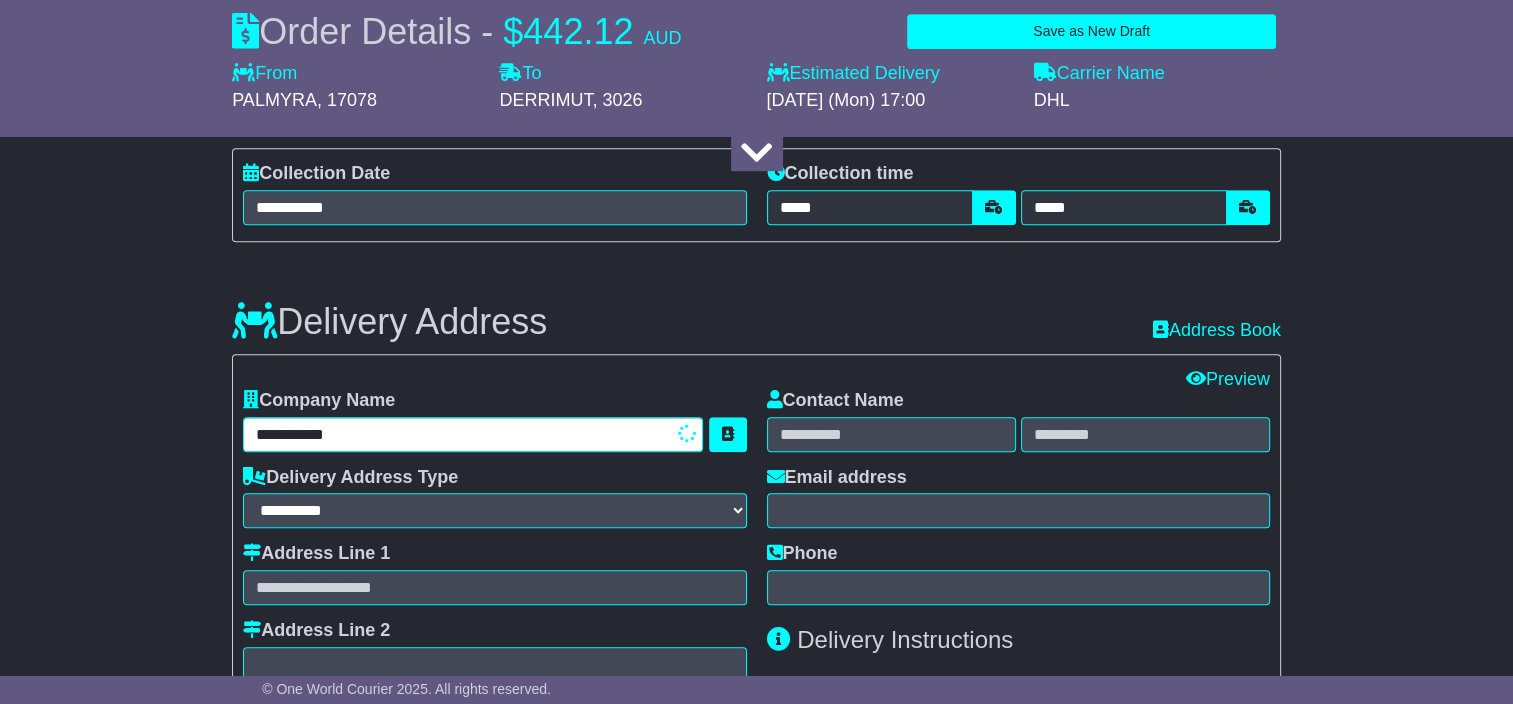 type on "**********" 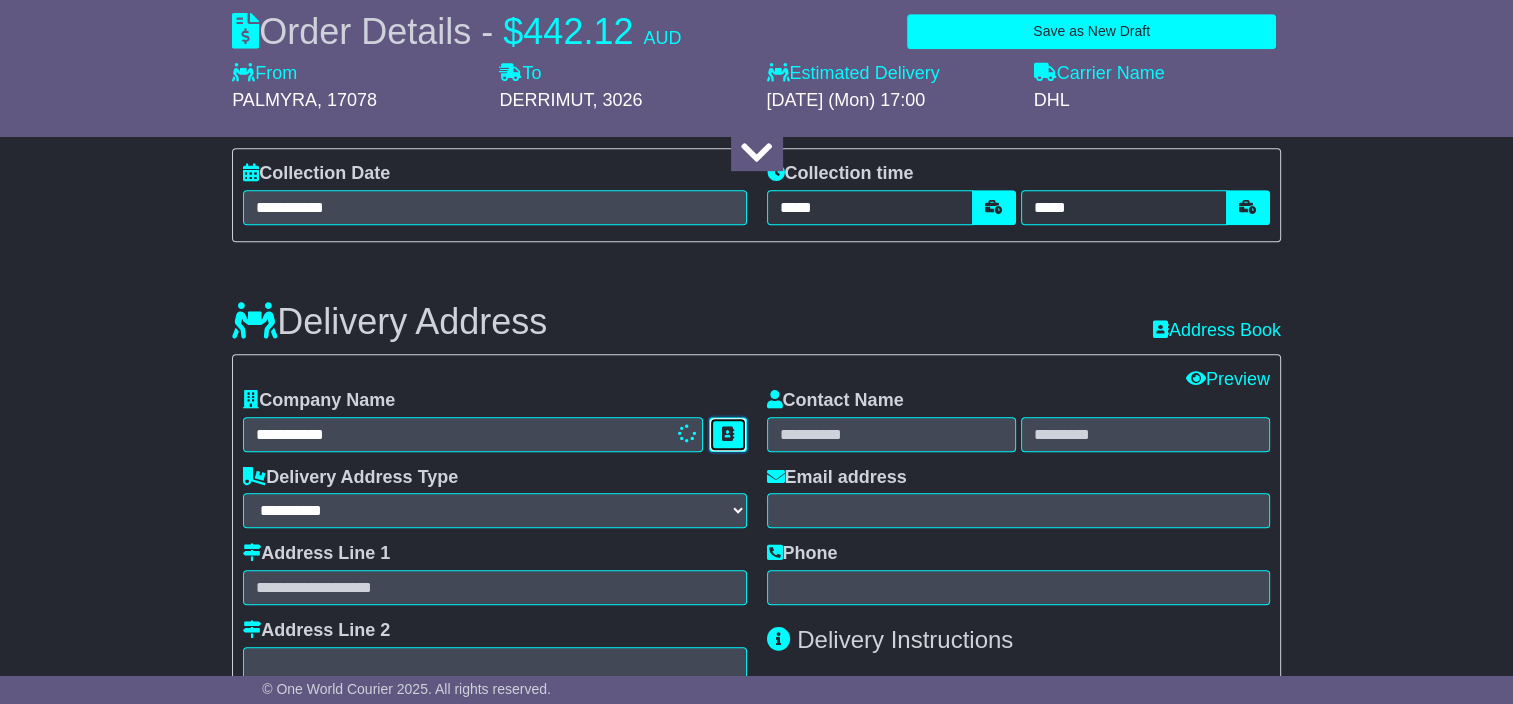 type 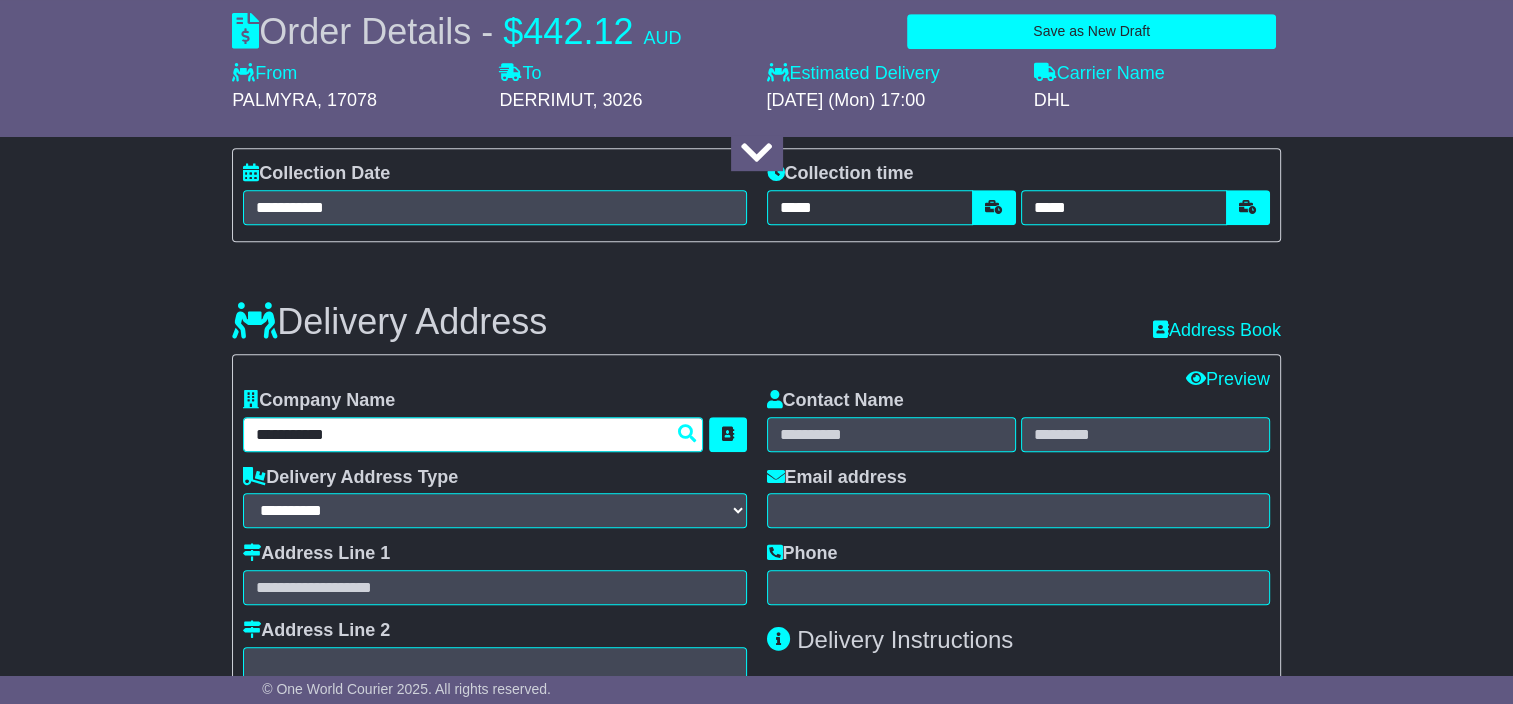 click on "**********" at bounding box center (473, 434) 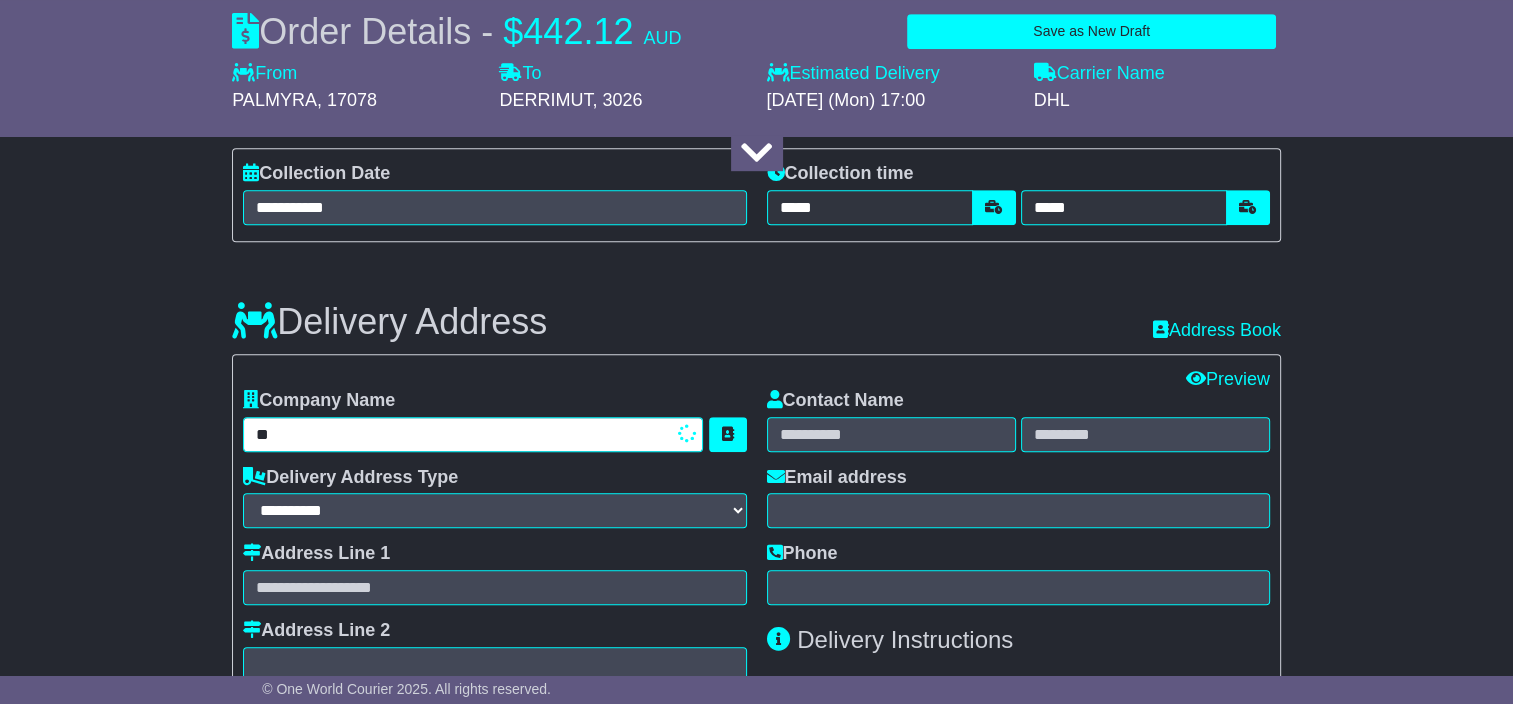 type on "*" 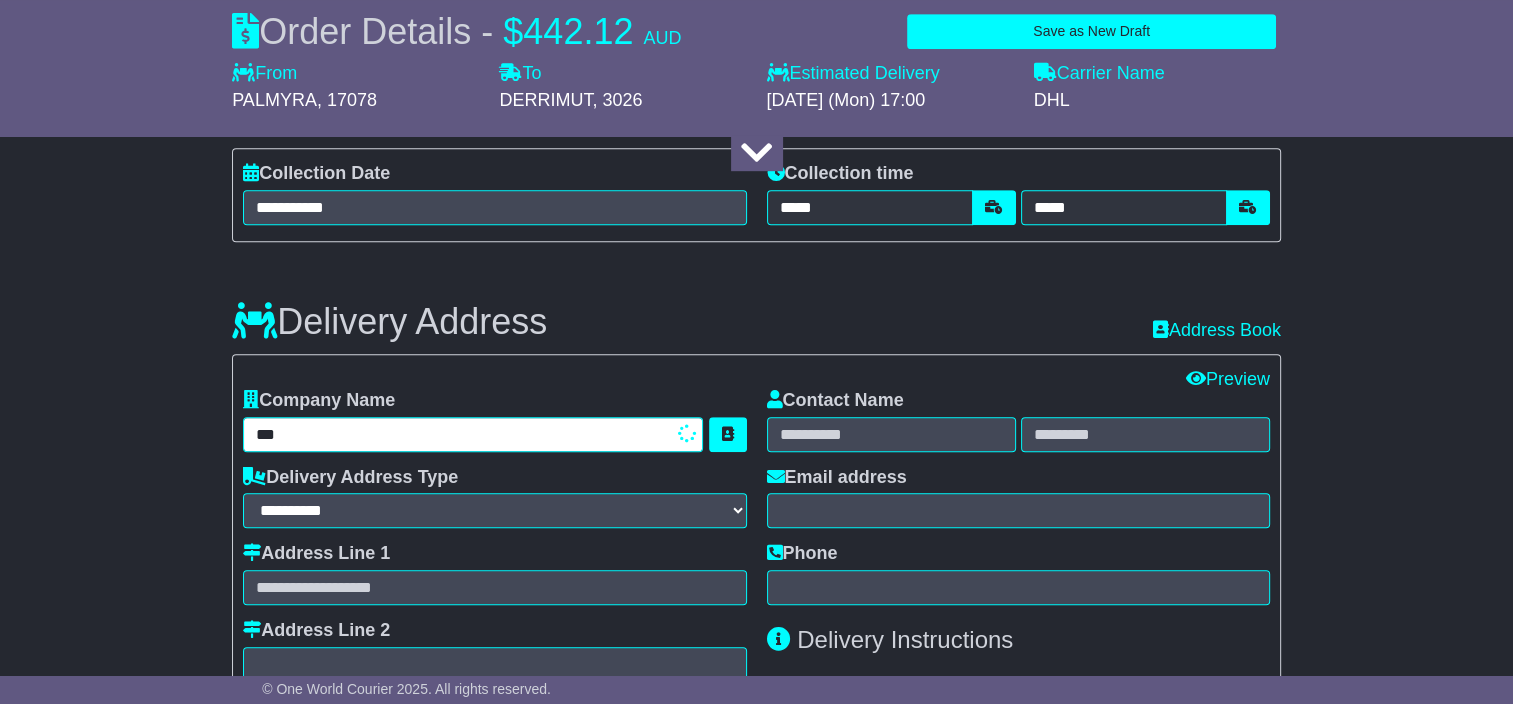 type on "****" 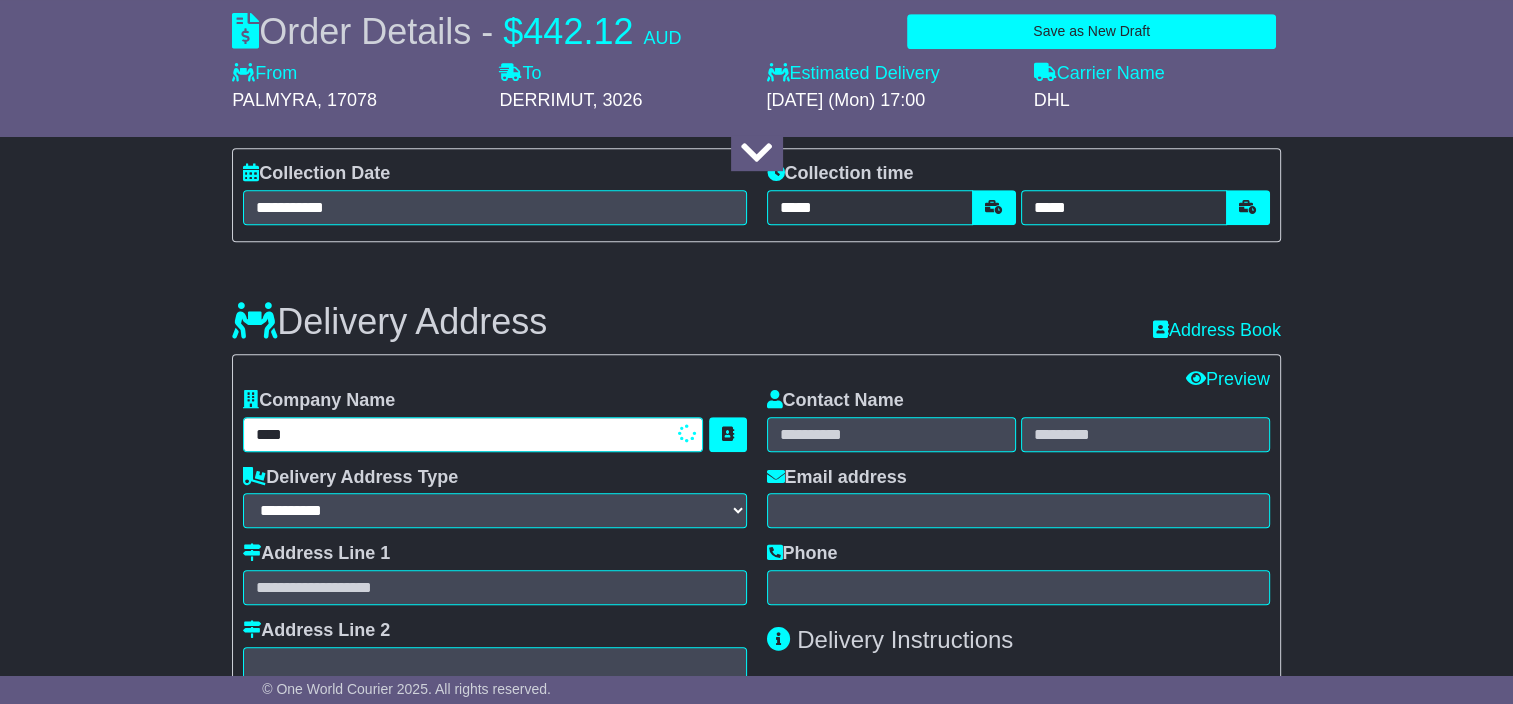 type on "**********" 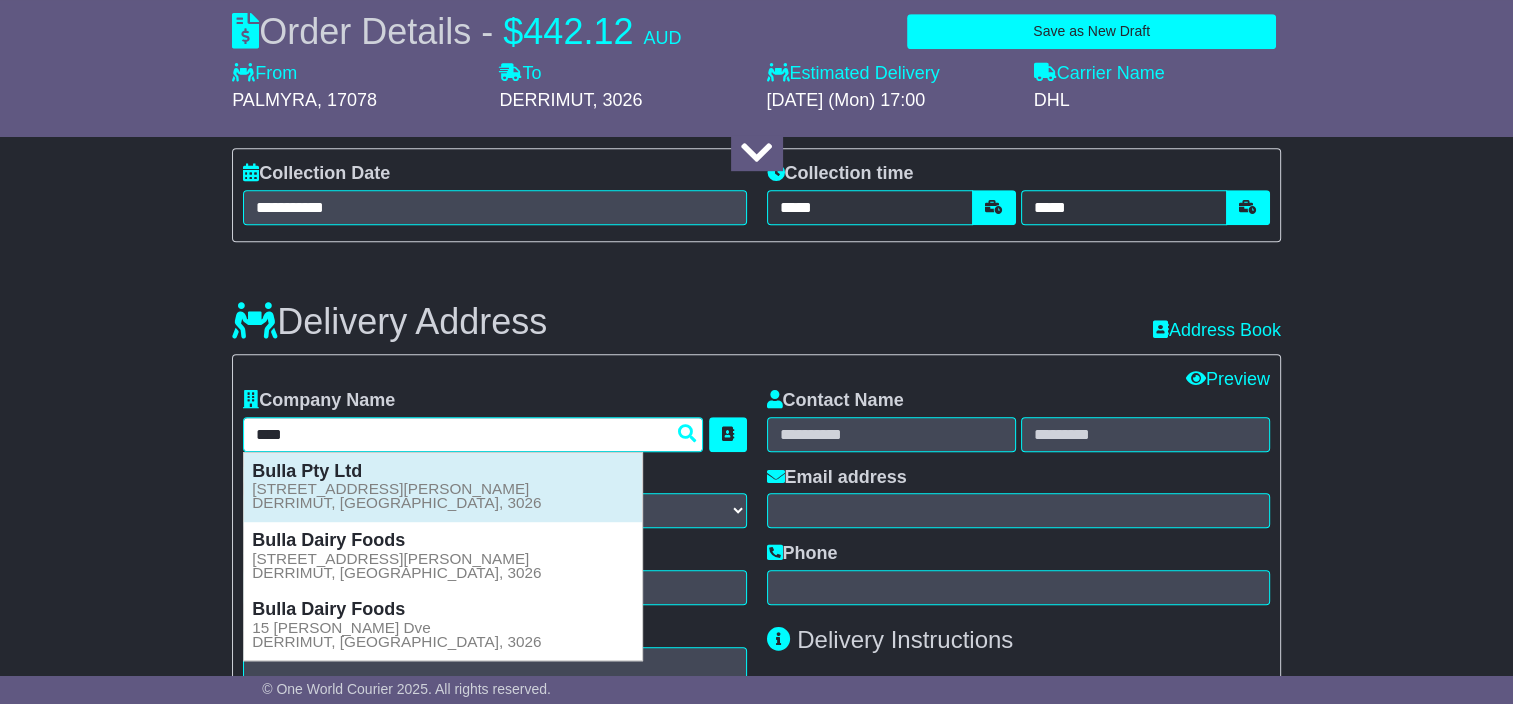 click on "15 Swann Drive   DERRIMUT, VIC, 3026" at bounding box center [396, 496] 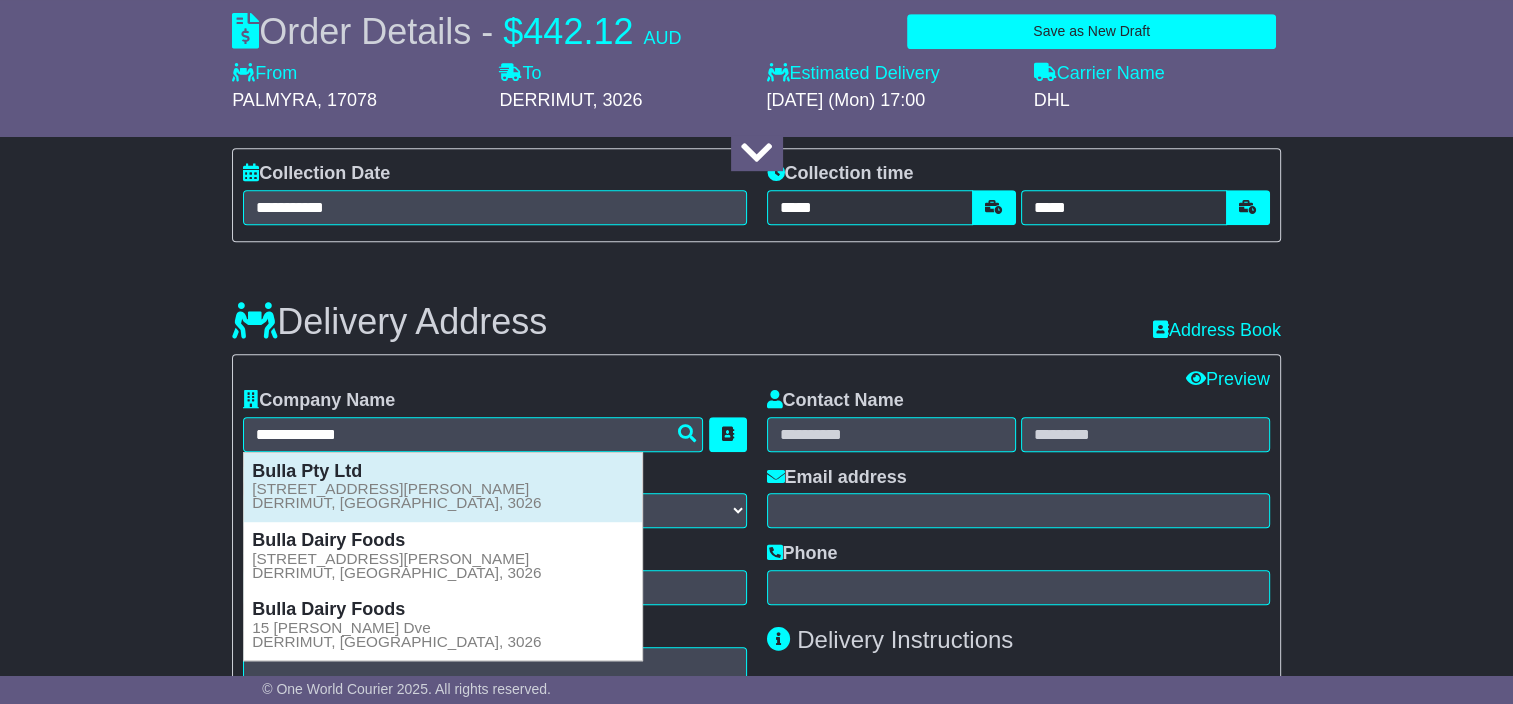 type 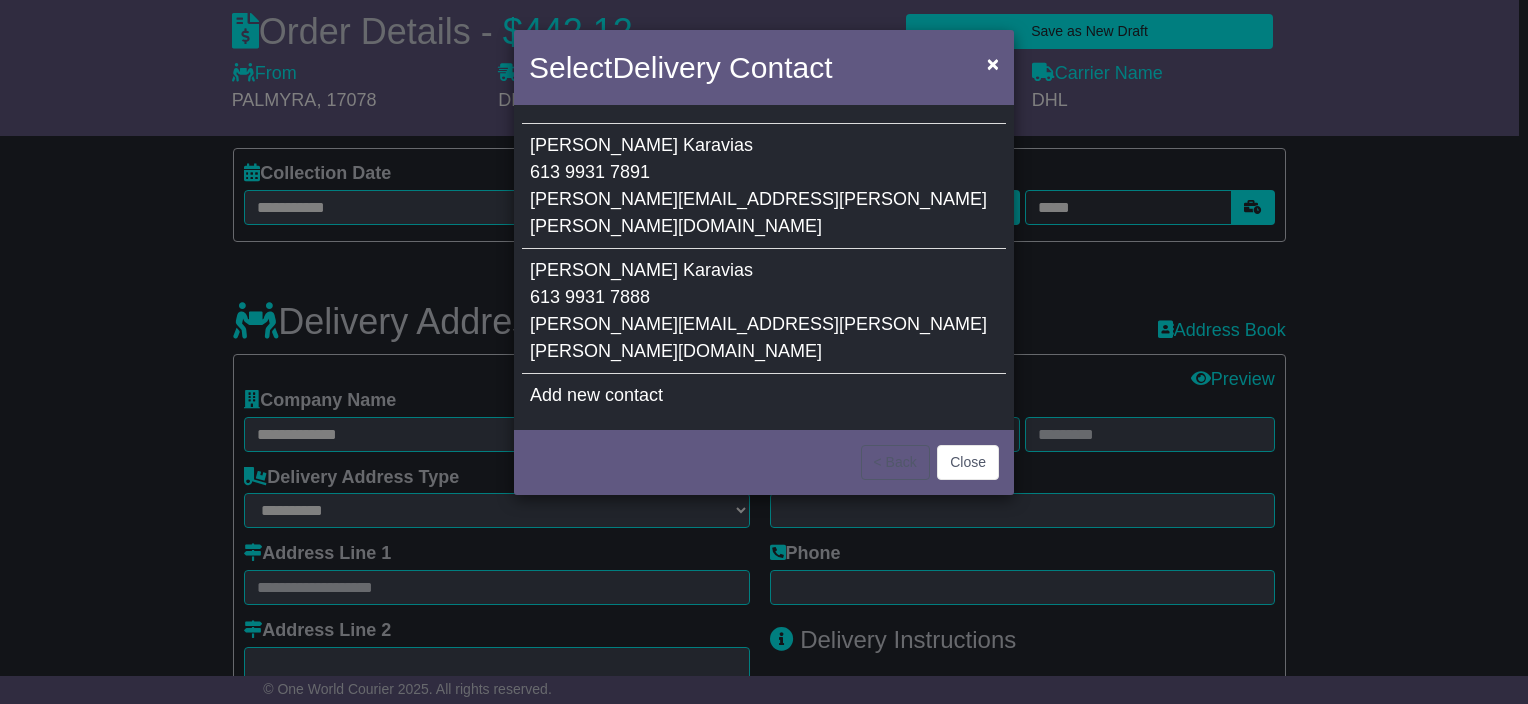 click on "Select  Delivery   Contact
×
Jason   Karavias
613 9931 7891
jason.karavias@bulla.com.au
Jason   Karavias
613 9931 7888
jason.karavias@bulla.com.au
Add new contact" at bounding box center (764, 352) 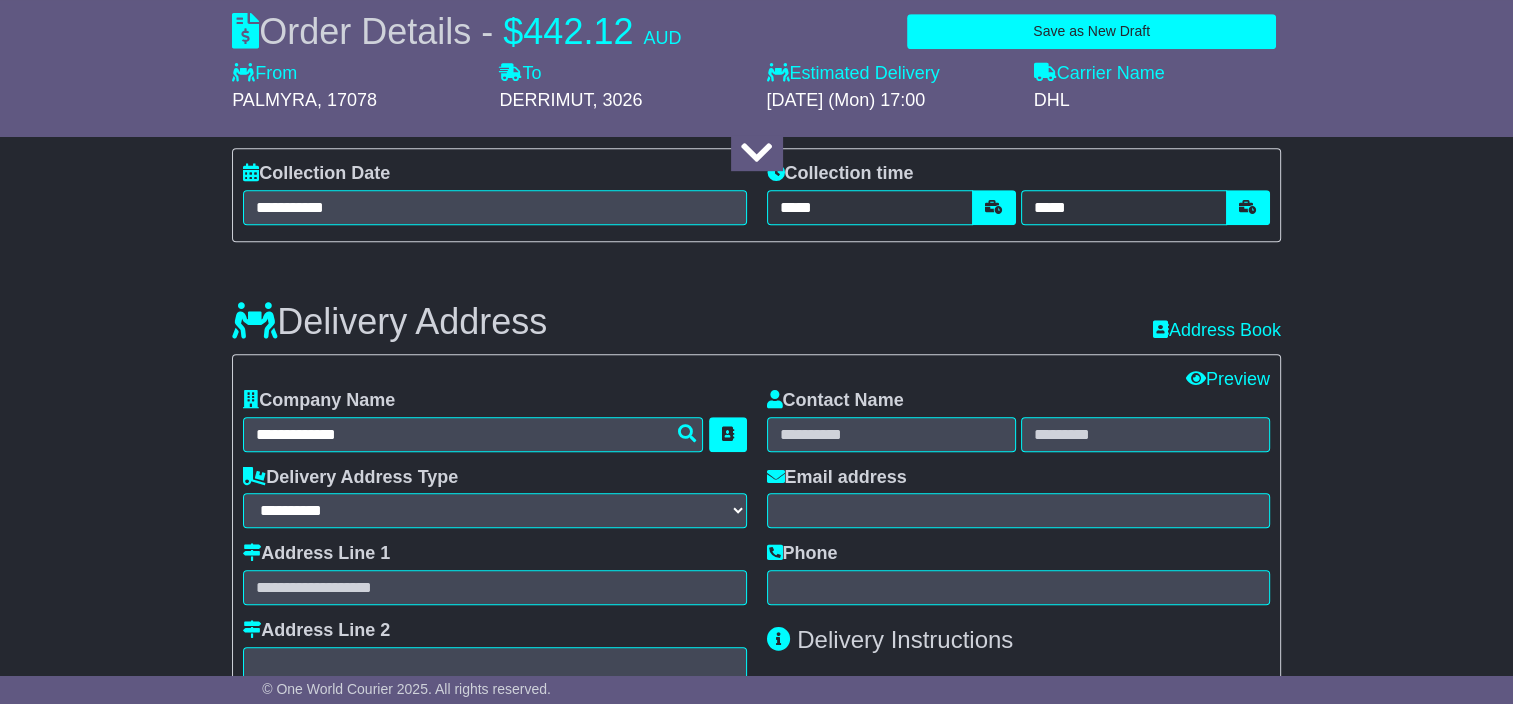 scroll, scrollTop: 1300, scrollLeft: 0, axis: vertical 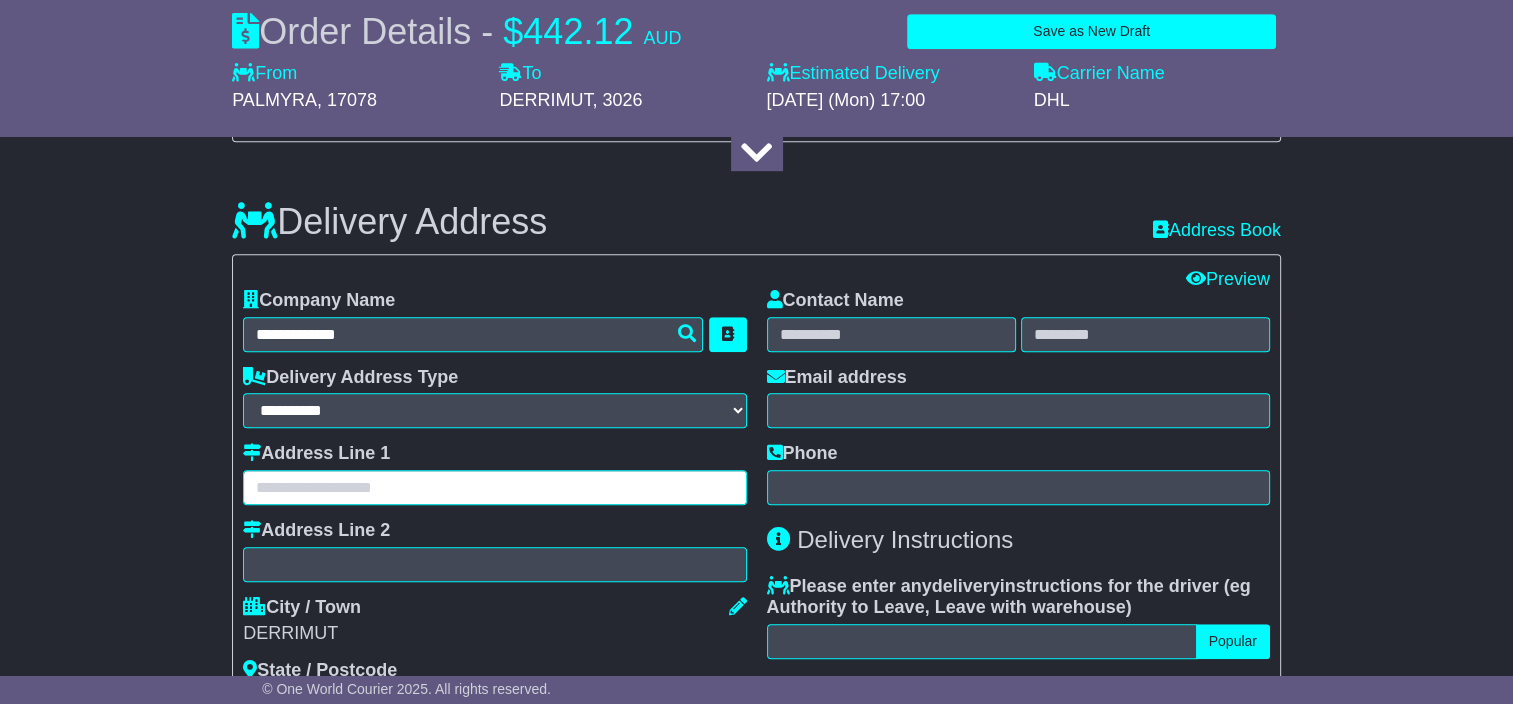 click at bounding box center (494, 487) 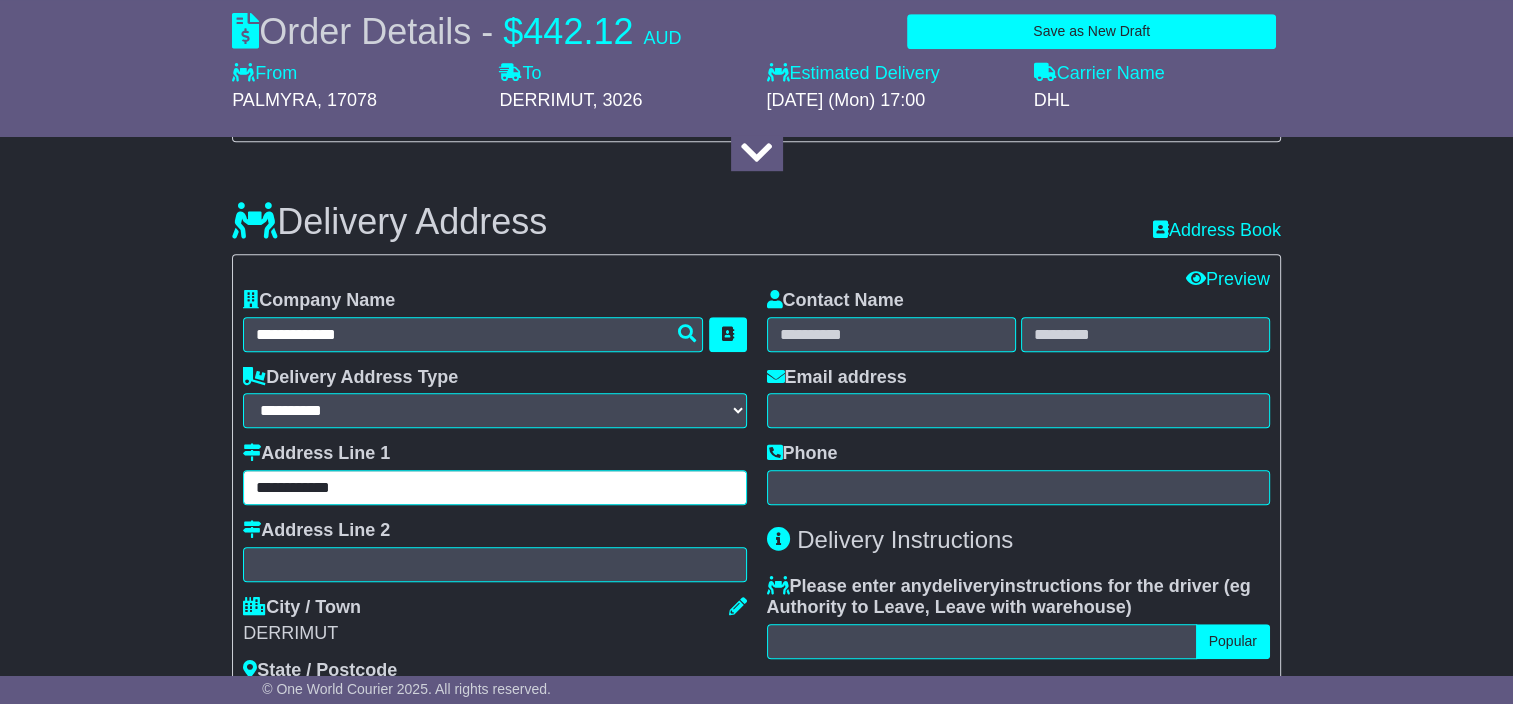 type on "**********" 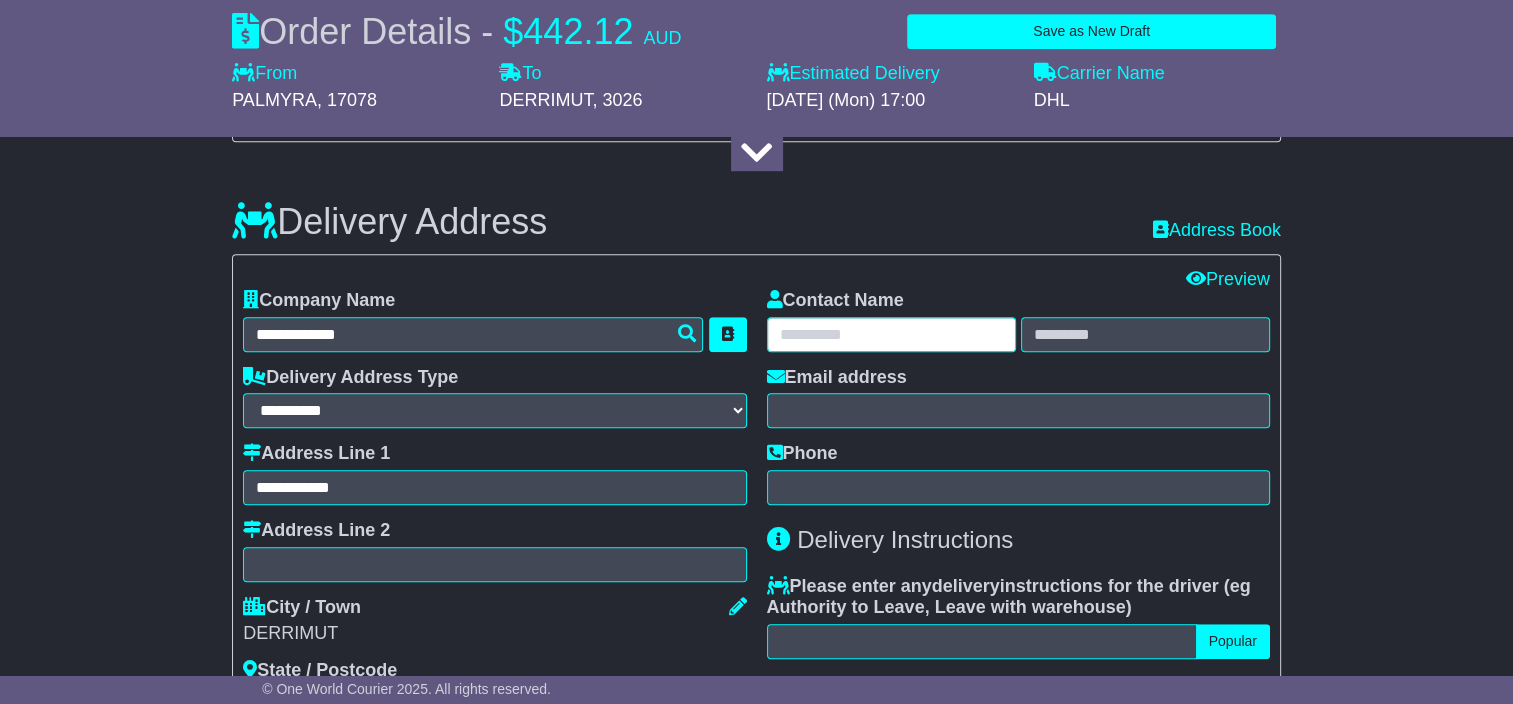 click at bounding box center (891, 334) 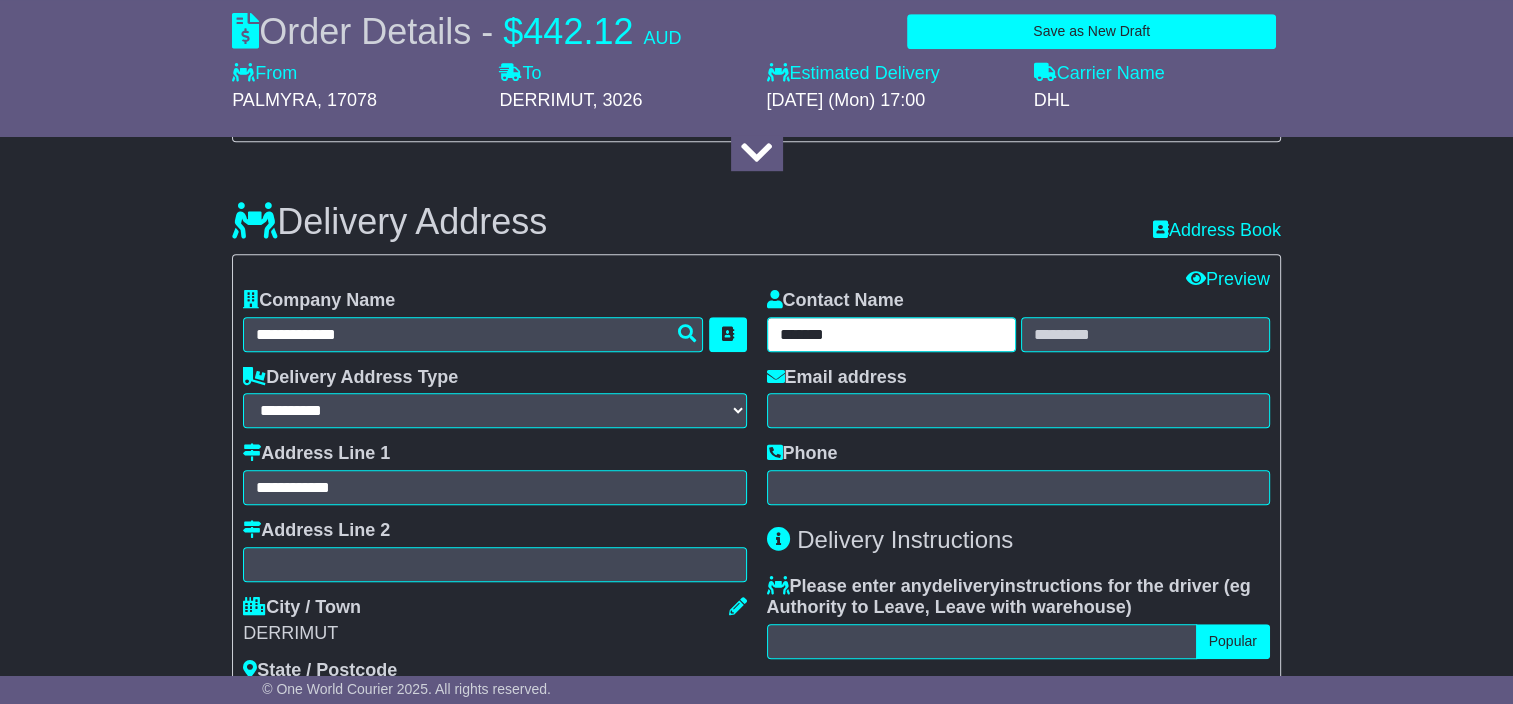 type on "*******" 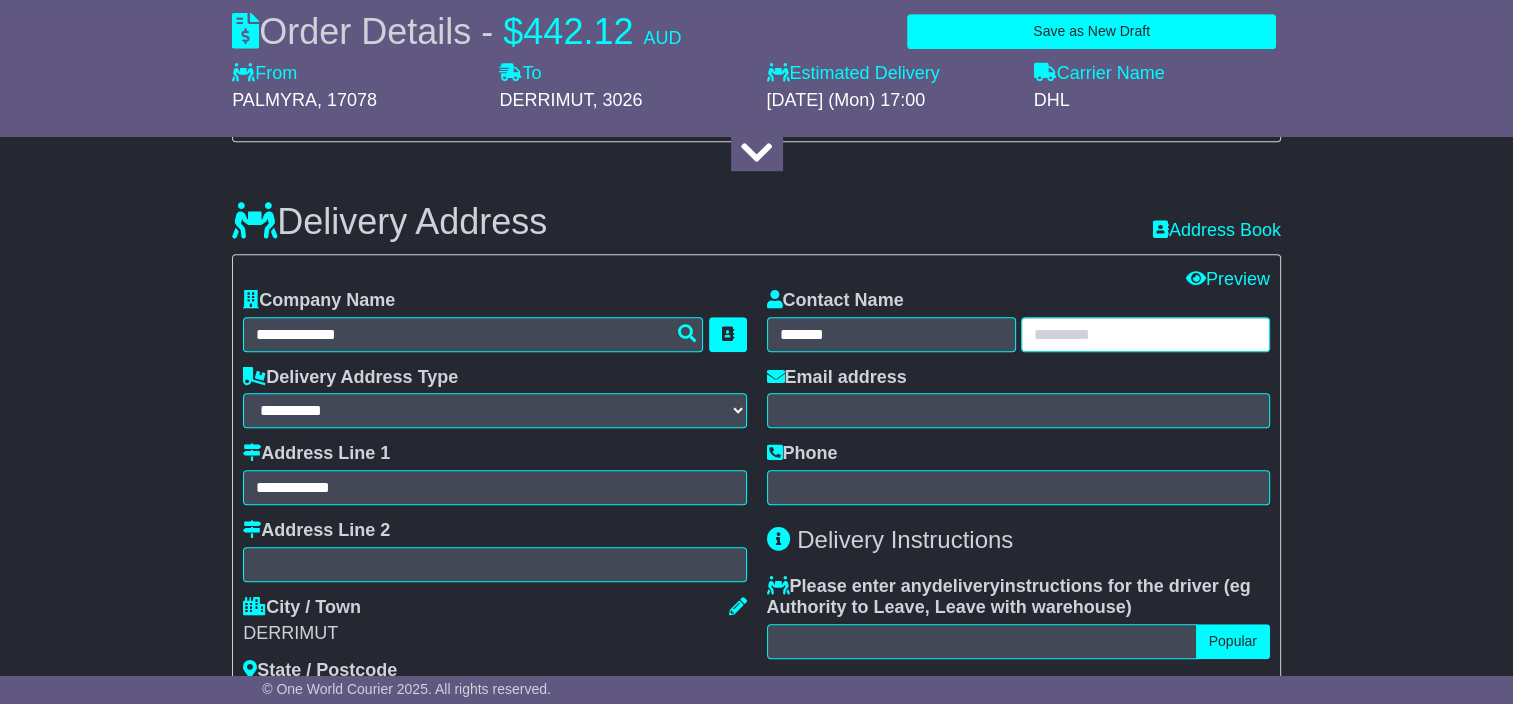 click at bounding box center [1145, 334] 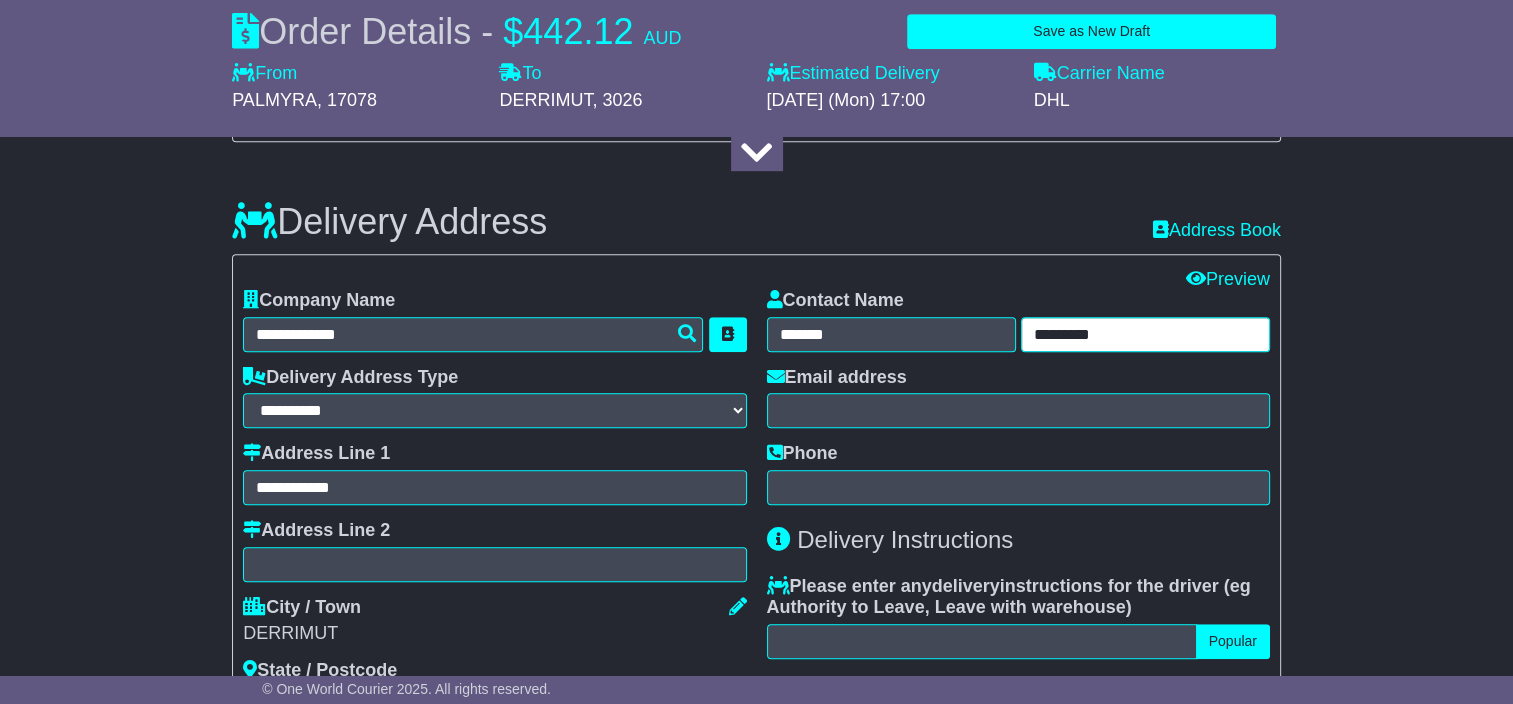 type on "*********" 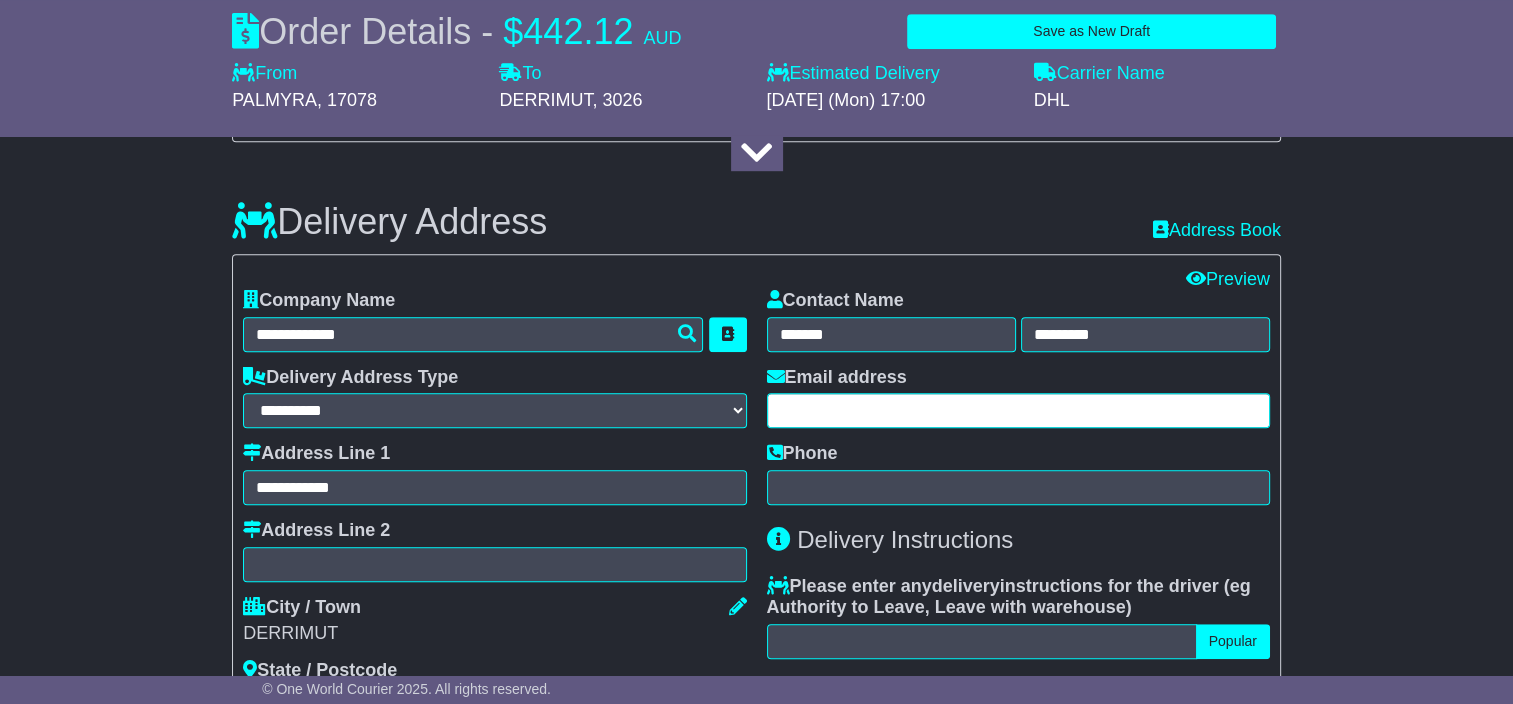 click at bounding box center [1018, 410] 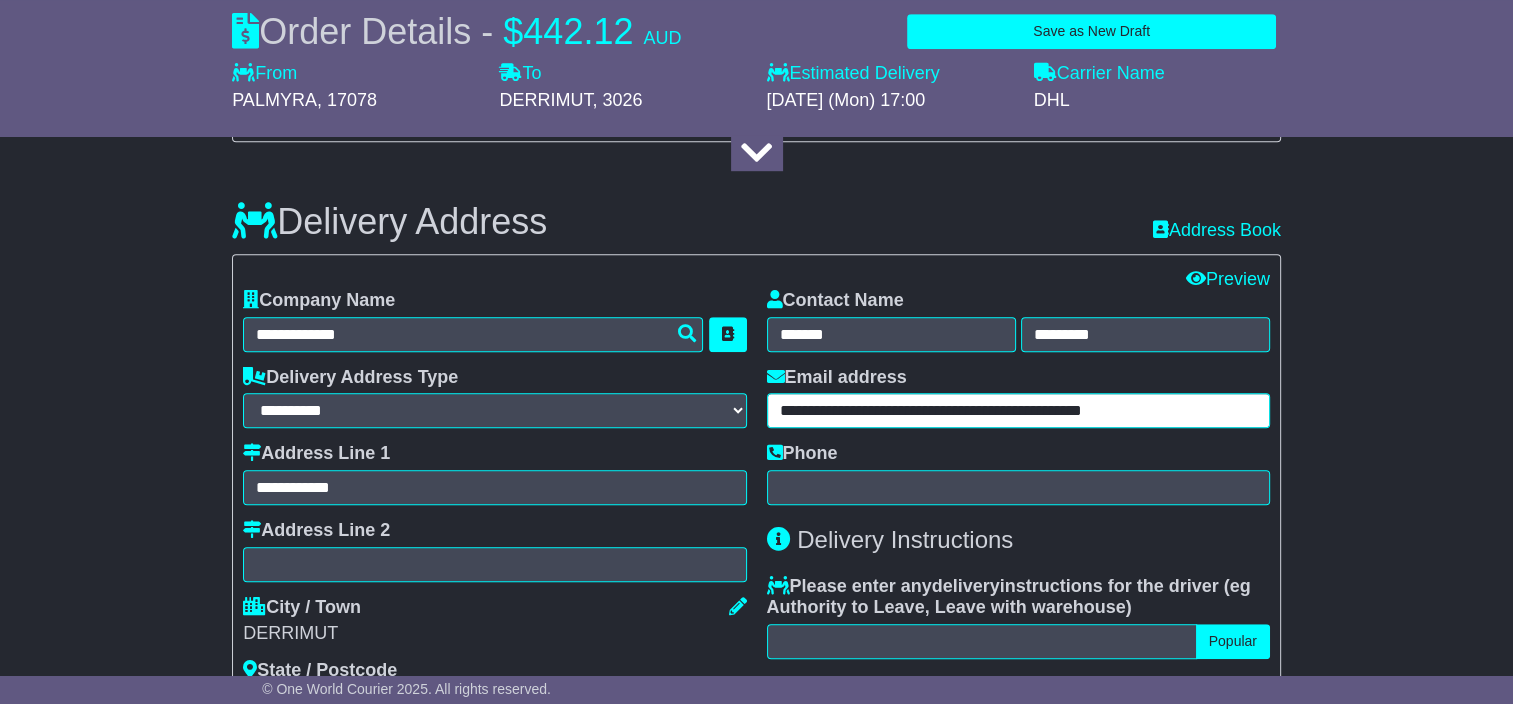drag, startPoint x: 916, startPoint y: 408, endPoint x: 667, endPoint y: 408, distance: 249 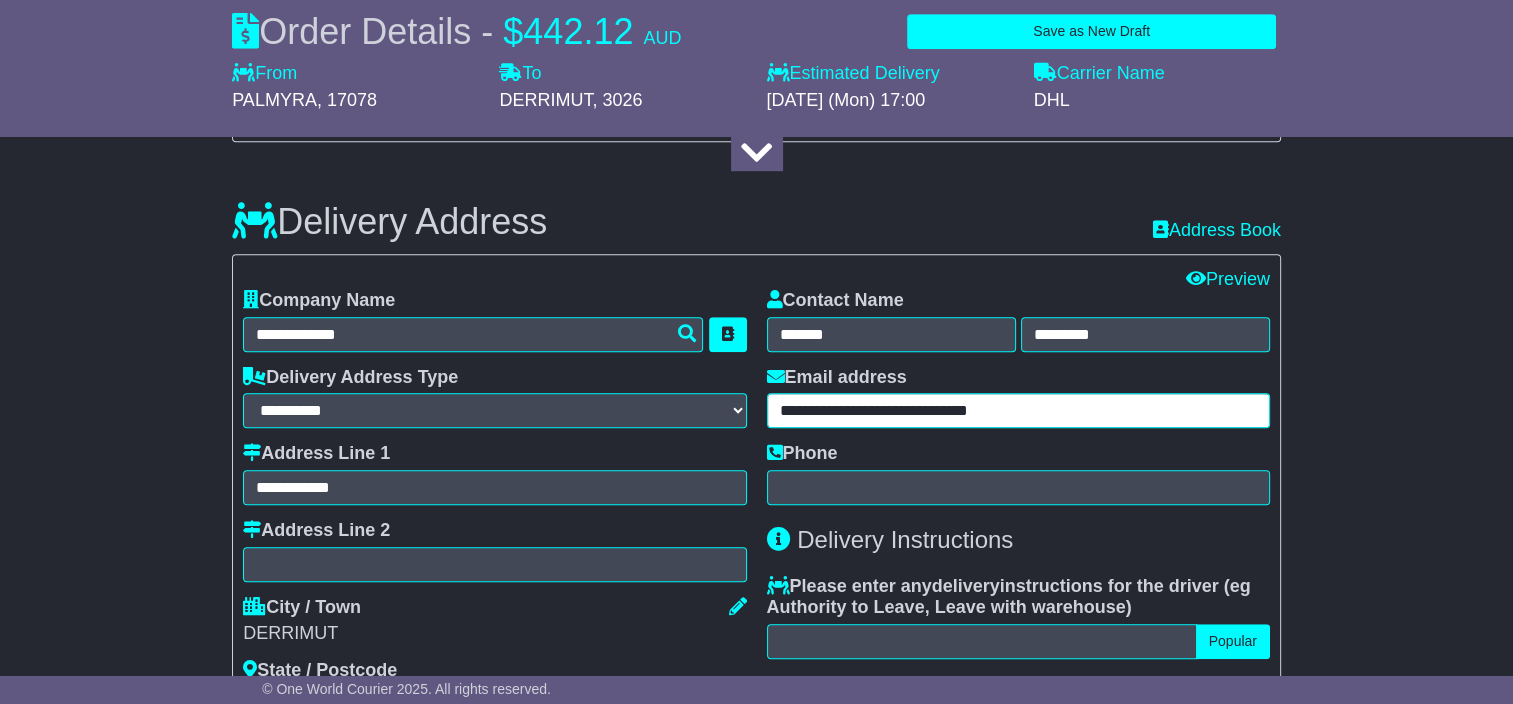 click on "**********" at bounding box center (1018, 410) 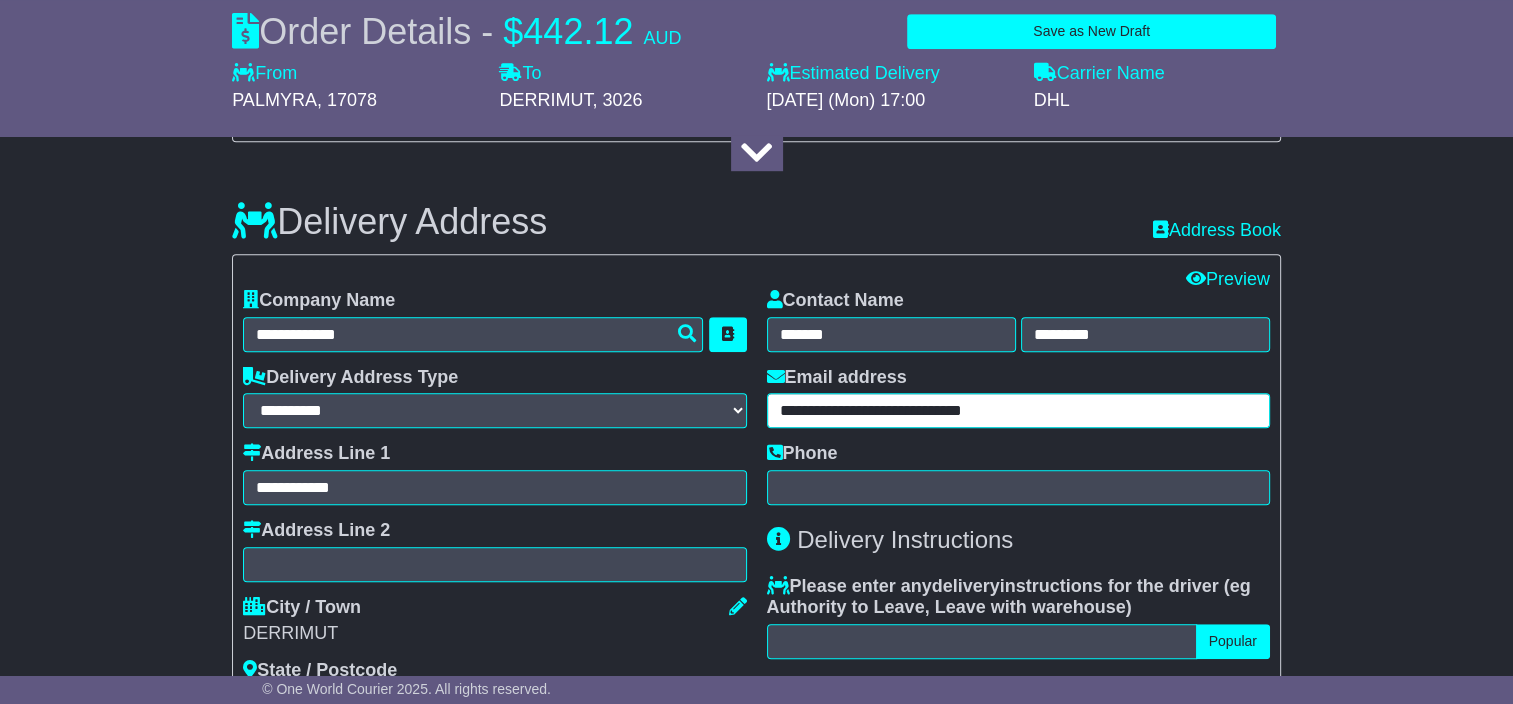 type on "**********" 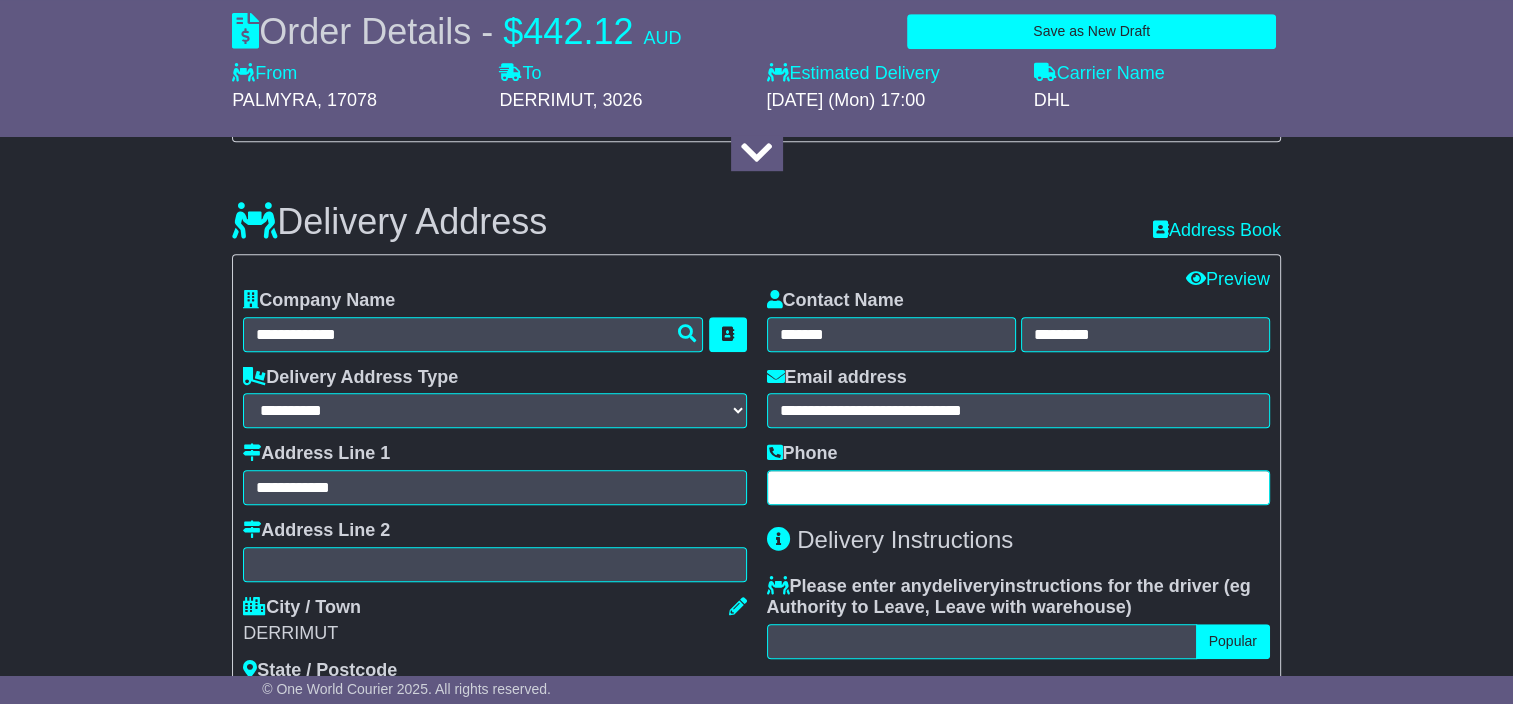 click at bounding box center (1018, 487) 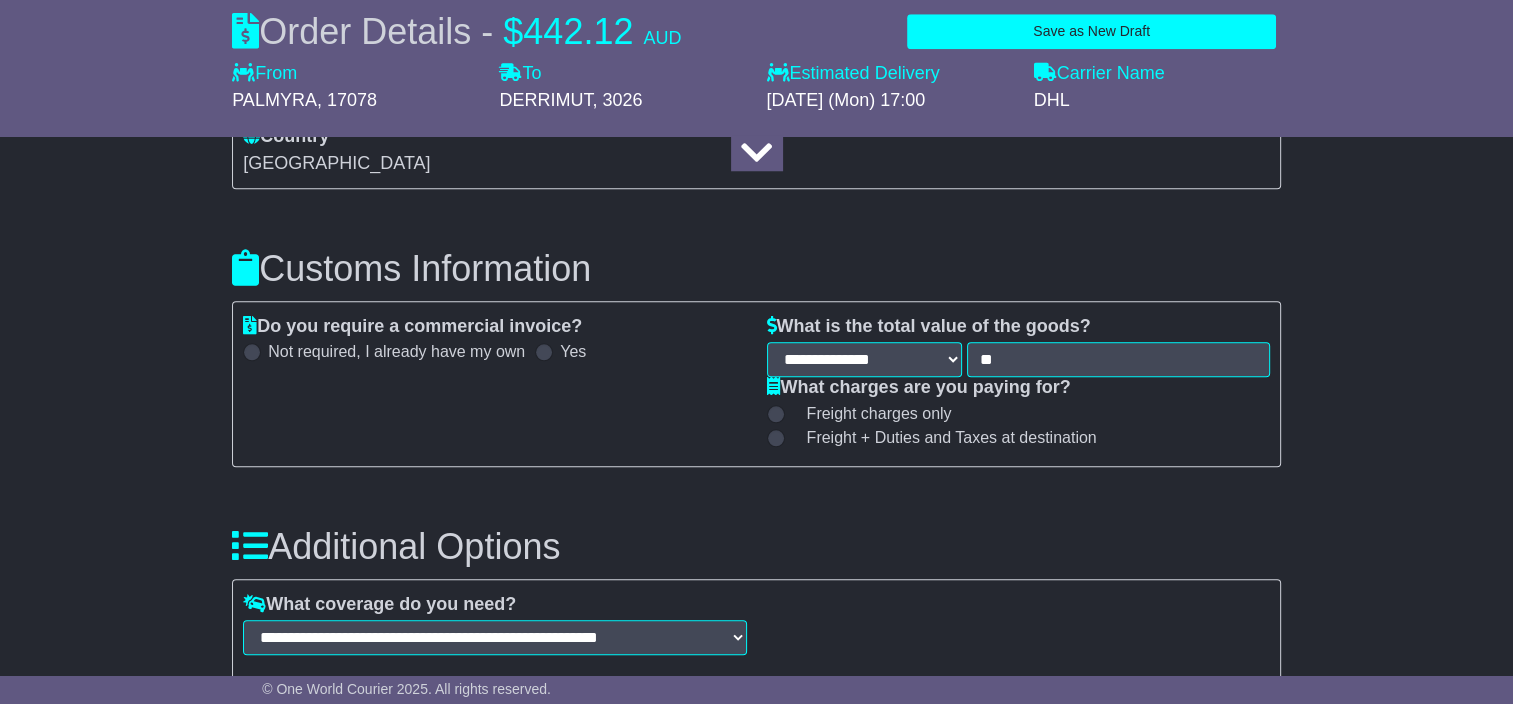 scroll, scrollTop: 1900, scrollLeft: 0, axis: vertical 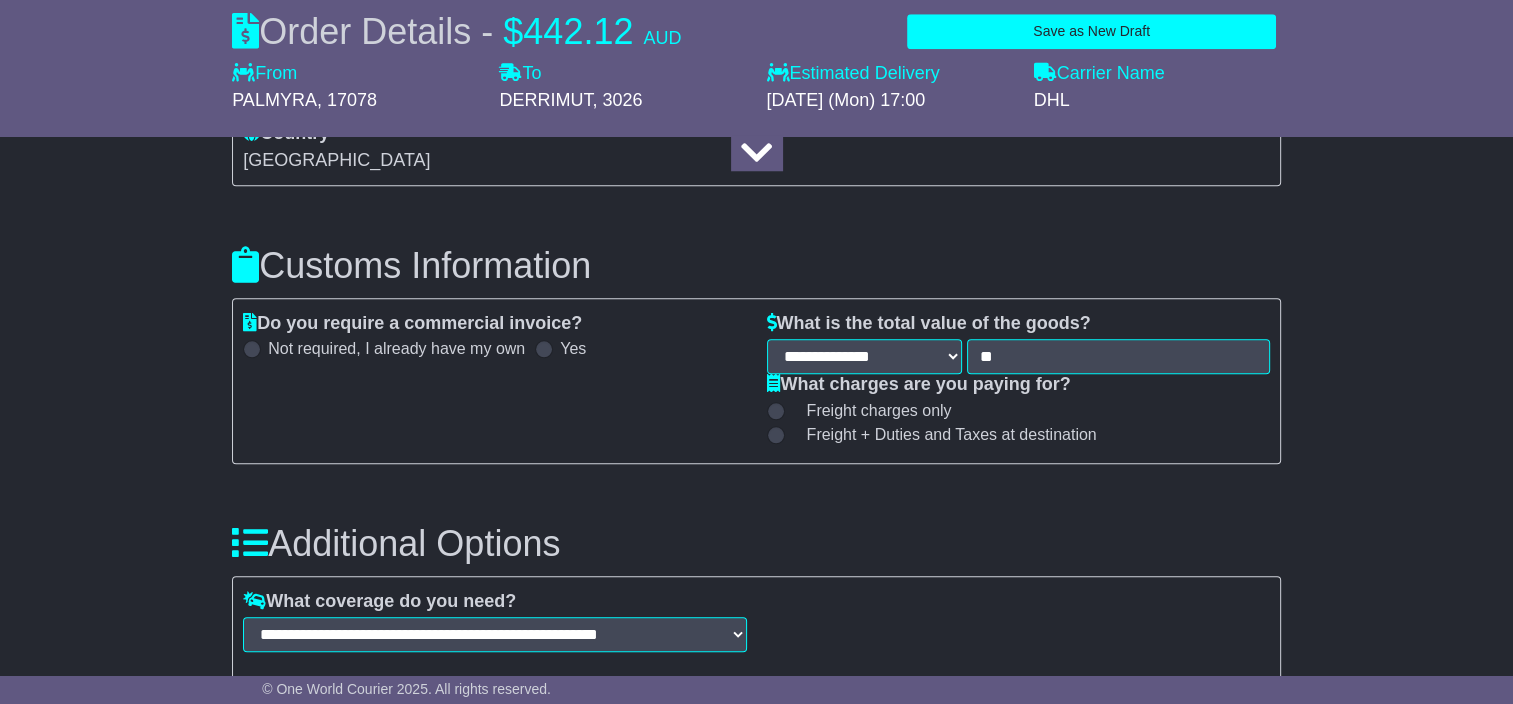 type on "**********" 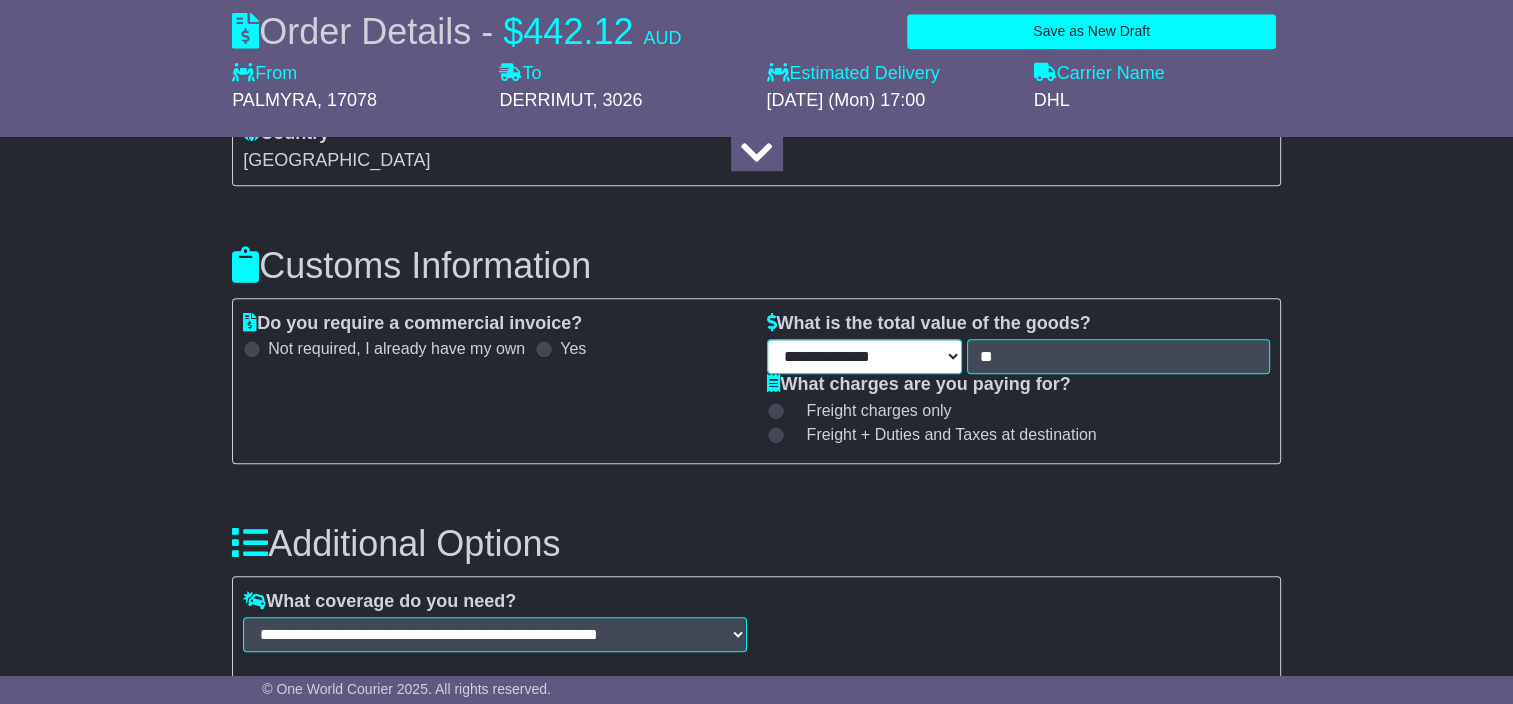 click on "**********" at bounding box center [865, 356] 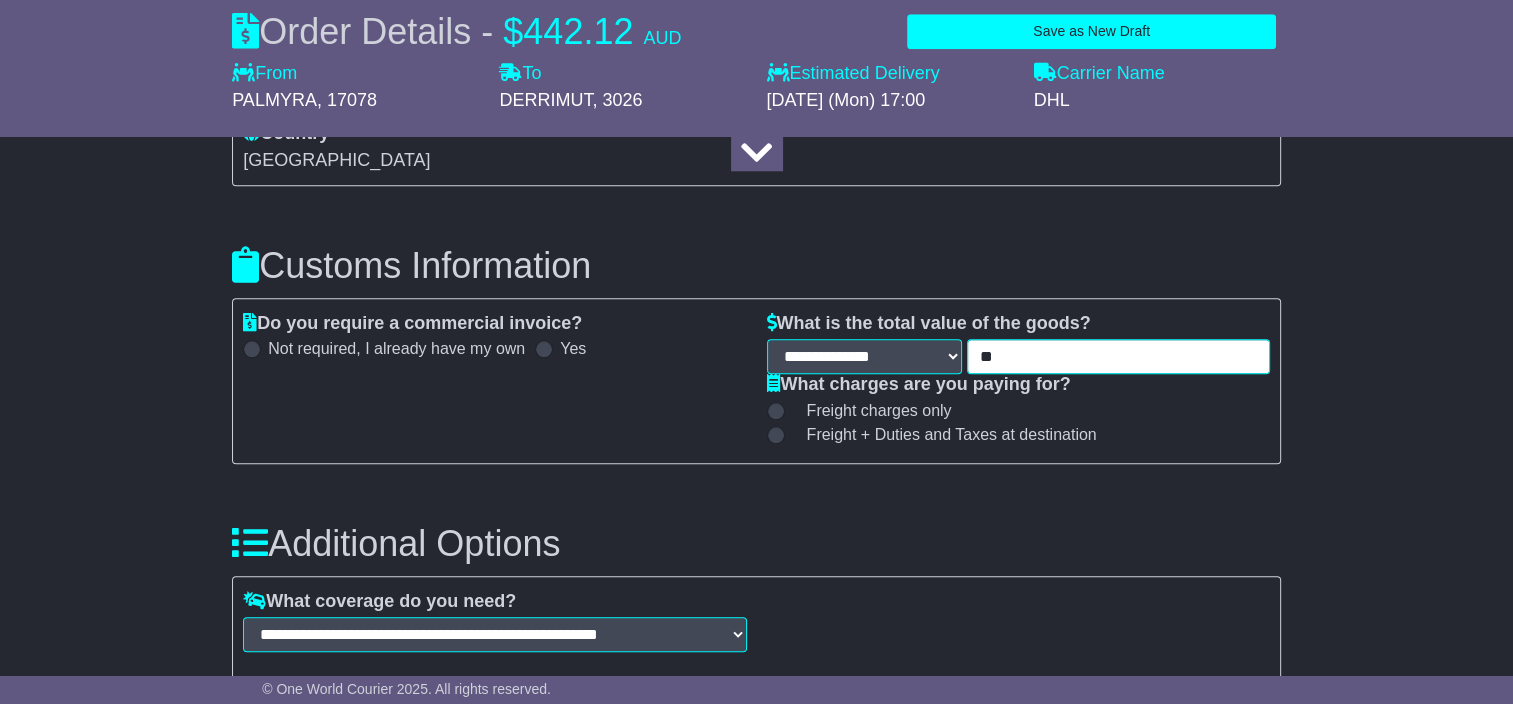drag, startPoint x: 1010, startPoint y: 350, endPoint x: 940, endPoint y: 352, distance: 70.028564 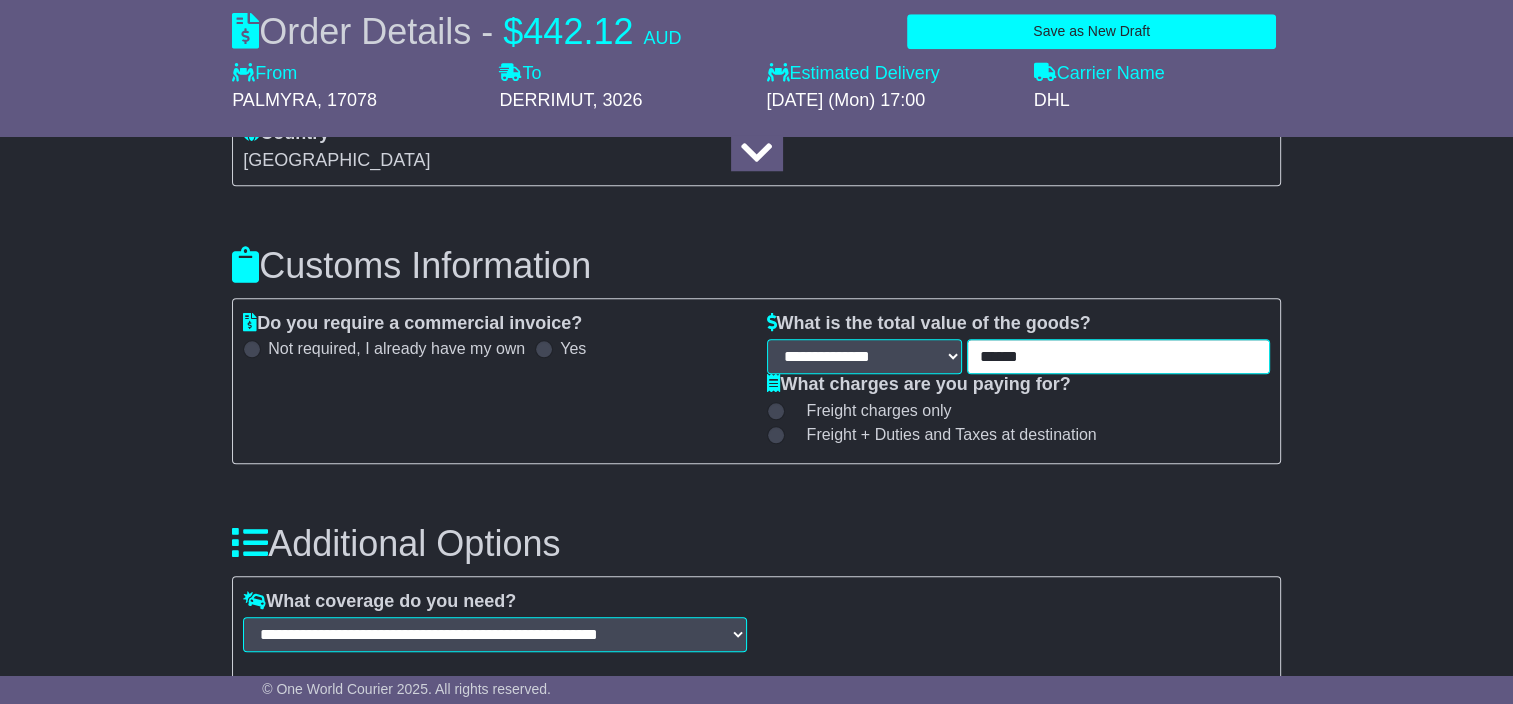 type on "******" 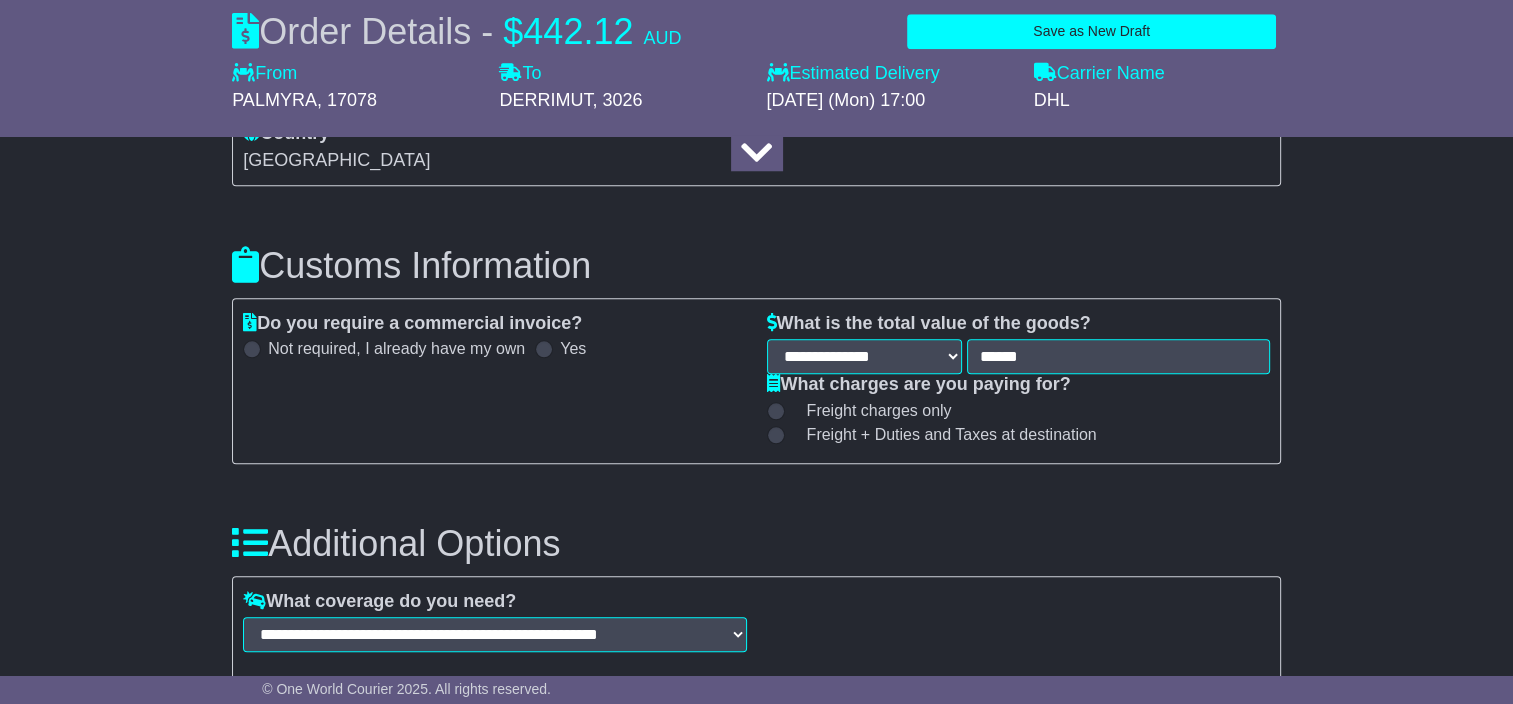 click at bounding box center (776, 435) 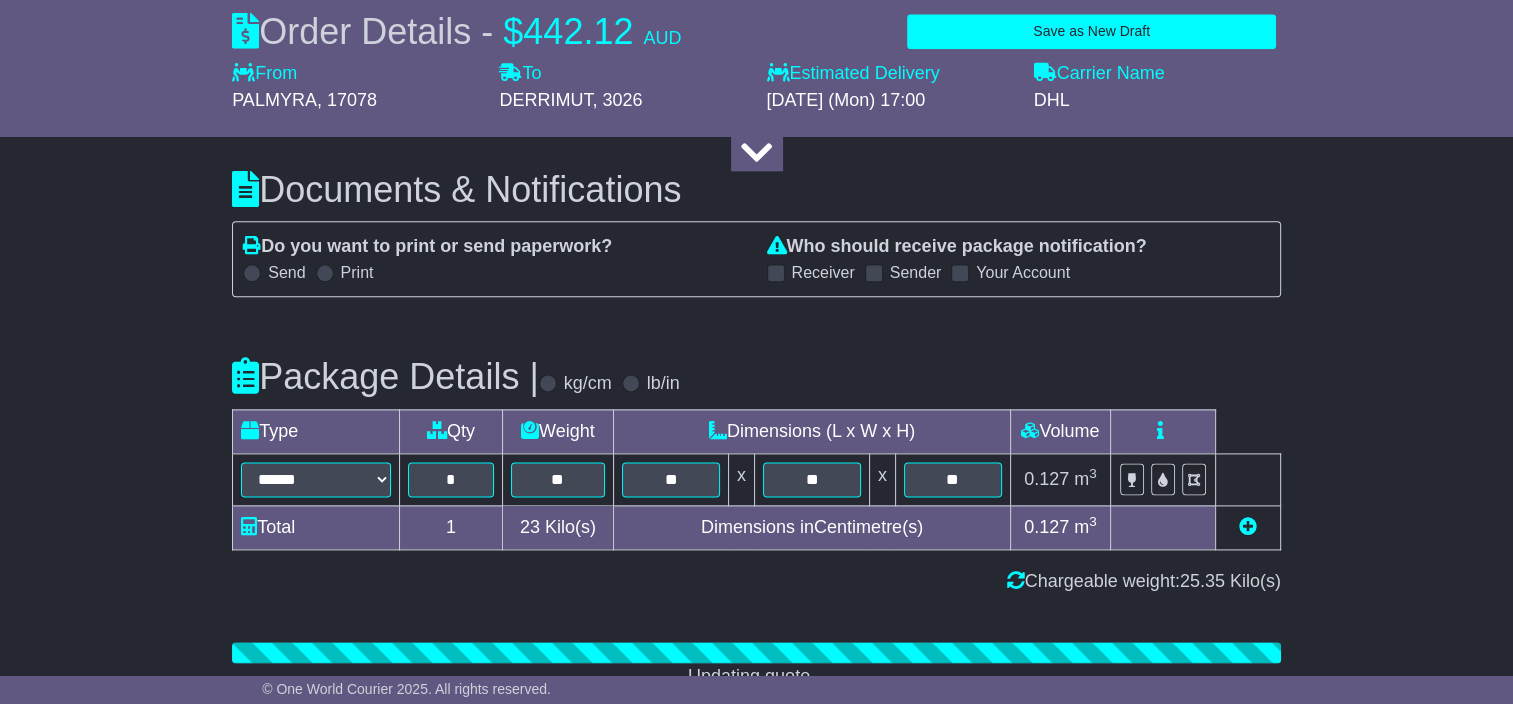 scroll, scrollTop: 2500, scrollLeft: 0, axis: vertical 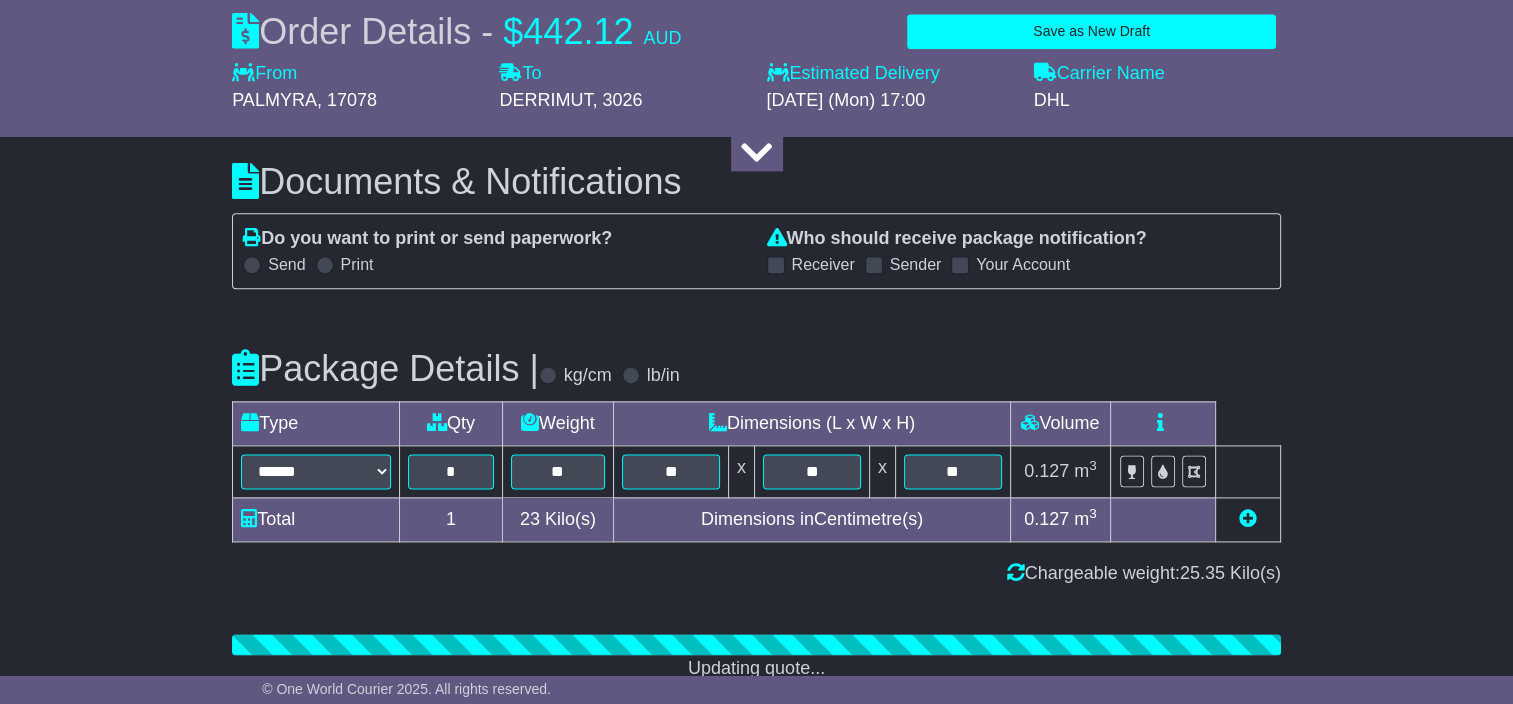 click at bounding box center [252, 265] 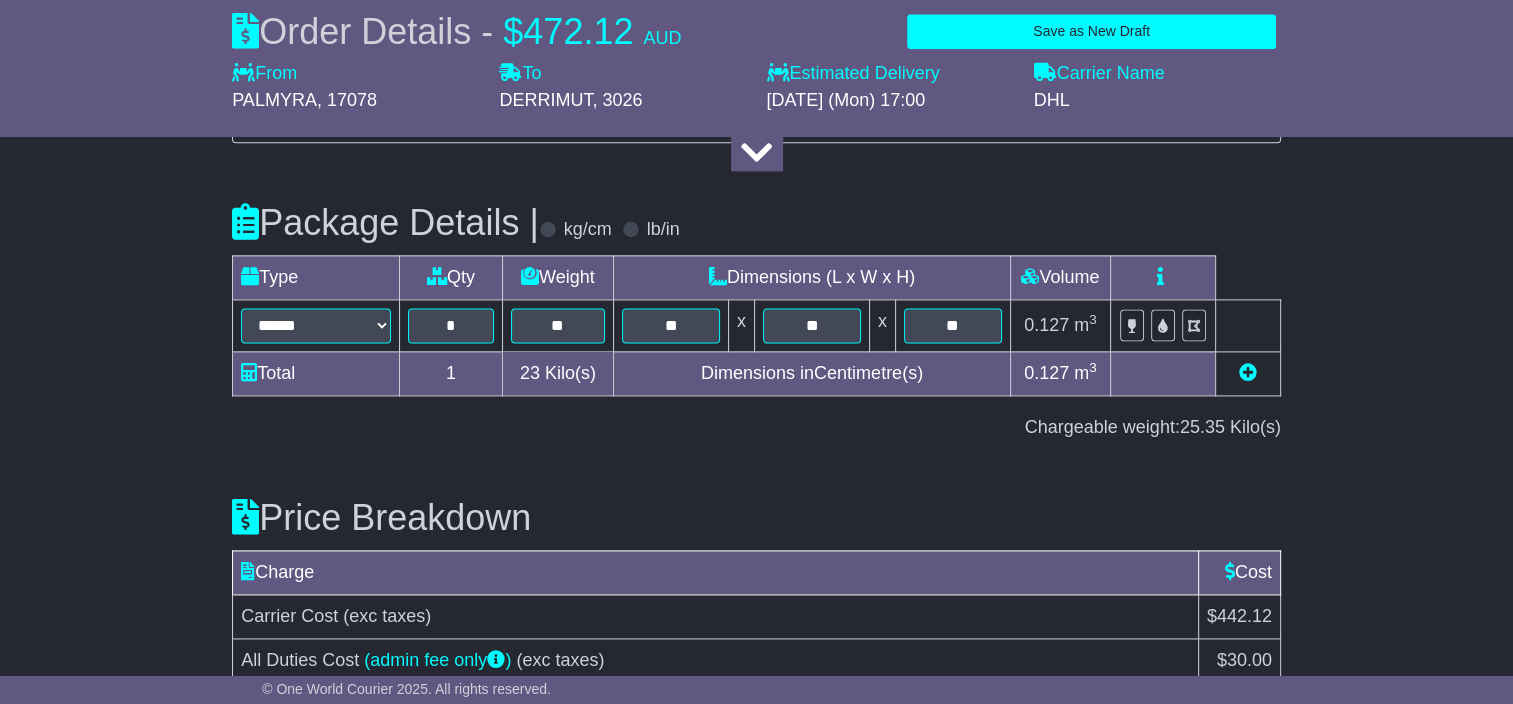 scroll, scrollTop: 2747, scrollLeft: 0, axis: vertical 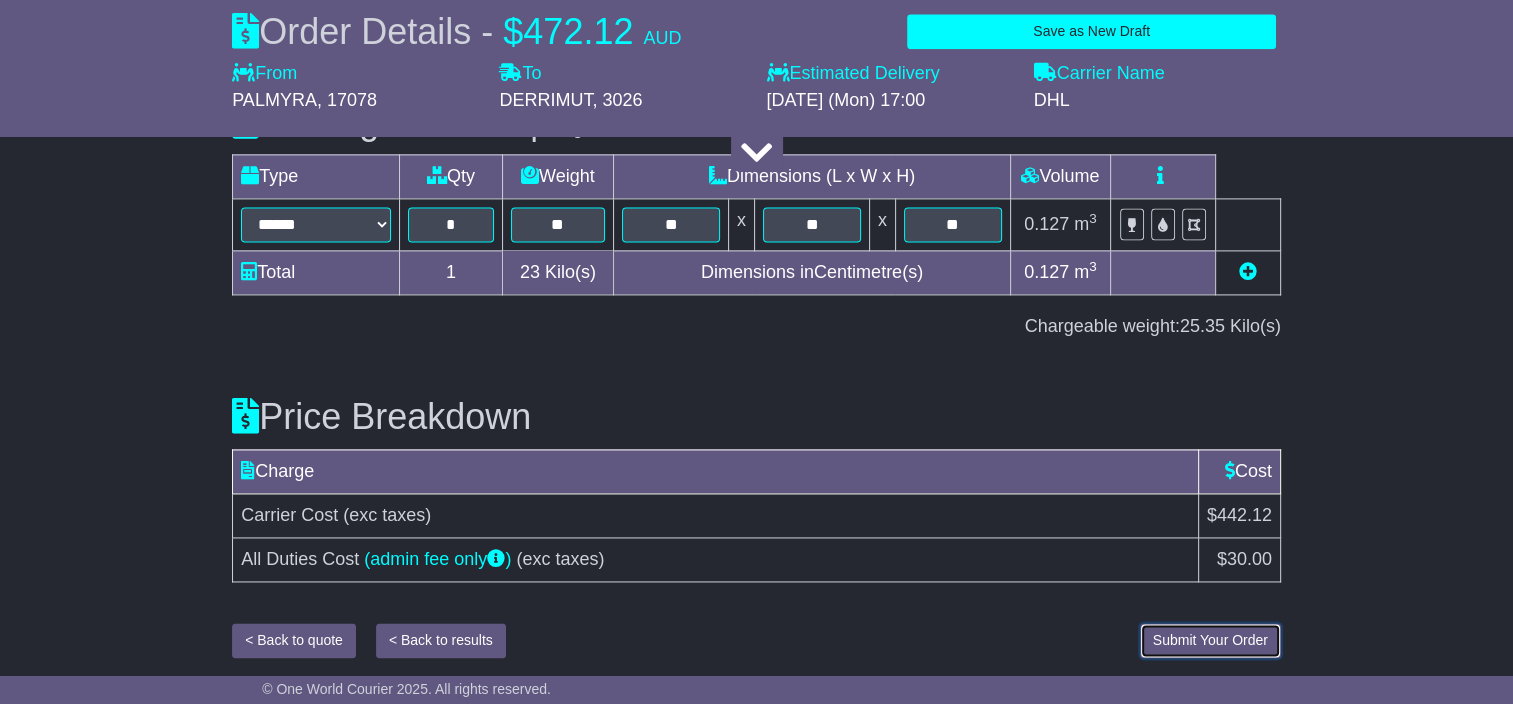 drag, startPoint x: 1220, startPoint y: 637, endPoint x: 1233, endPoint y: 641, distance: 13.601471 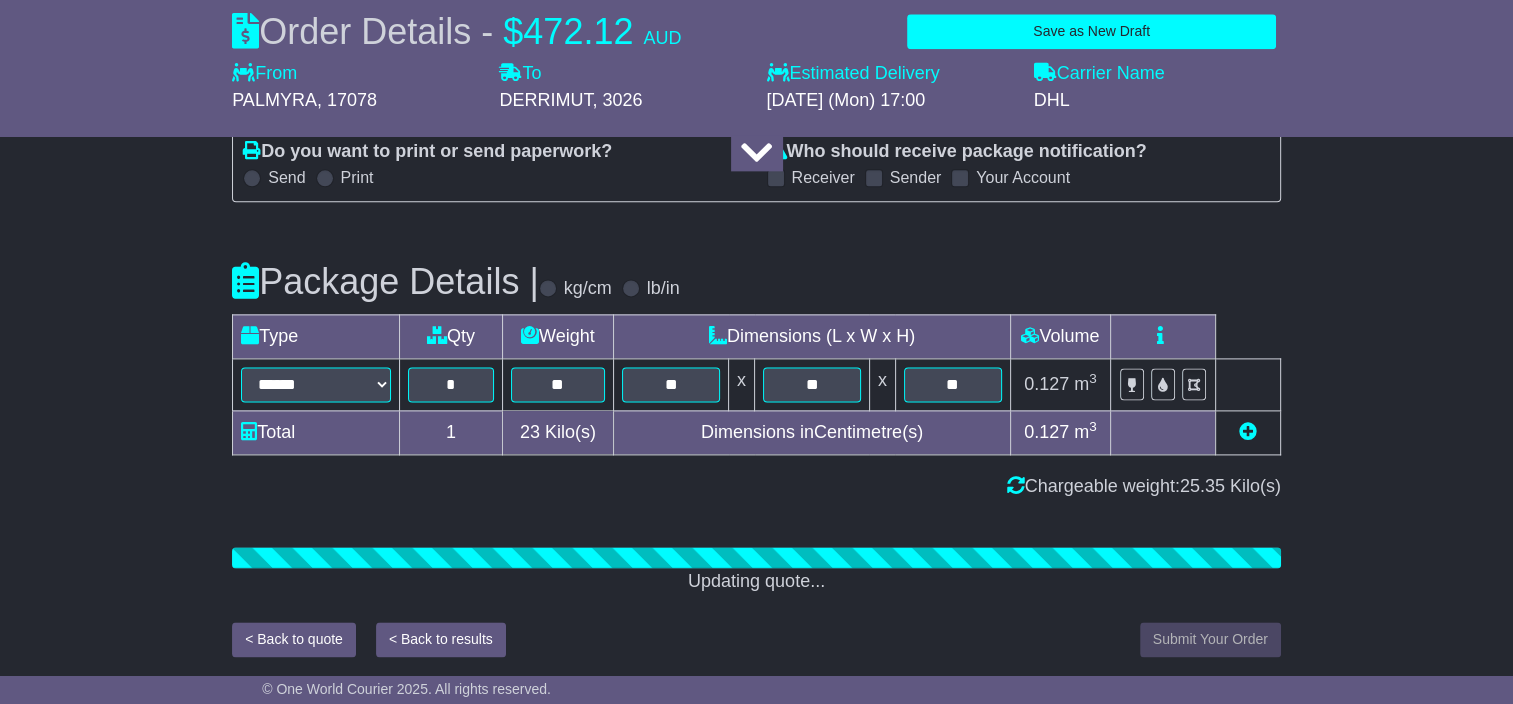 scroll, scrollTop: 2747, scrollLeft: 0, axis: vertical 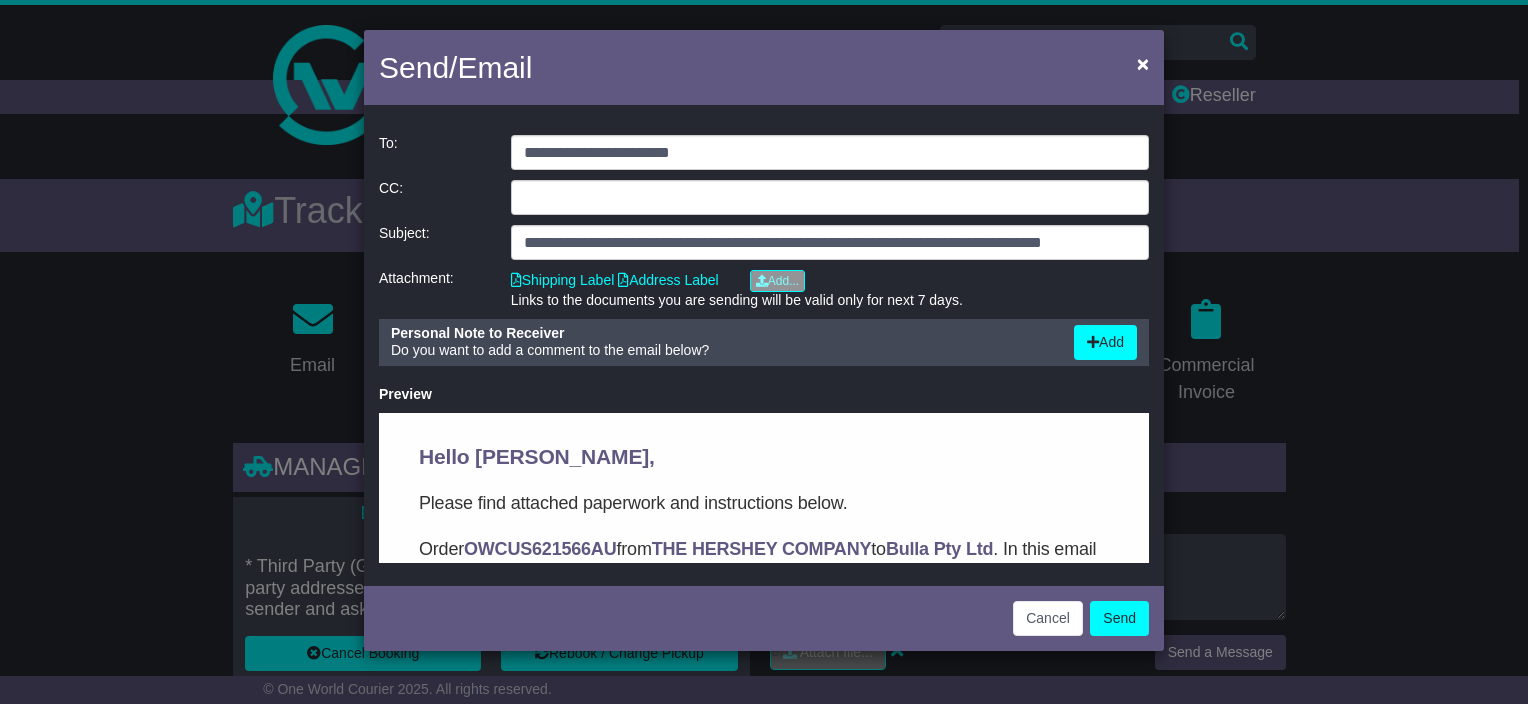 click on "CC:" 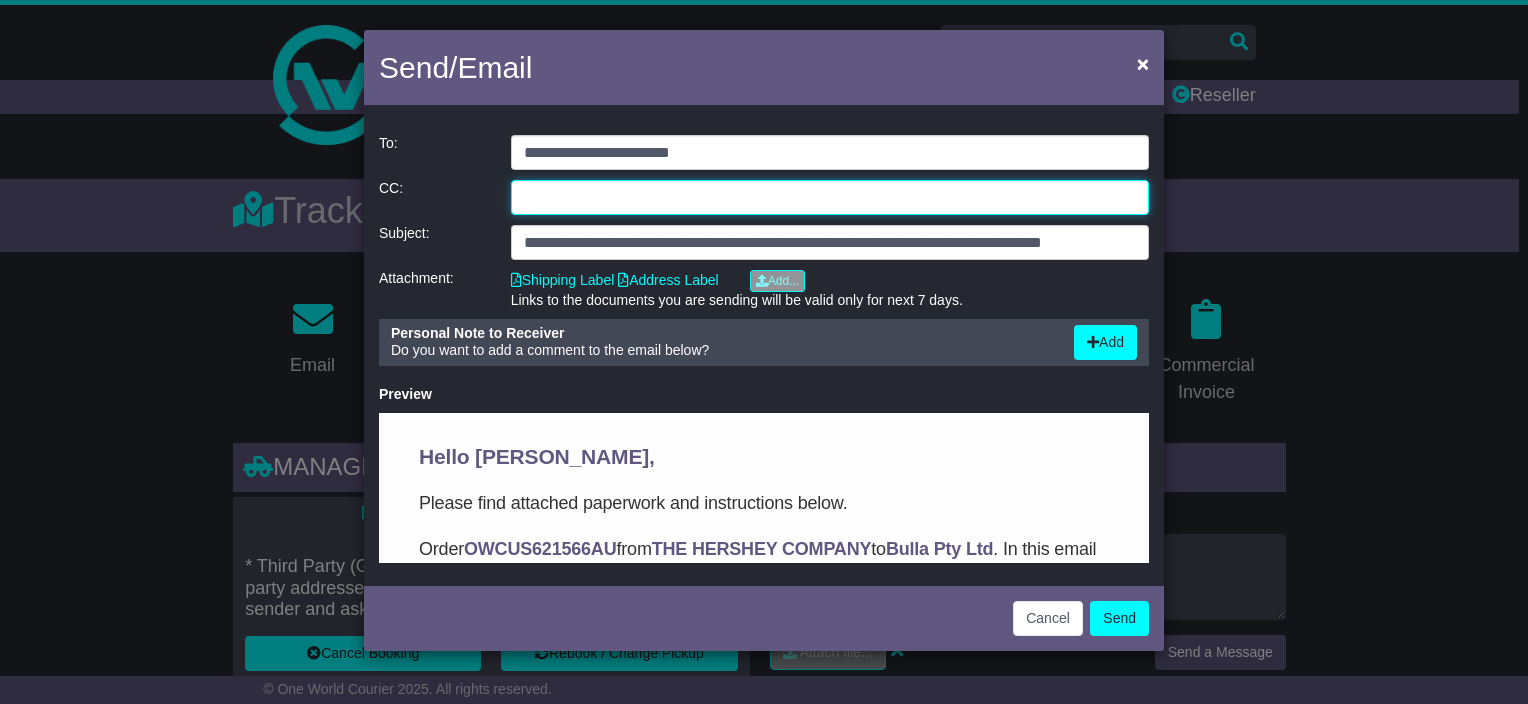 click 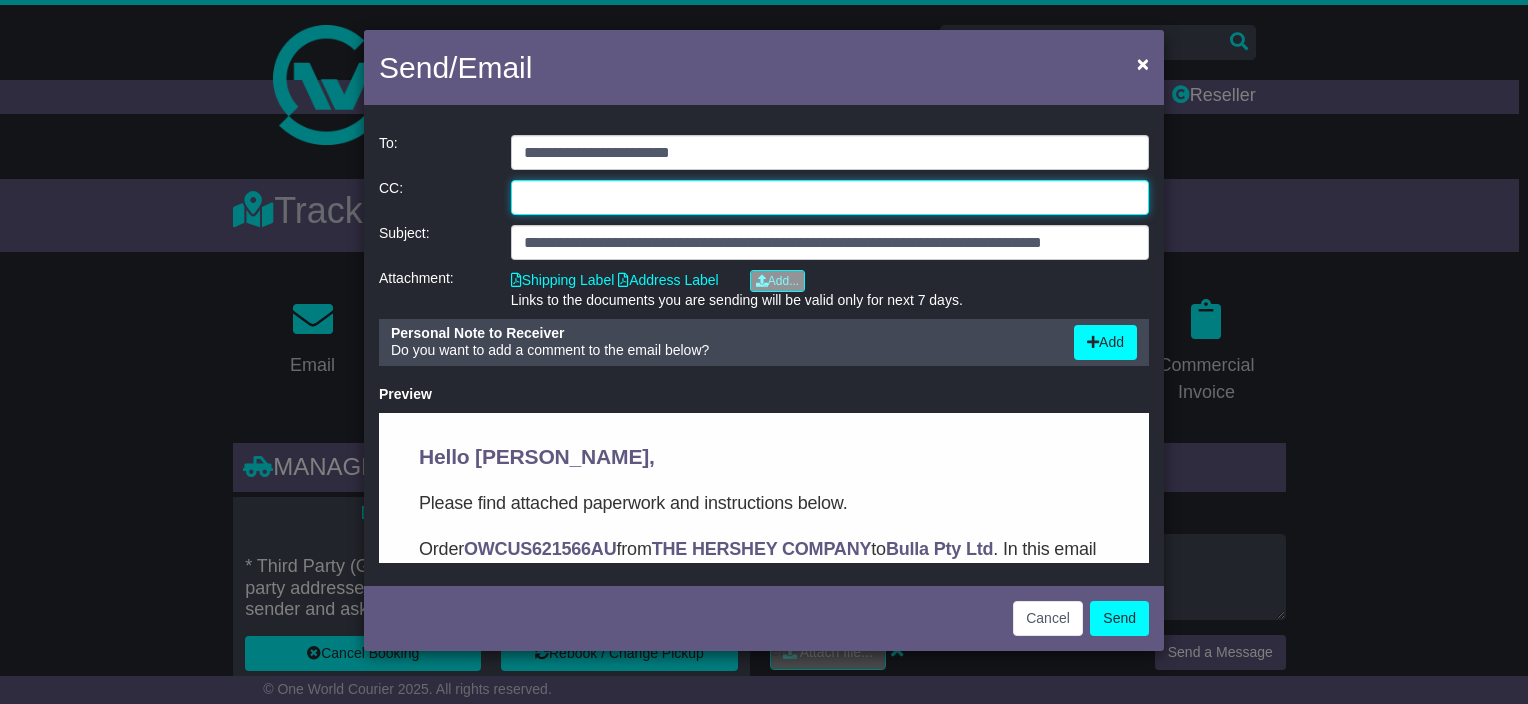 paste on "**********" 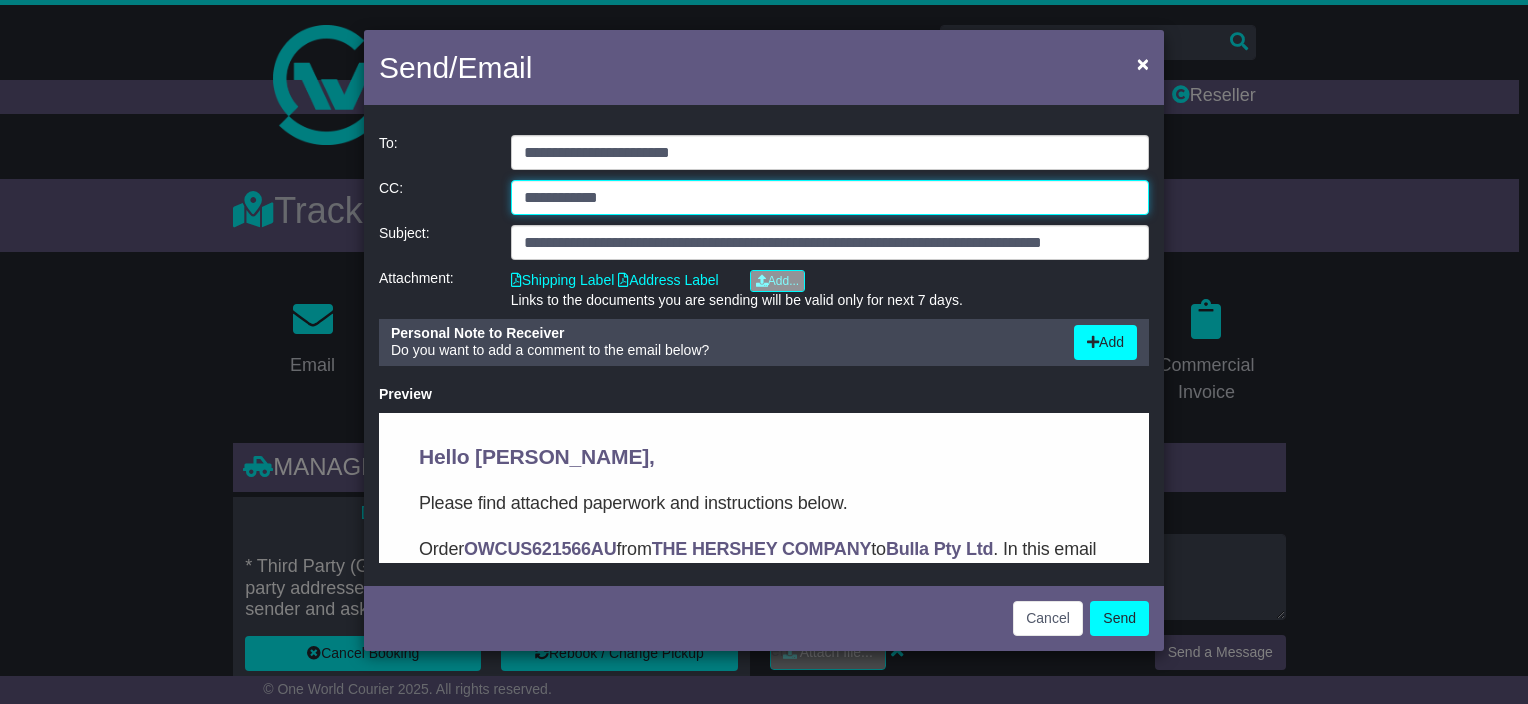 drag, startPoint x: 634, startPoint y: 204, endPoint x: 142, endPoint y: 217, distance: 492.17172 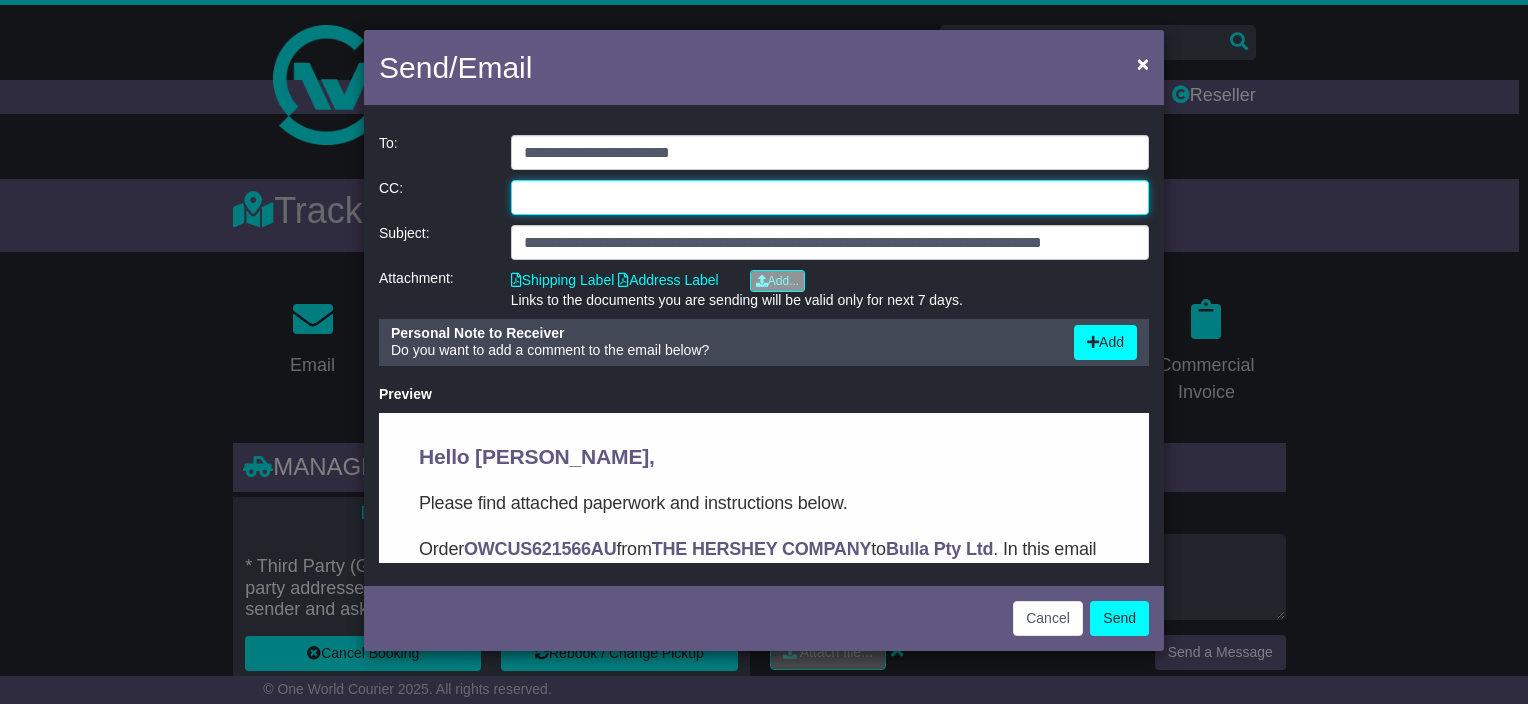 click 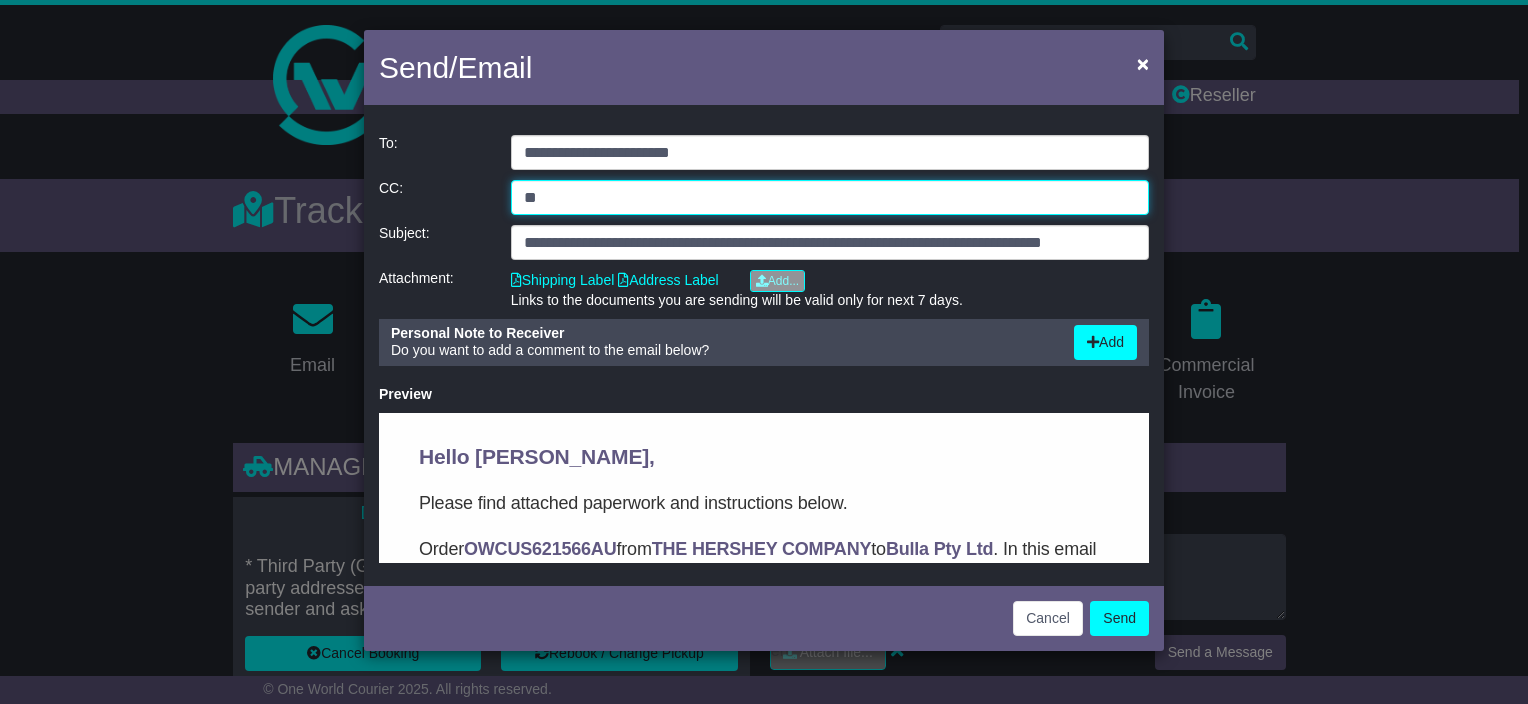 type on "*" 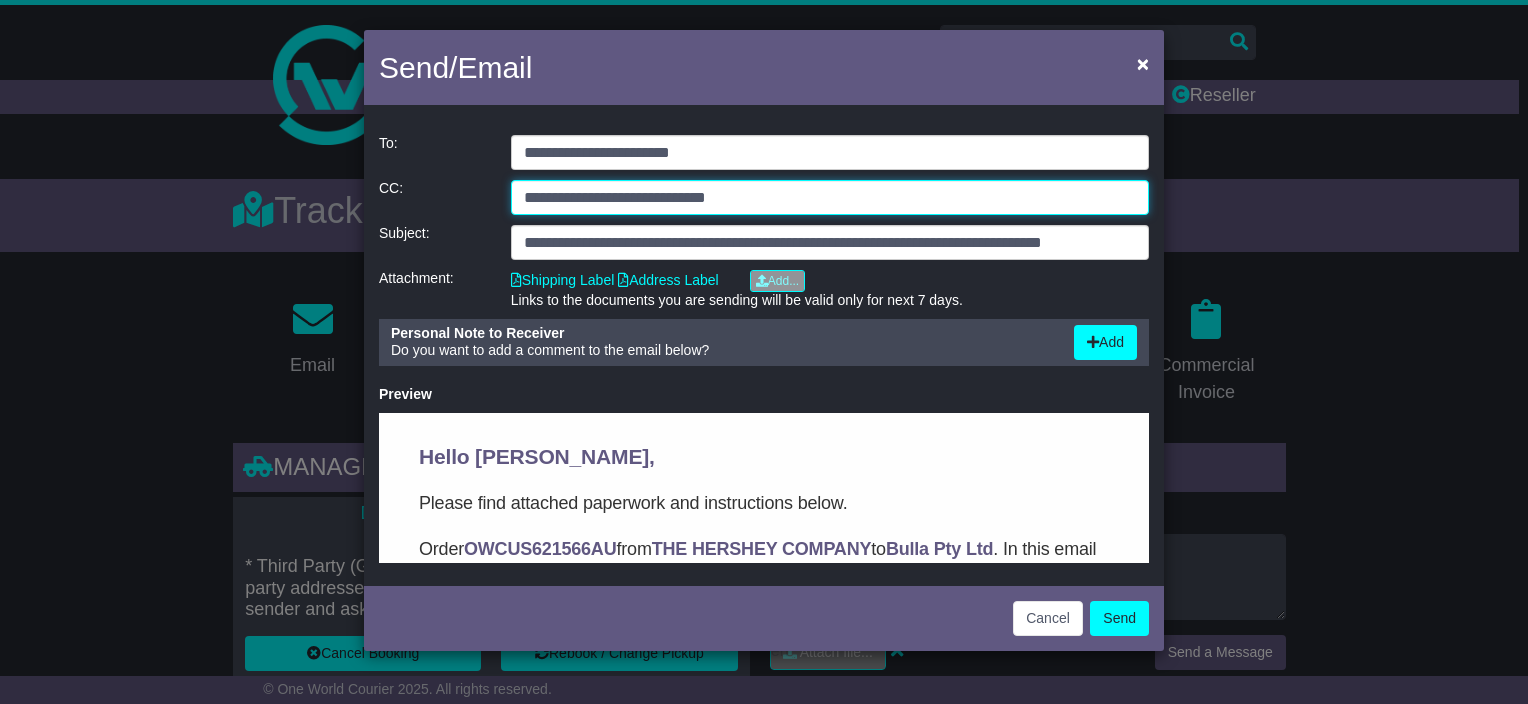 type on "**********" 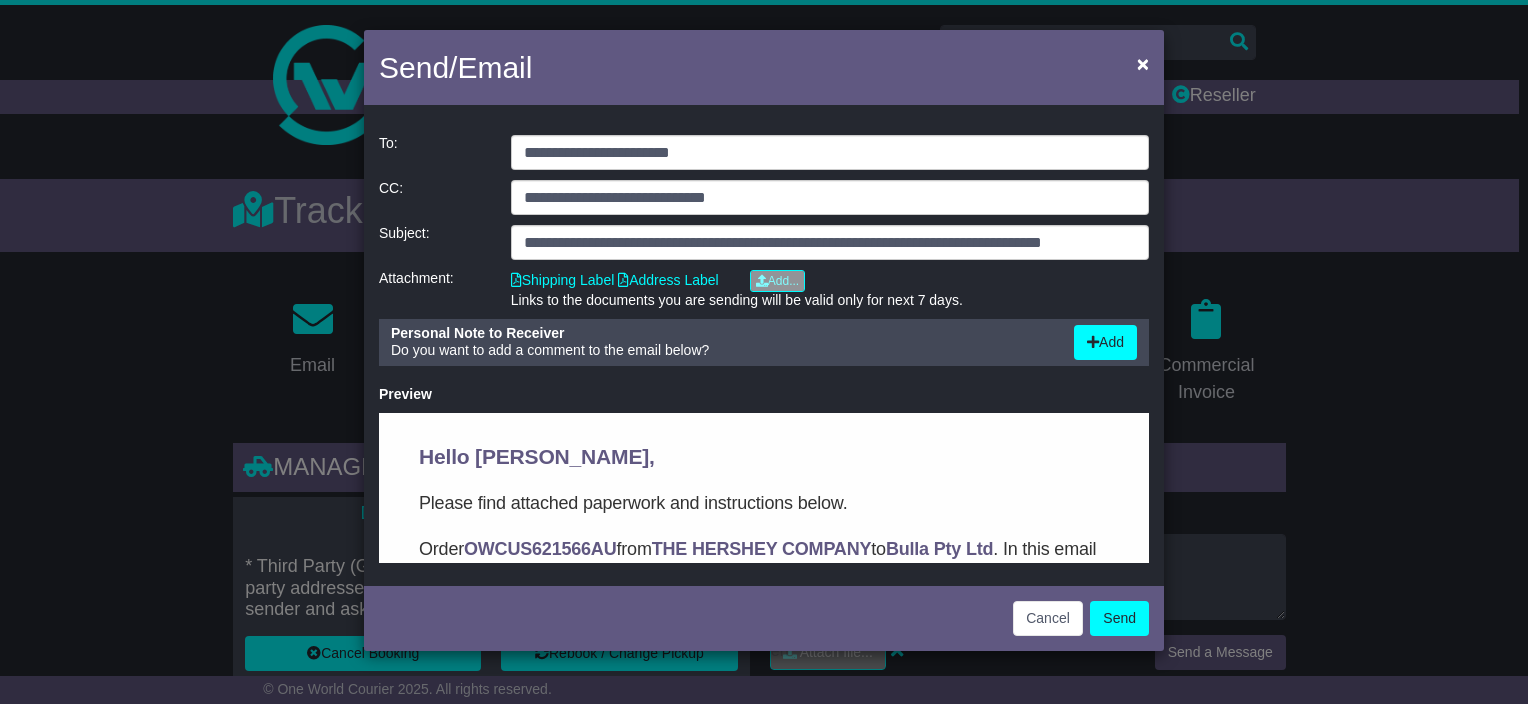 click on "Hello [PERSON_NAME]," at bounding box center [764, 456] 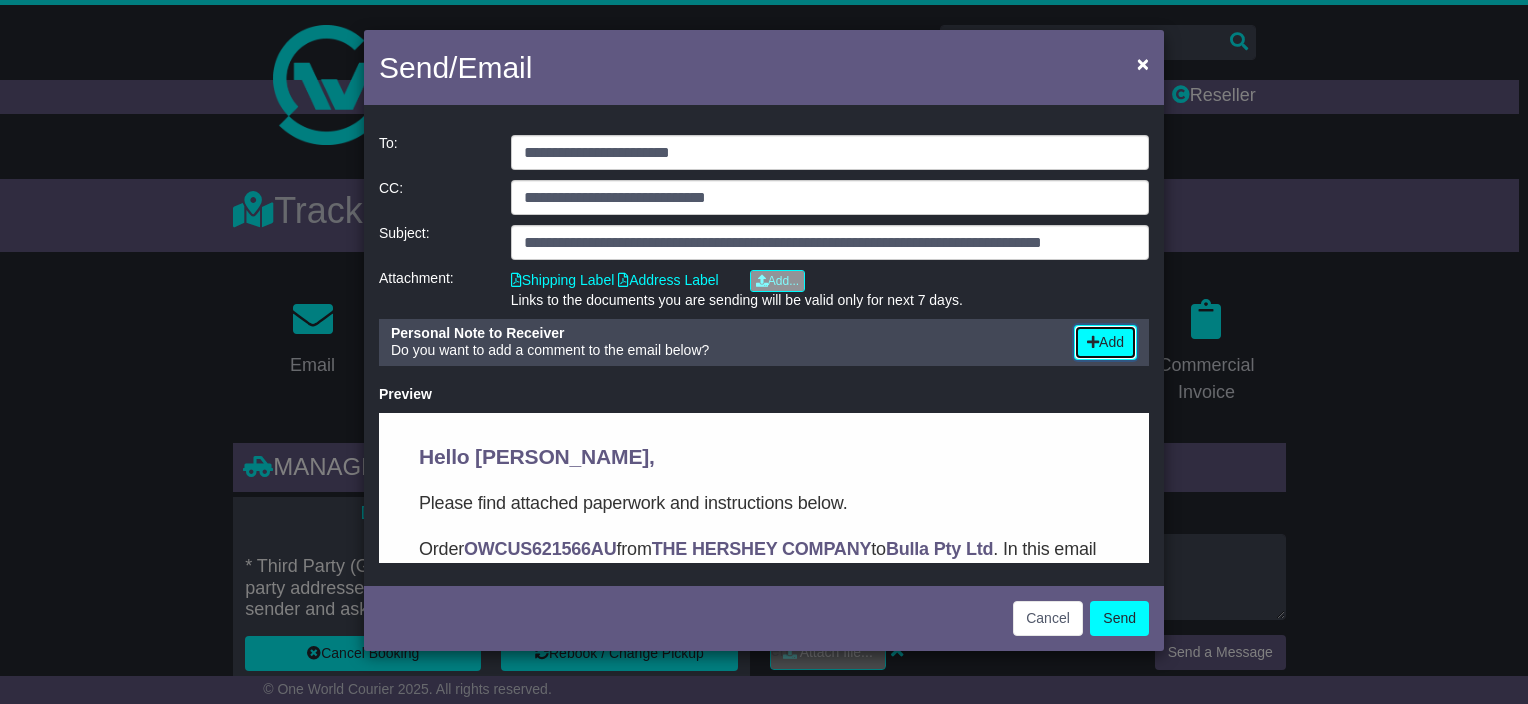 click on "Add" 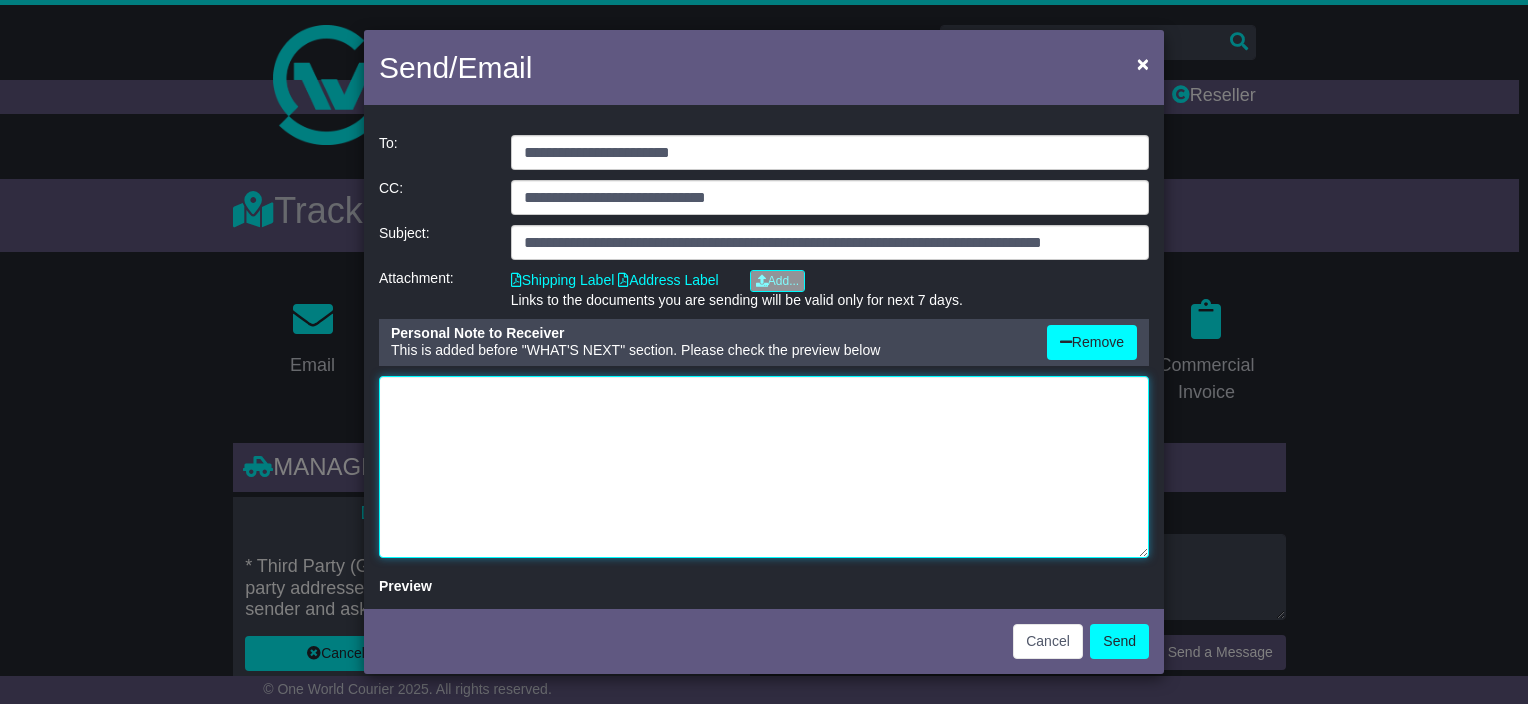 drag, startPoint x: 551, startPoint y: 404, endPoint x: 544, endPoint y: 422, distance: 19.313208 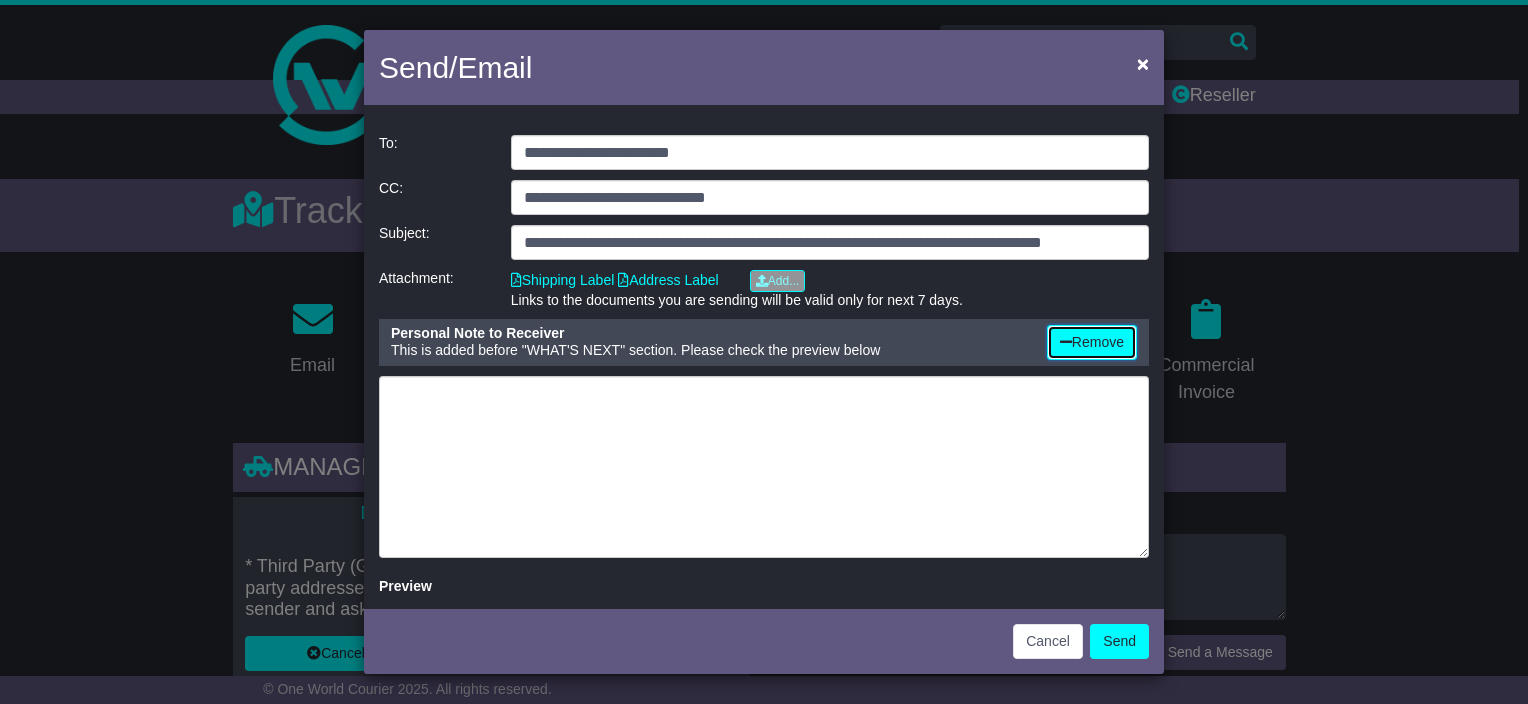 click on "Remove" 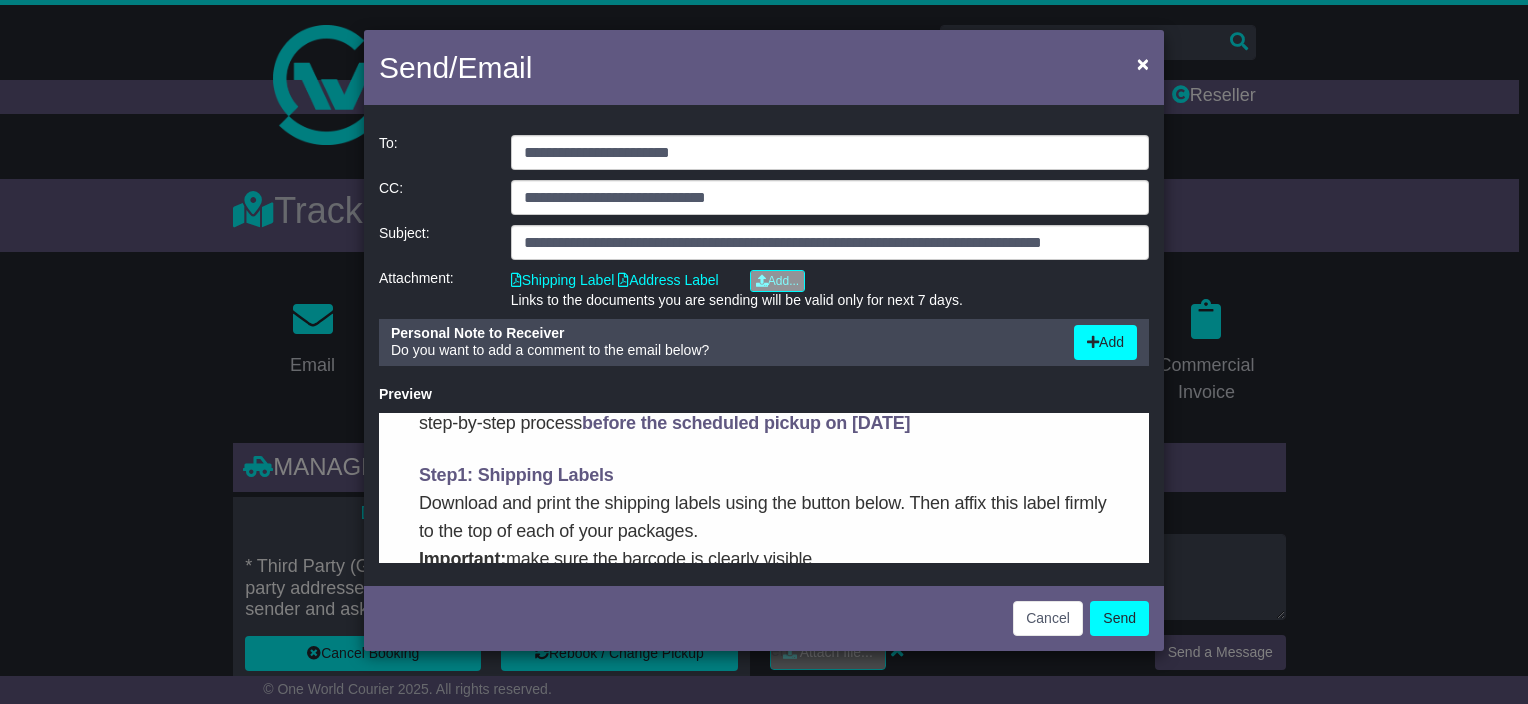scroll, scrollTop: 400, scrollLeft: 0, axis: vertical 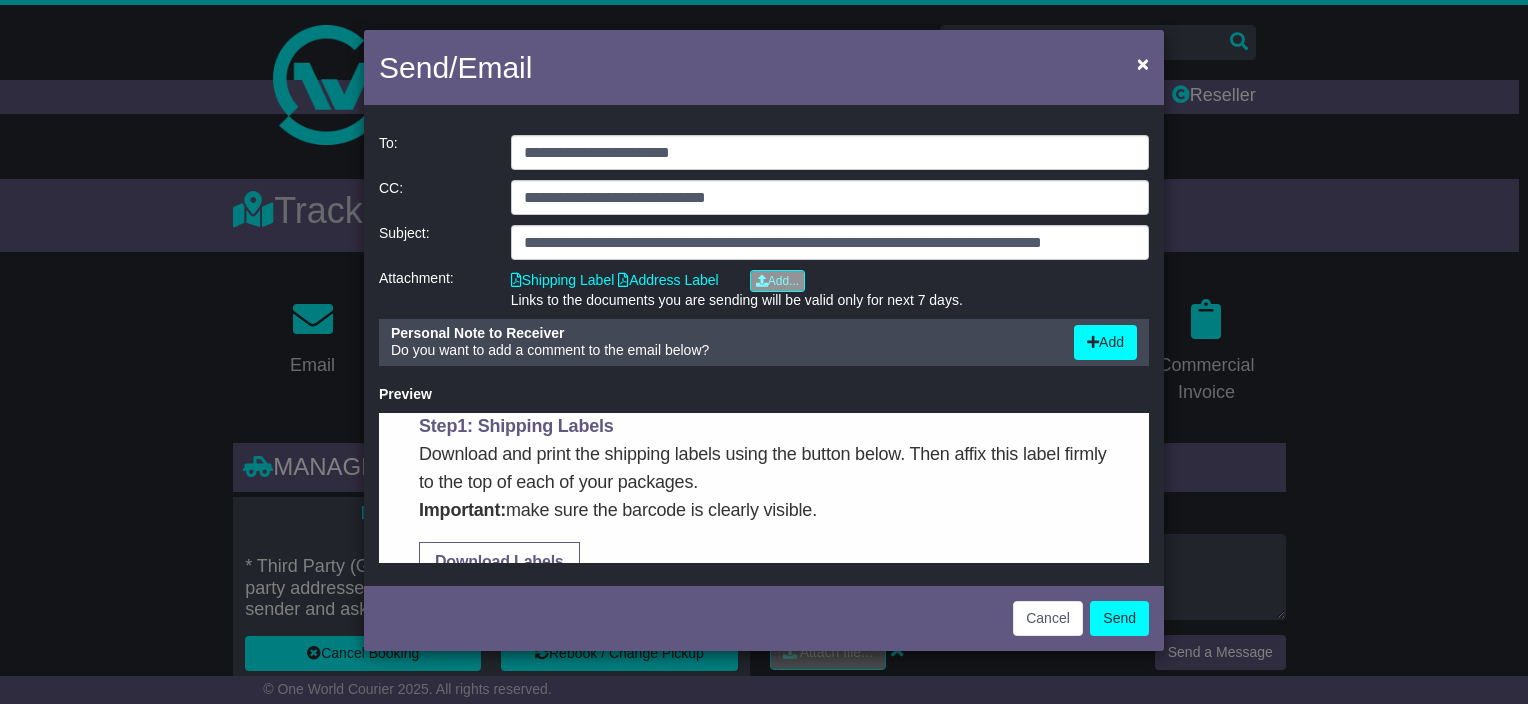 click 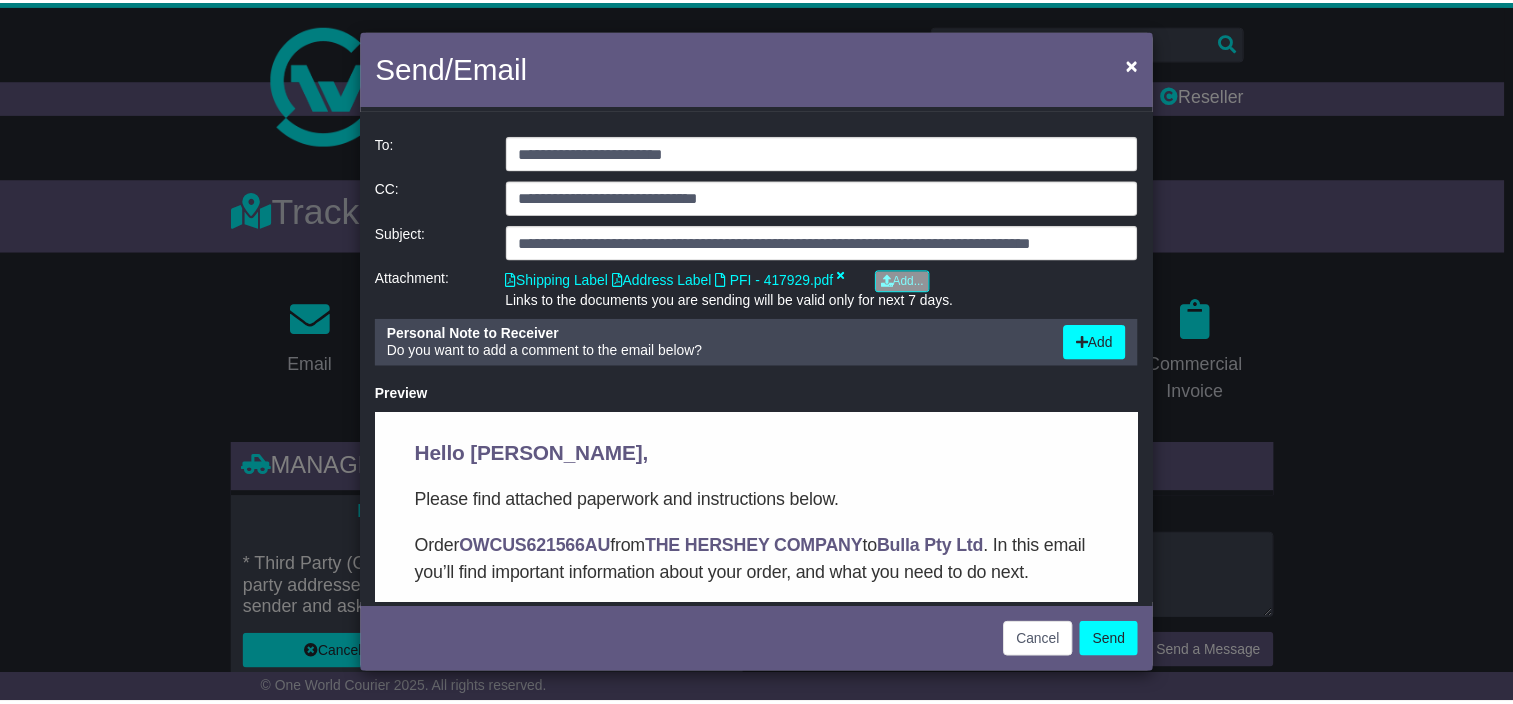 scroll, scrollTop: 28, scrollLeft: 0, axis: vertical 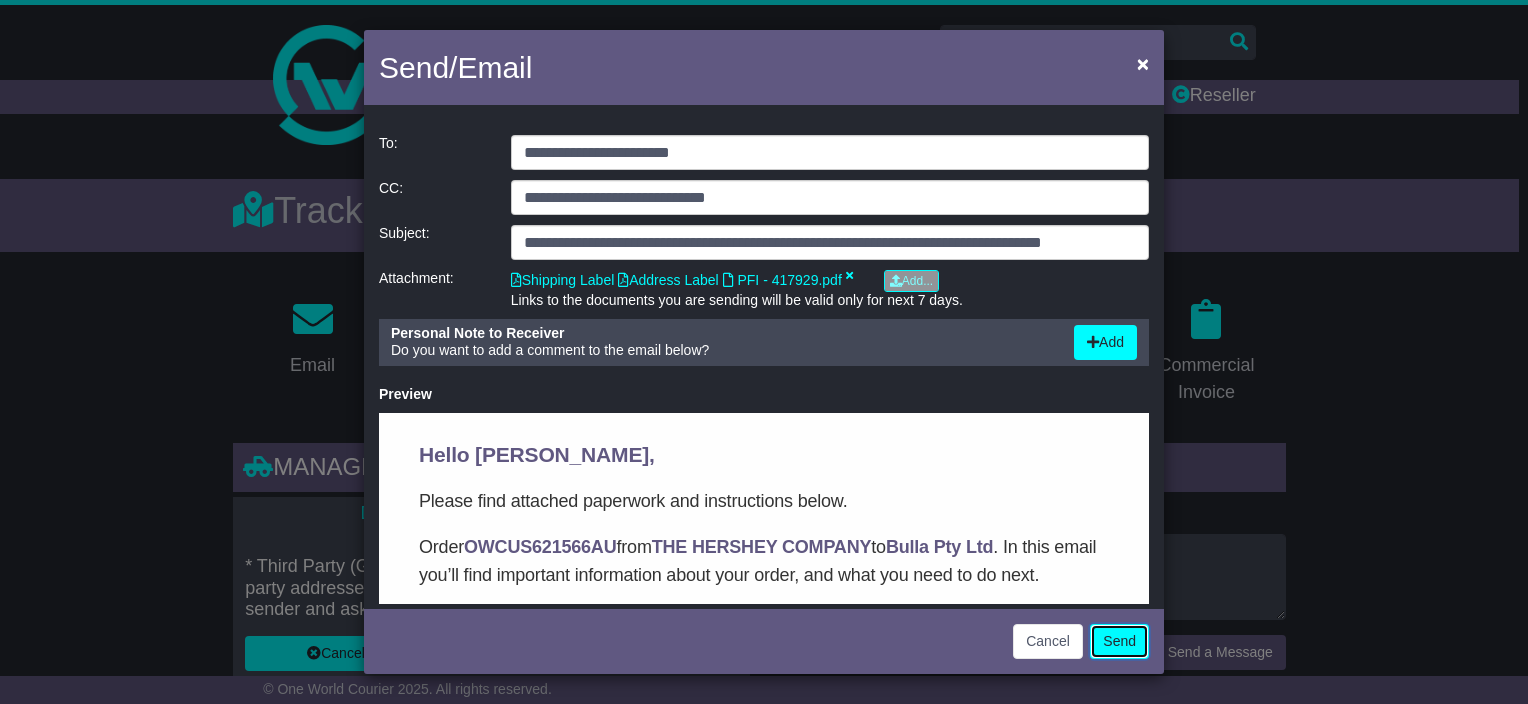 click on "Send" 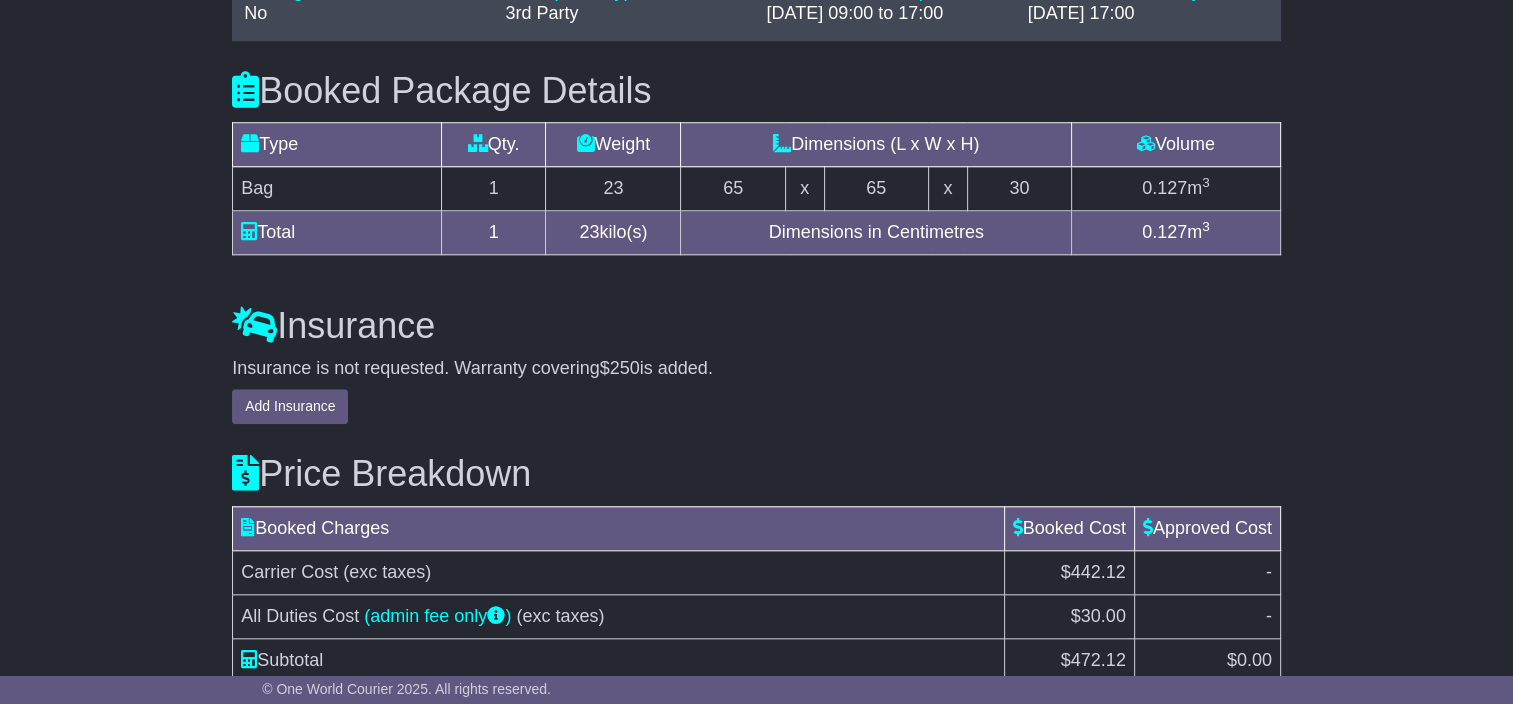 scroll, scrollTop: 1940, scrollLeft: 0, axis: vertical 